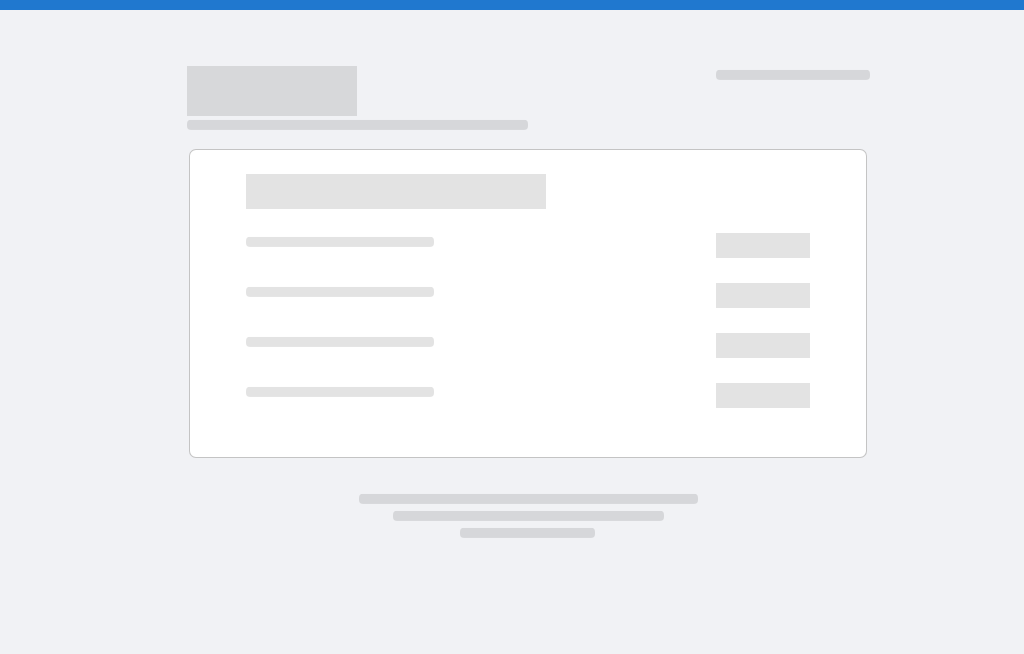 scroll, scrollTop: 0, scrollLeft: 0, axis: both 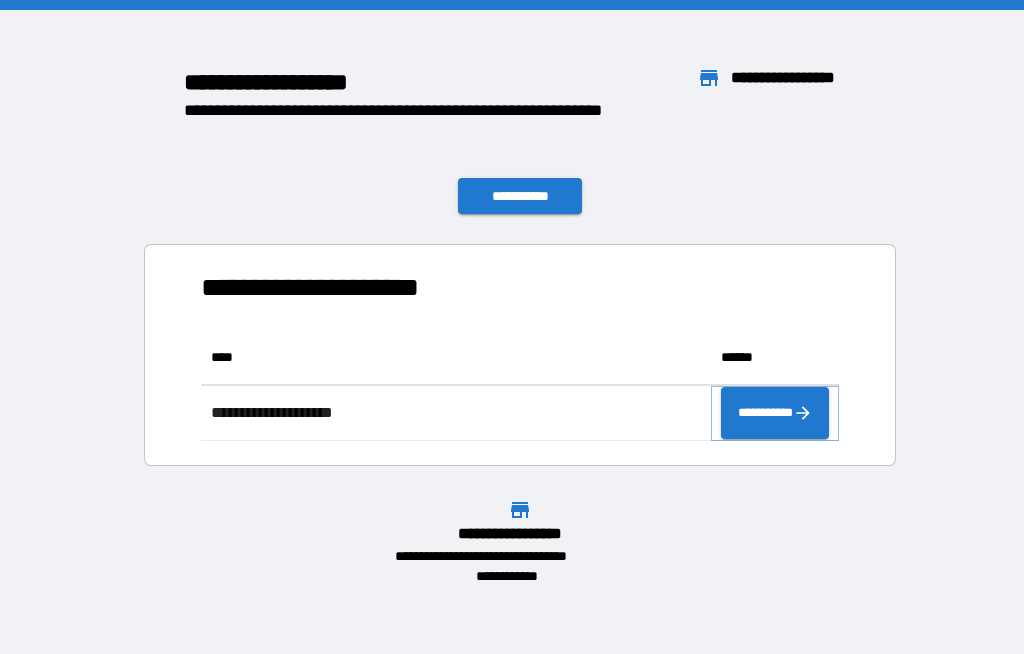 click on "**********" at bounding box center [775, 413] 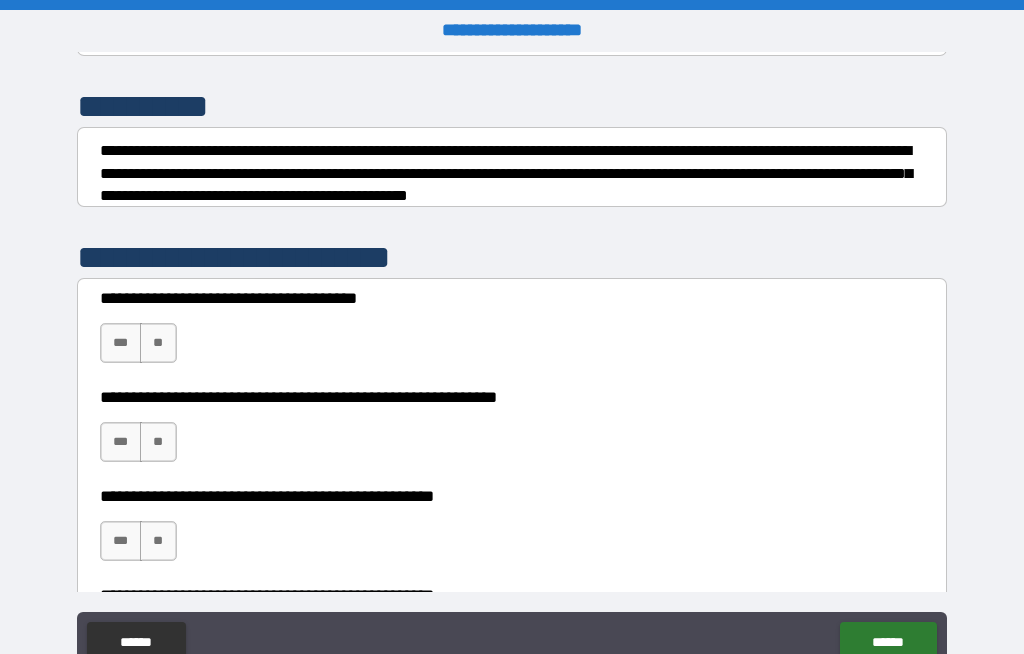 scroll, scrollTop: 244, scrollLeft: 0, axis: vertical 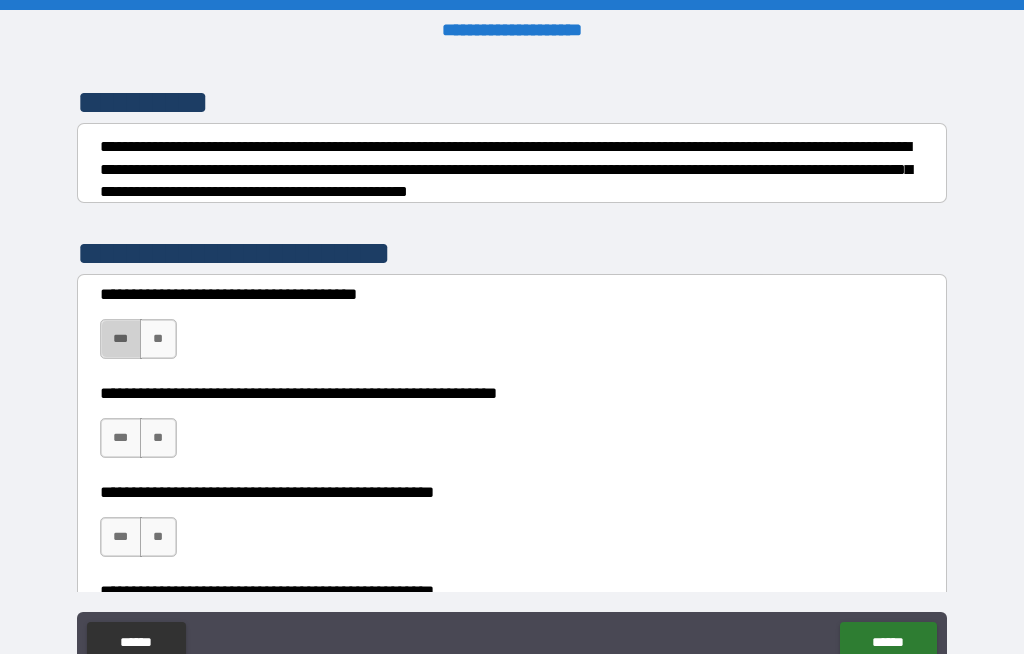 click on "***" at bounding box center [121, 339] 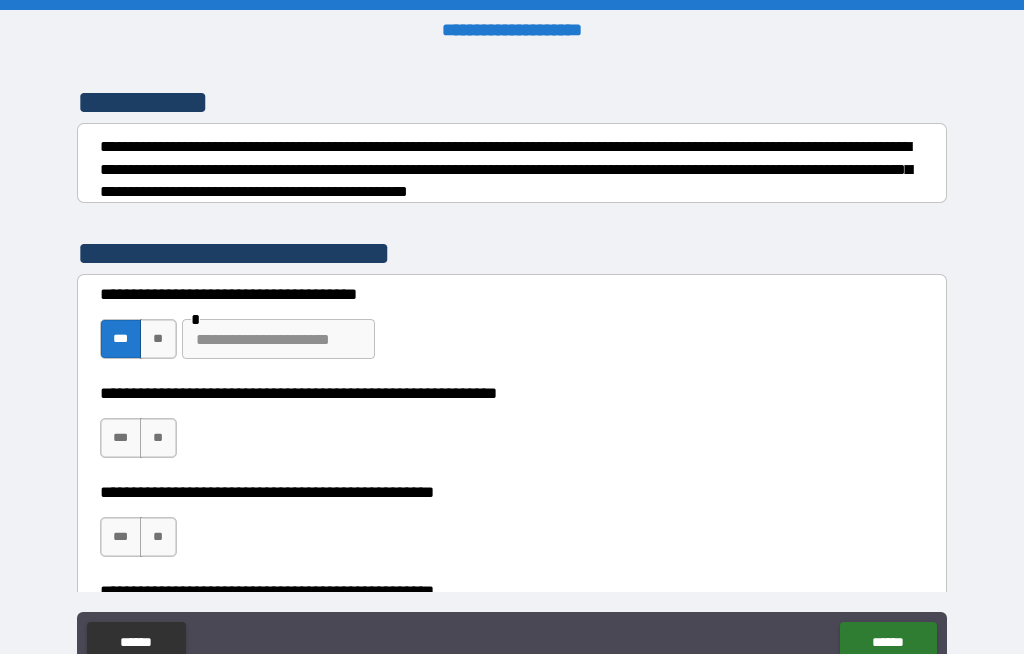click on "**" at bounding box center (158, 339) 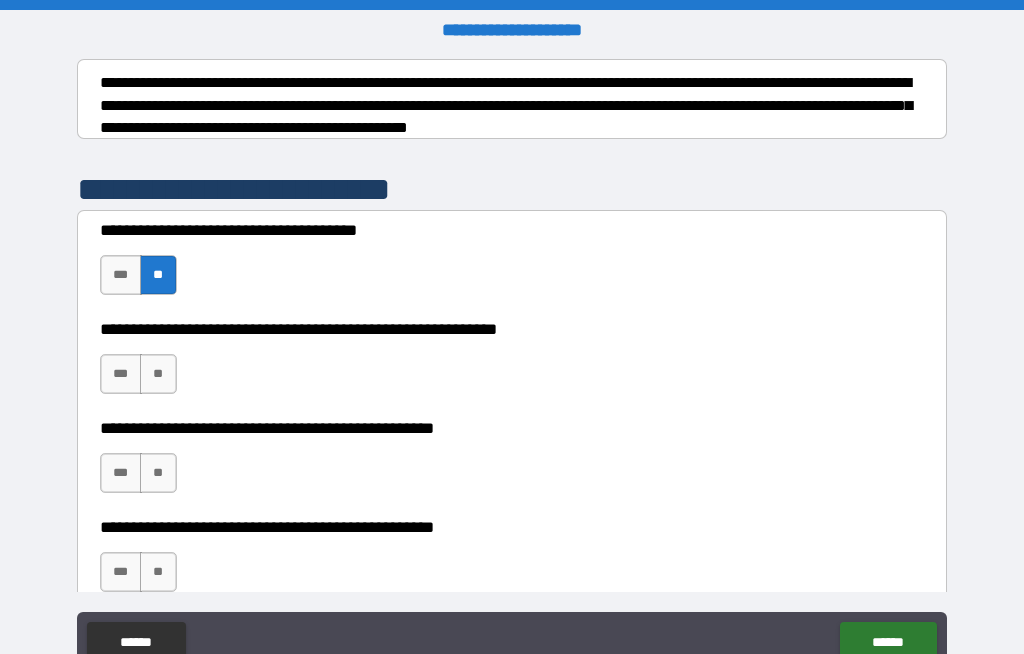 scroll, scrollTop: 324, scrollLeft: 0, axis: vertical 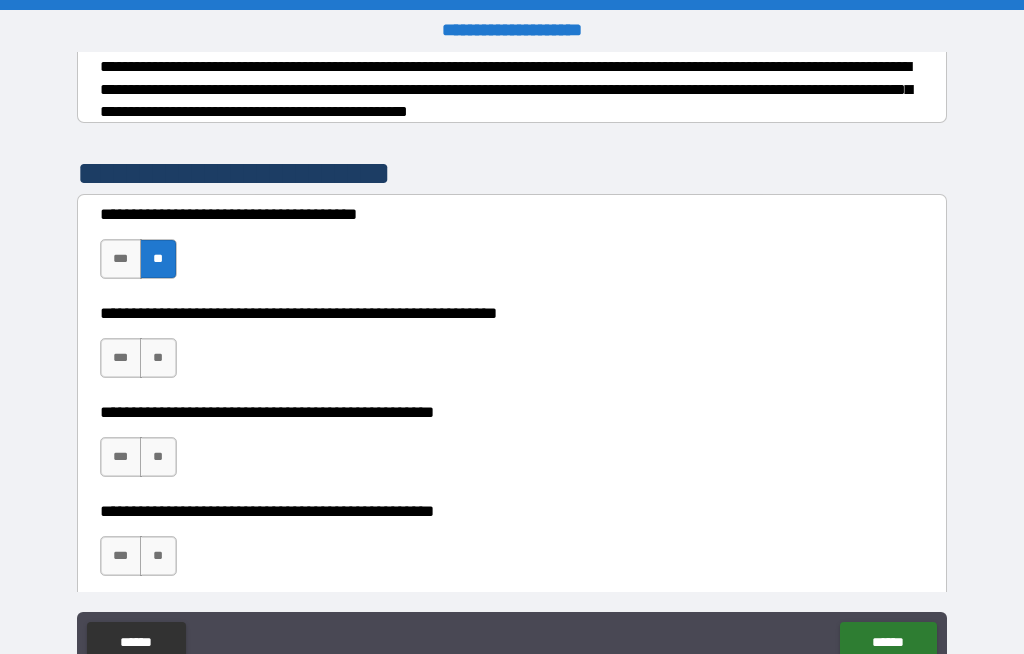 click on "**" at bounding box center (158, 358) 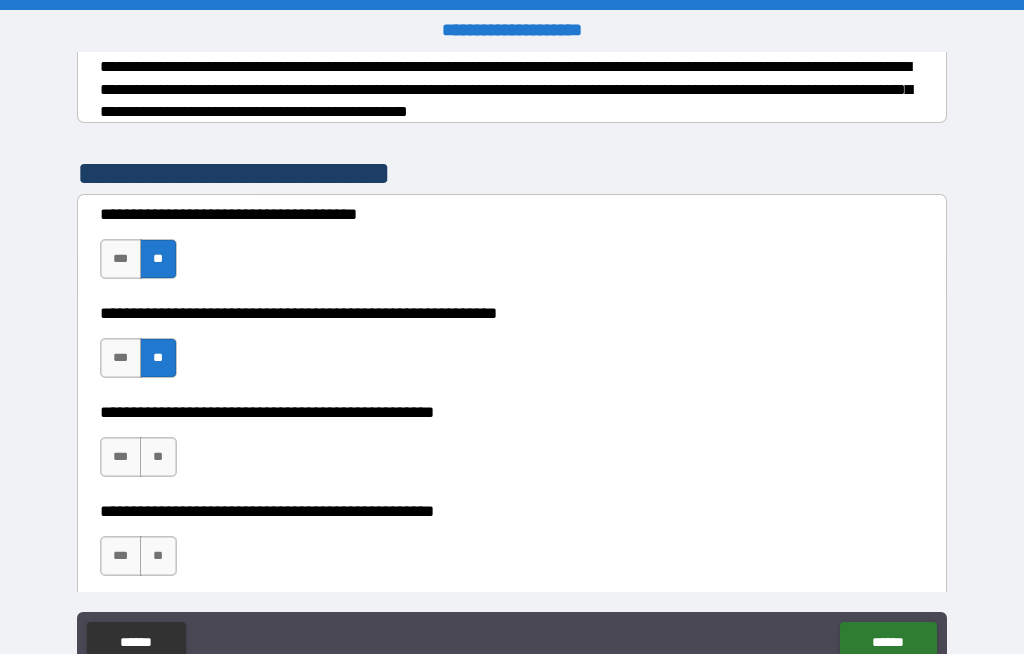 click on "**" at bounding box center (158, 457) 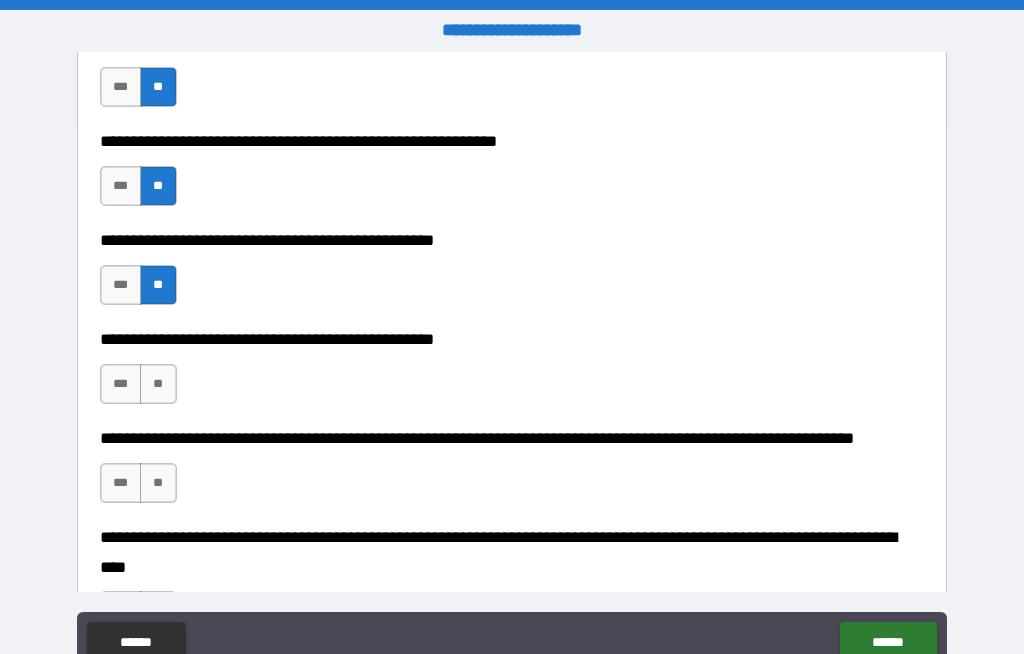 scroll, scrollTop: 499, scrollLeft: 0, axis: vertical 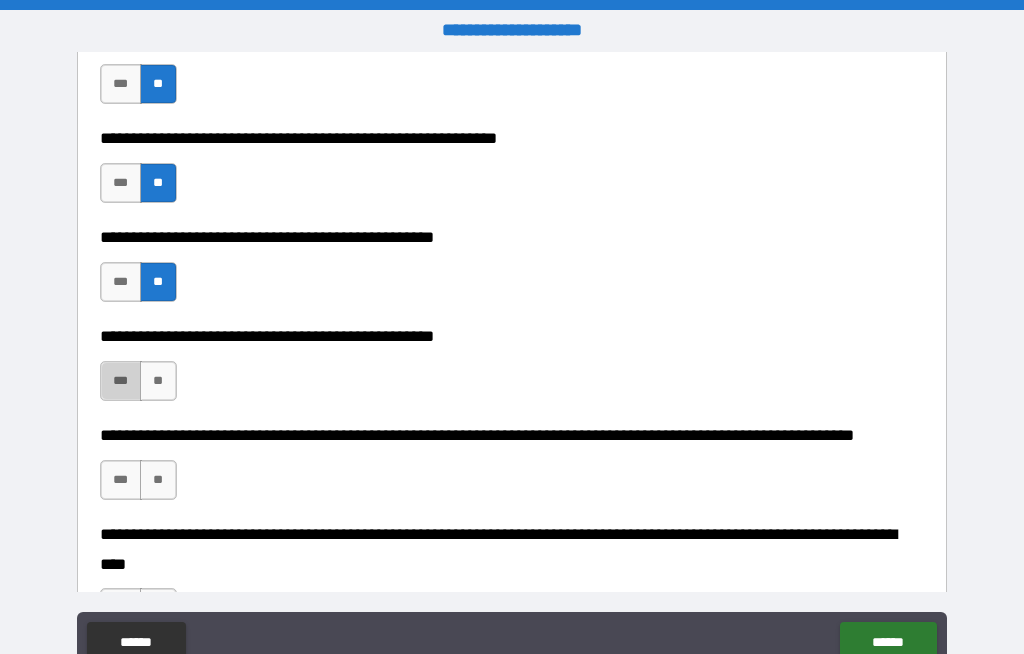 click on "***" at bounding box center (121, 381) 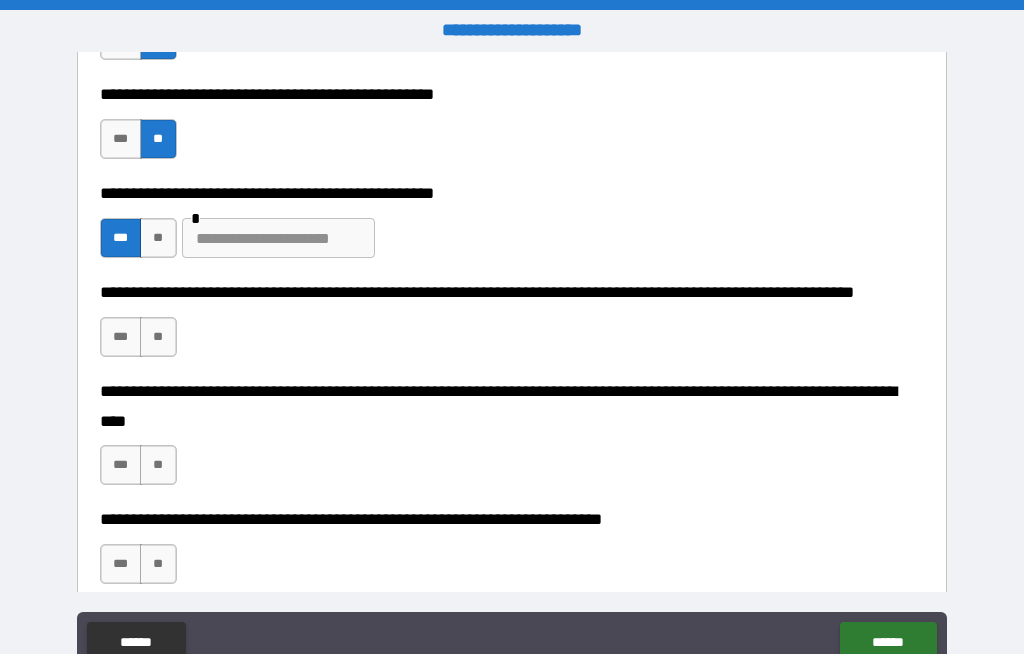 scroll, scrollTop: 656, scrollLeft: 0, axis: vertical 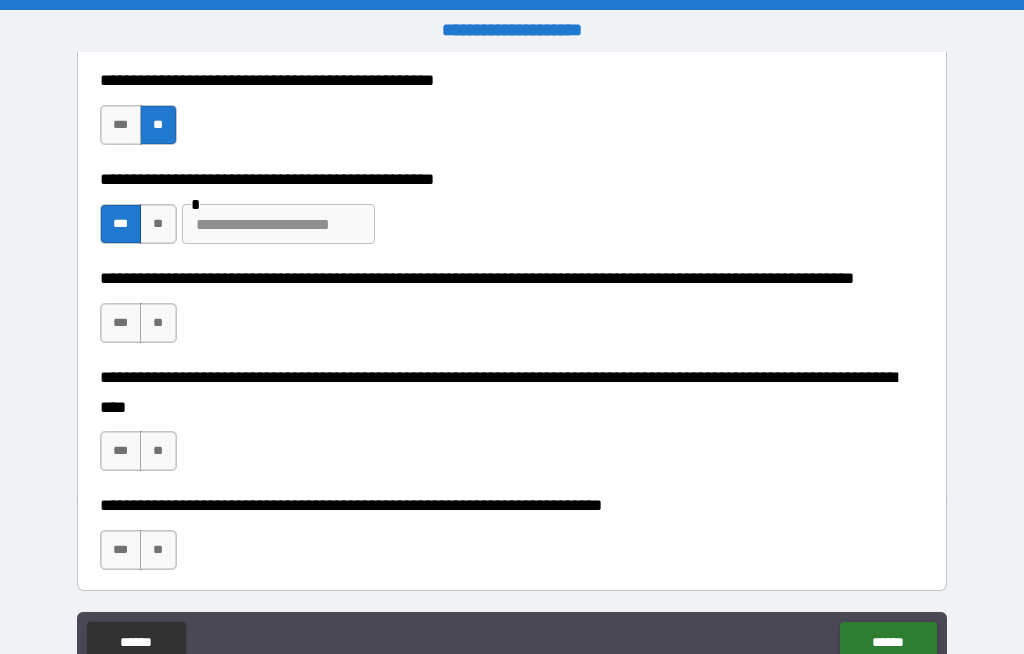 click on "**" at bounding box center (158, 323) 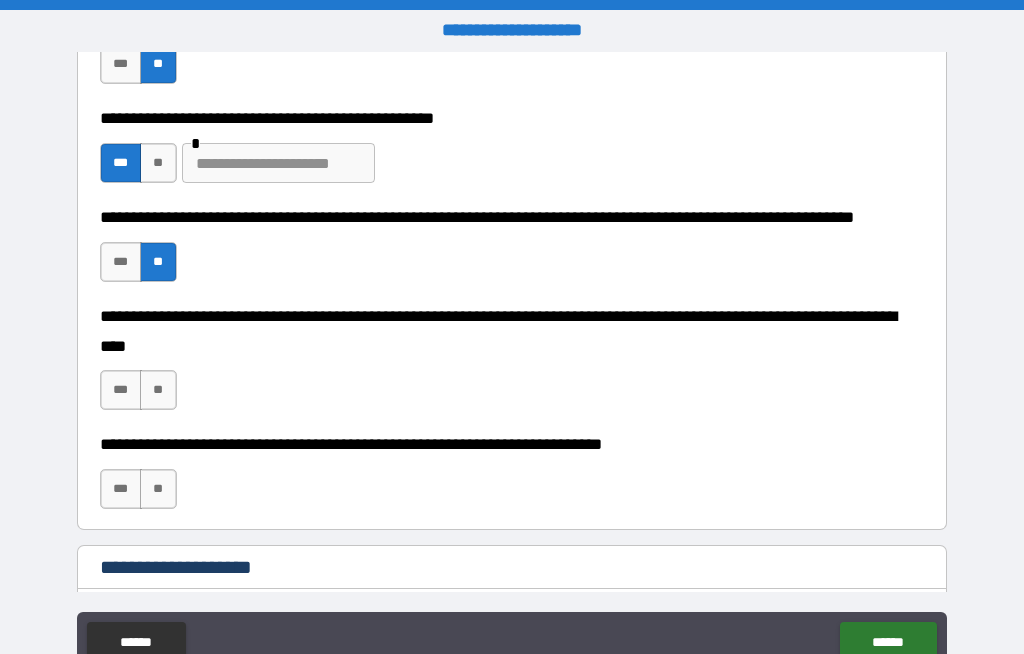 scroll, scrollTop: 733, scrollLeft: 0, axis: vertical 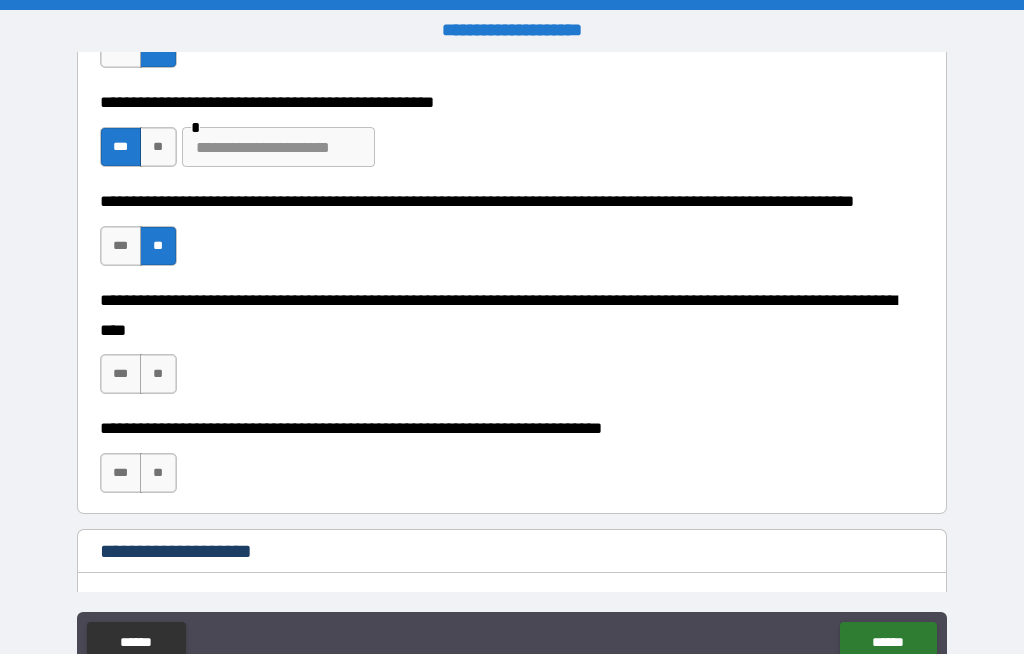 click on "**" at bounding box center [158, 374] 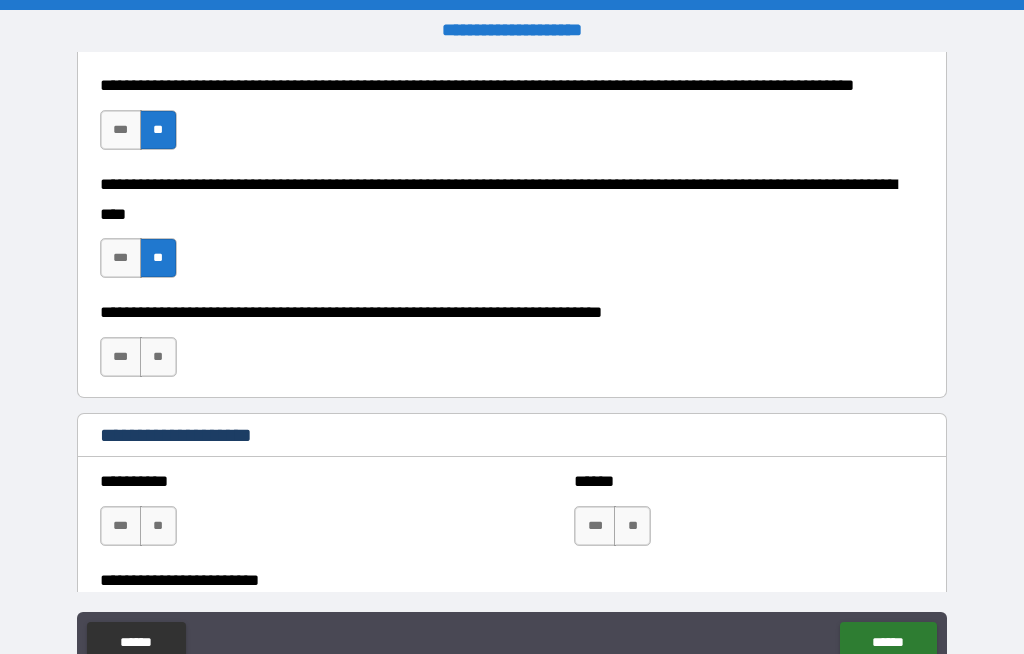 scroll, scrollTop: 859, scrollLeft: 0, axis: vertical 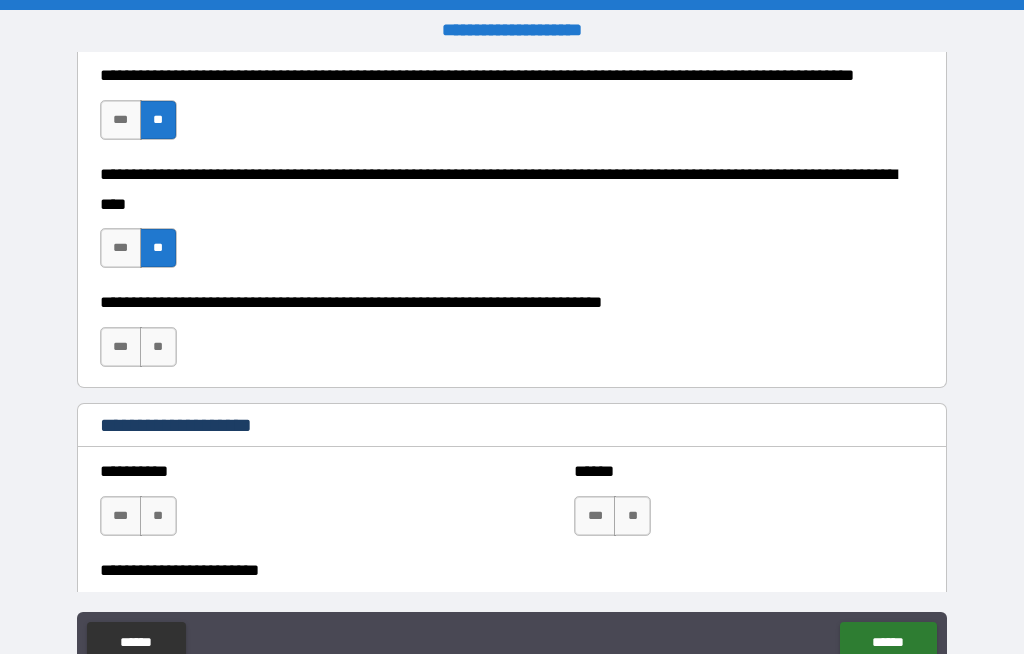 click on "**" at bounding box center (158, 347) 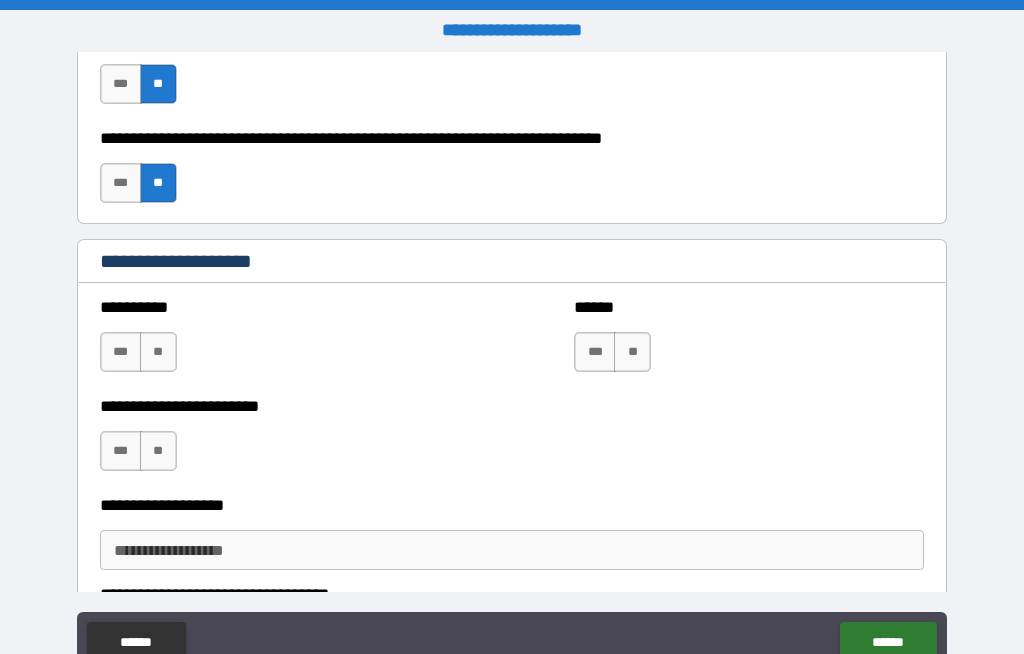 scroll, scrollTop: 1039, scrollLeft: 0, axis: vertical 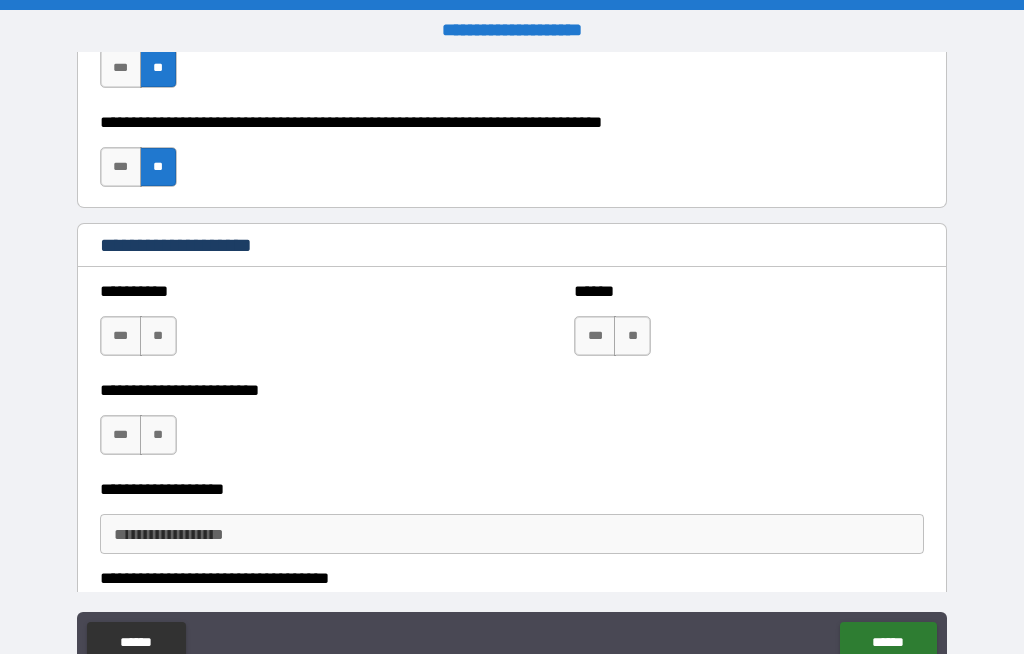 click on "**" at bounding box center [158, 336] 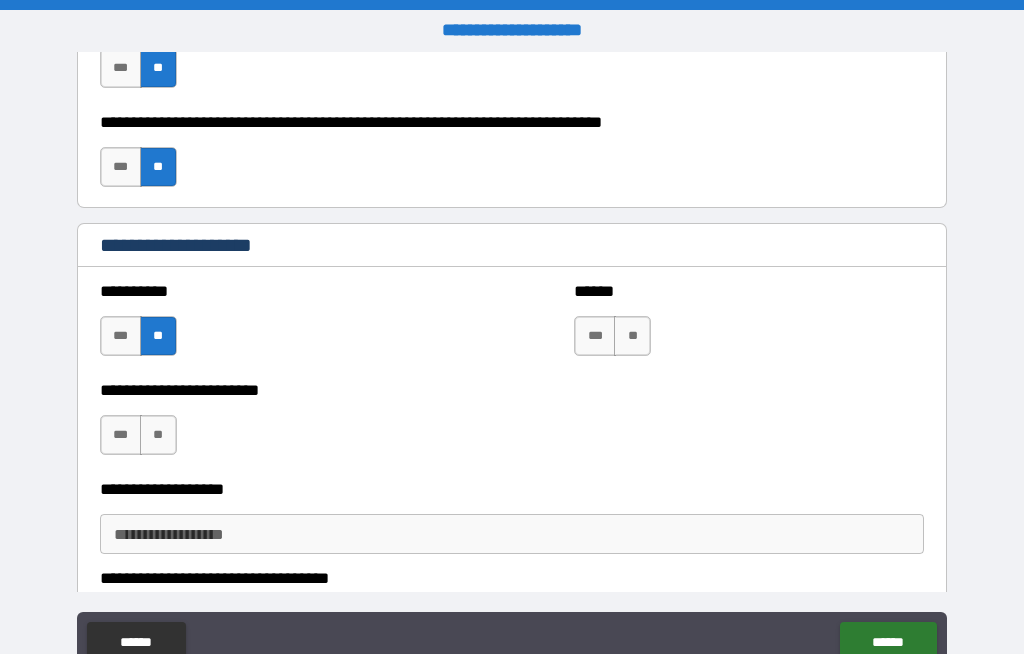 click on "**" at bounding box center (632, 336) 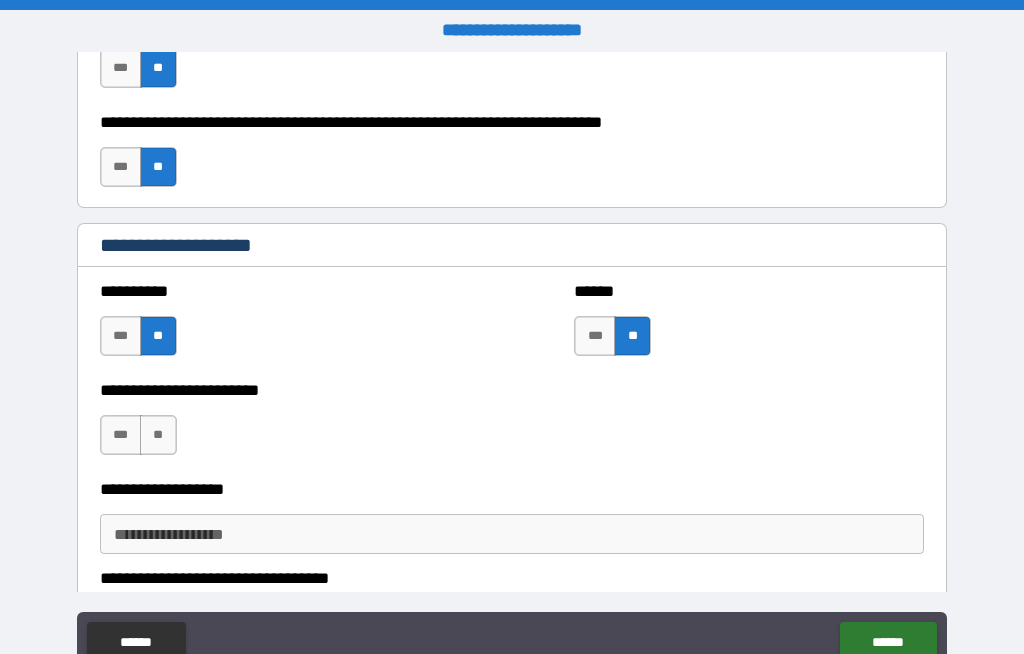 click on "**" at bounding box center (158, 435) 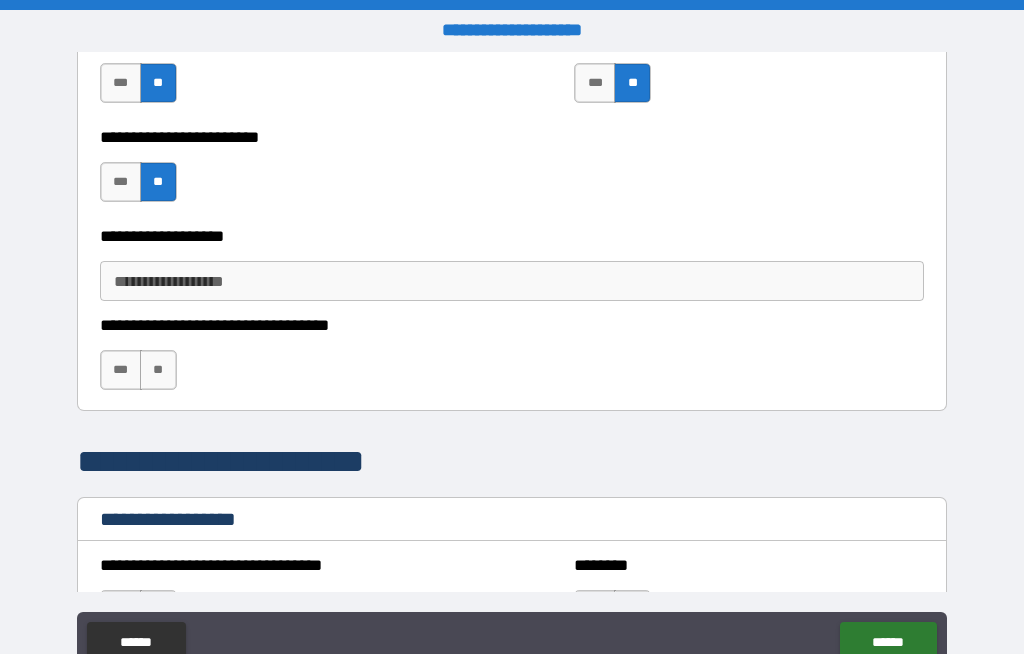 scroll, scrollTop: 1299, scrollLeft: 0, axis: vertical 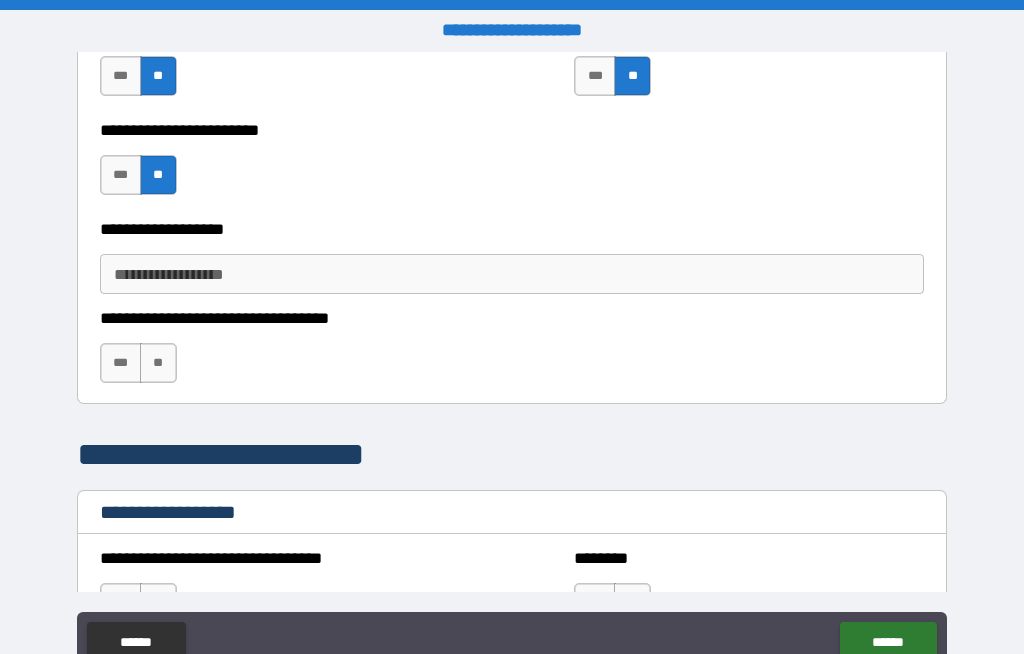 click on "**" at bounding box center (158, 363) 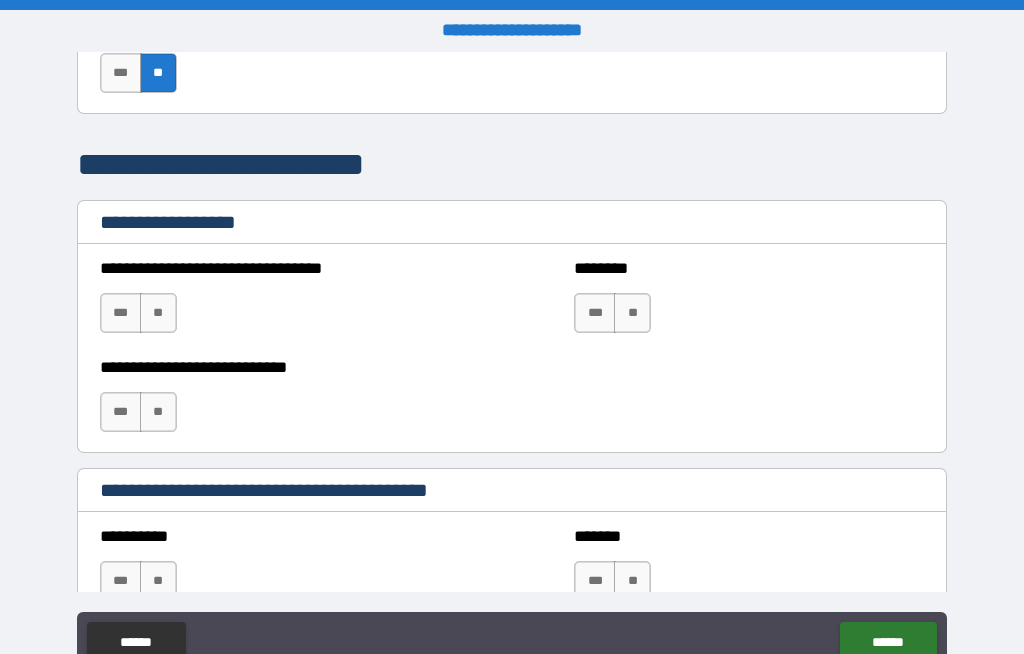scroll, scrollTop: 1596, scrollLeft: 0, axis: vertical 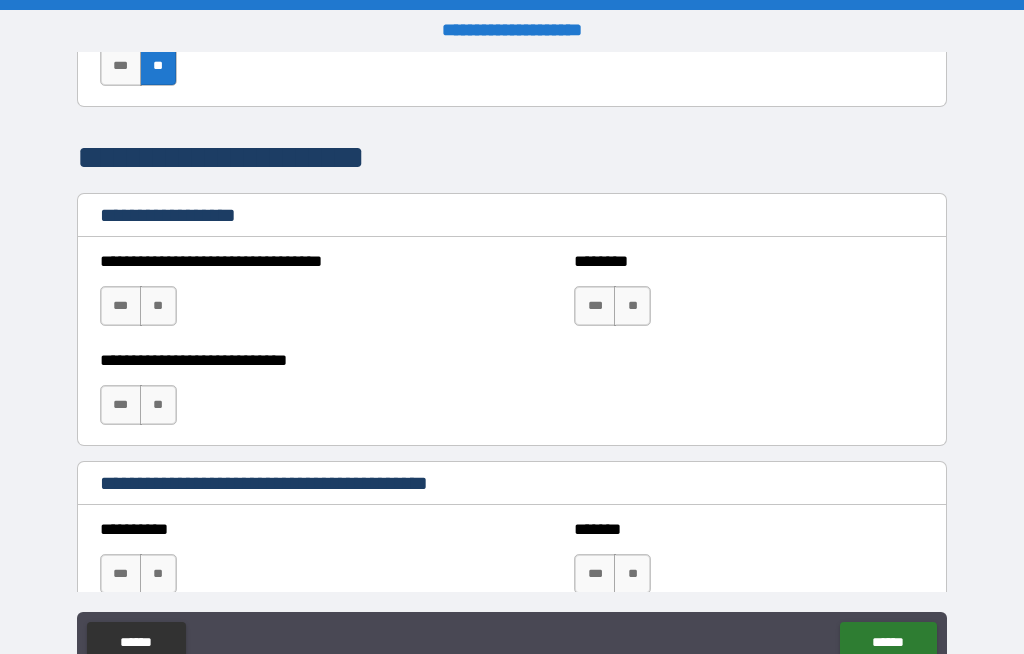 click on "**" at bounding box center (158, 306) 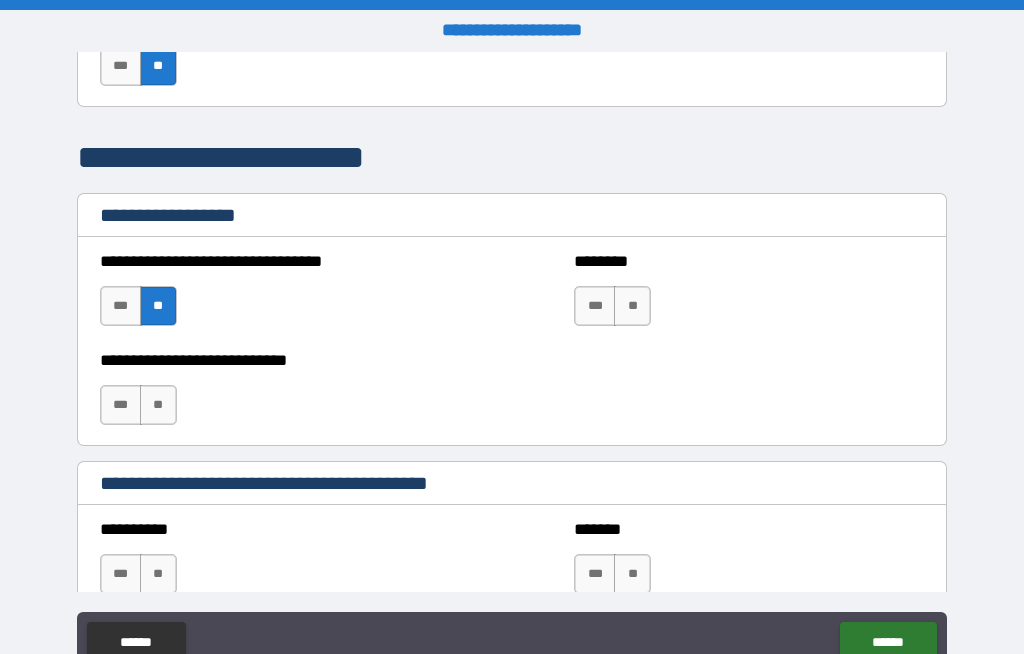 click on "**" at bounding box center [632, 306] 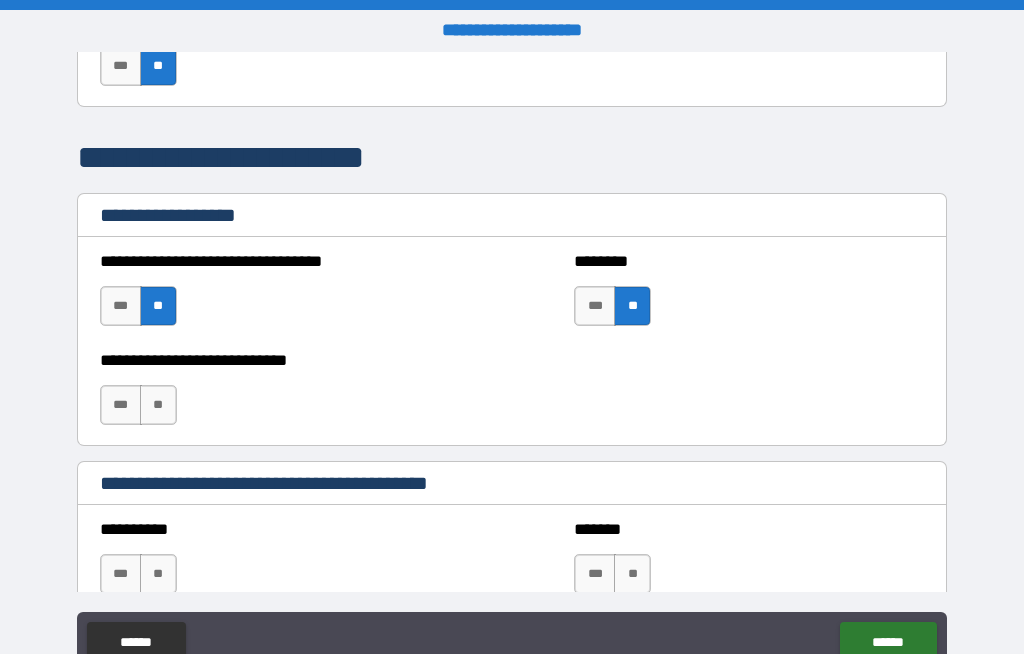 click on "**" at bounding box center (158, 405) 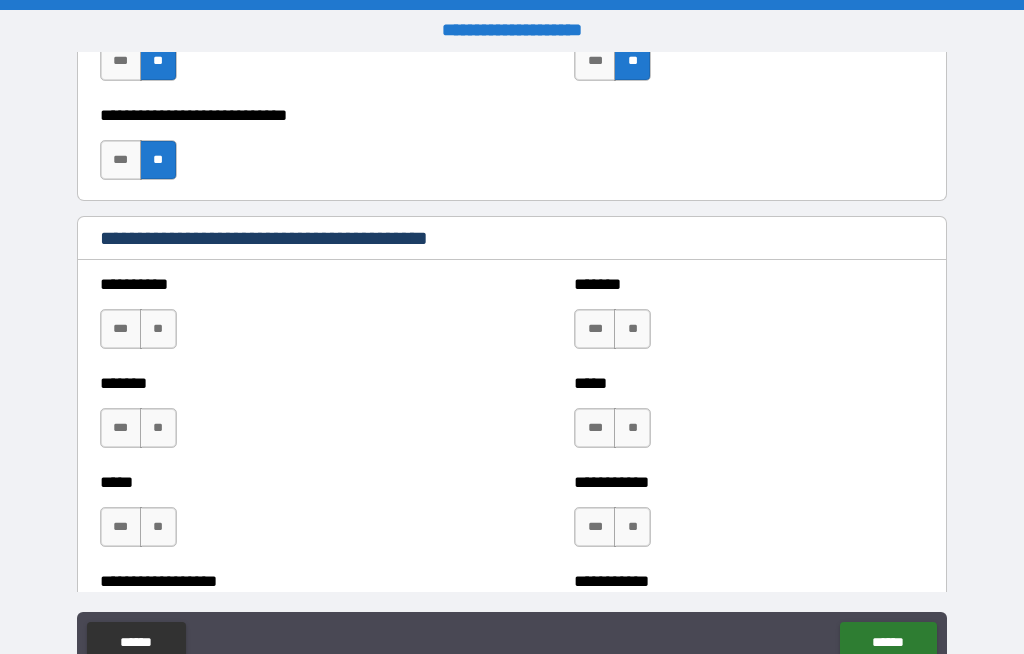 scroll, scrollTop: 1844, scrollLeft: 0, axis: vertical 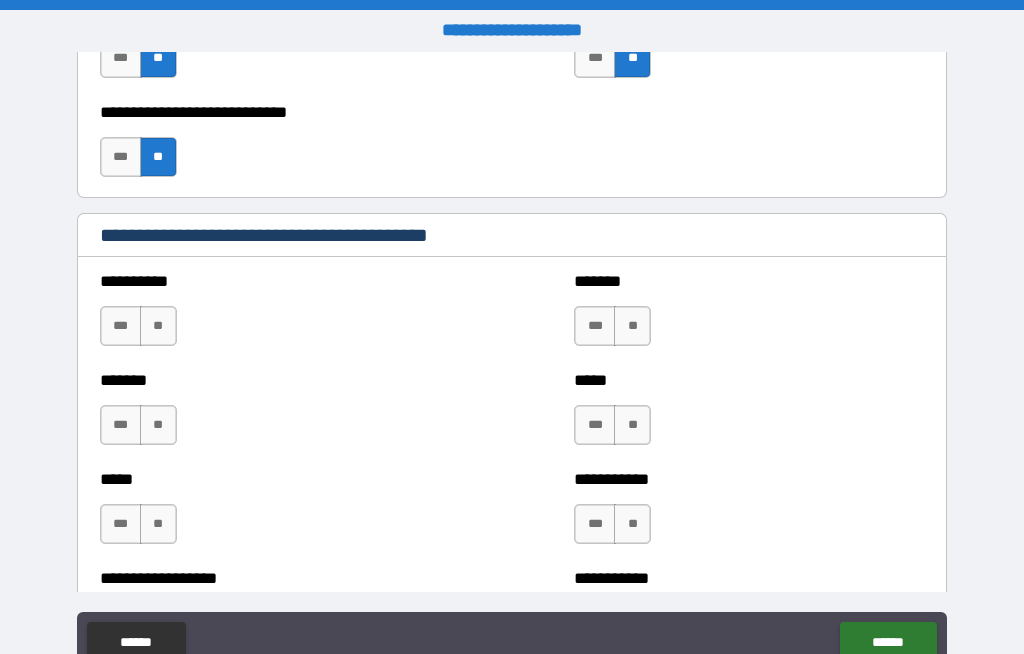 click on "**" at bounding box center [158, 326] 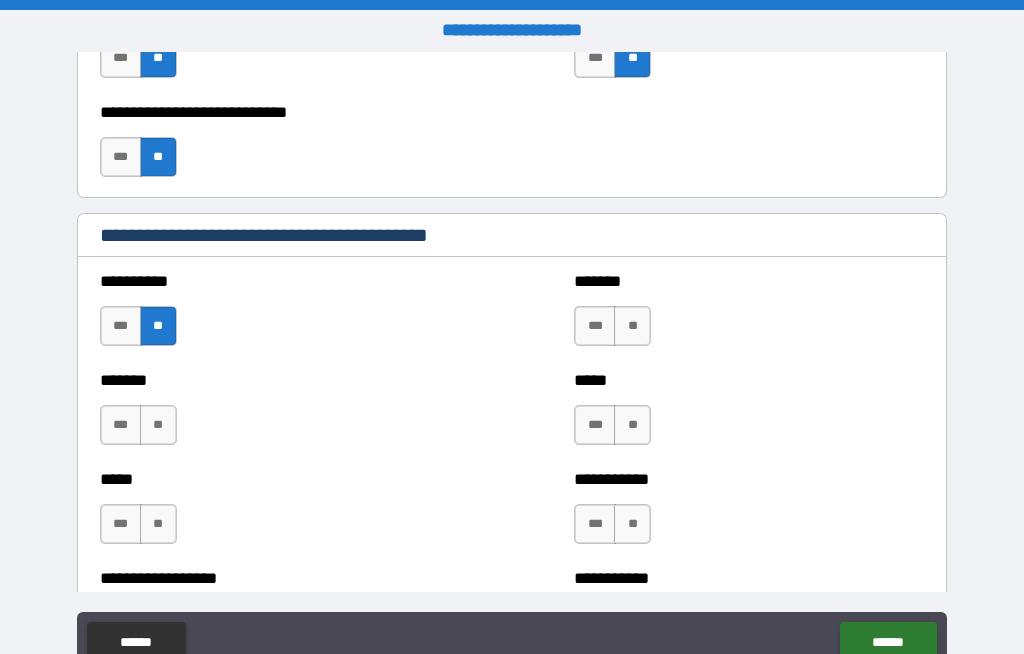 click on "**" at bounding box center (158, 425) 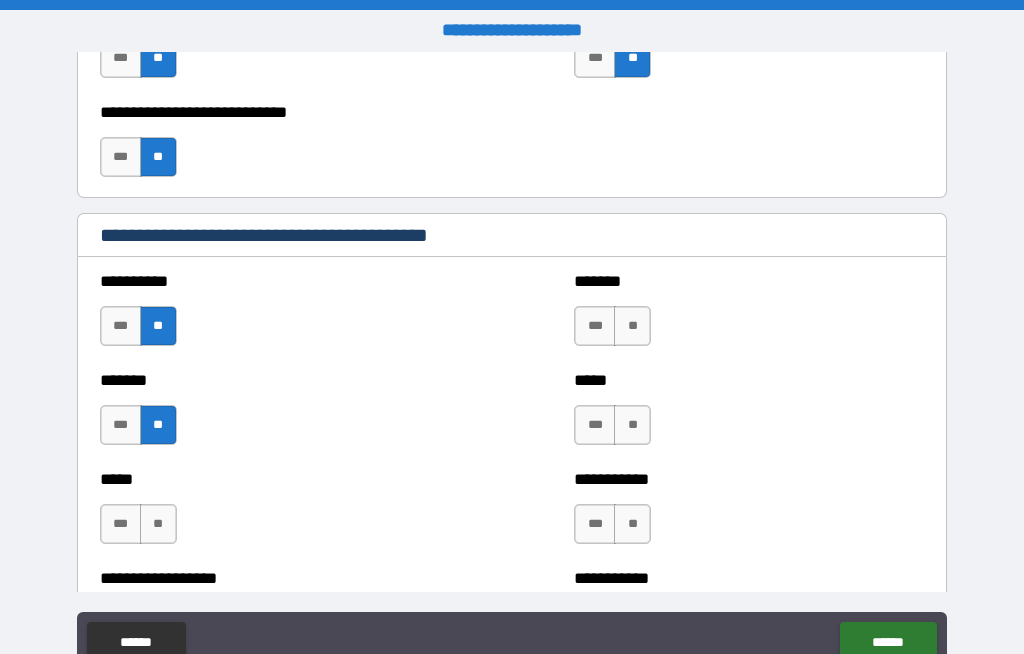 click on "**" at bounding box center (632, 326) 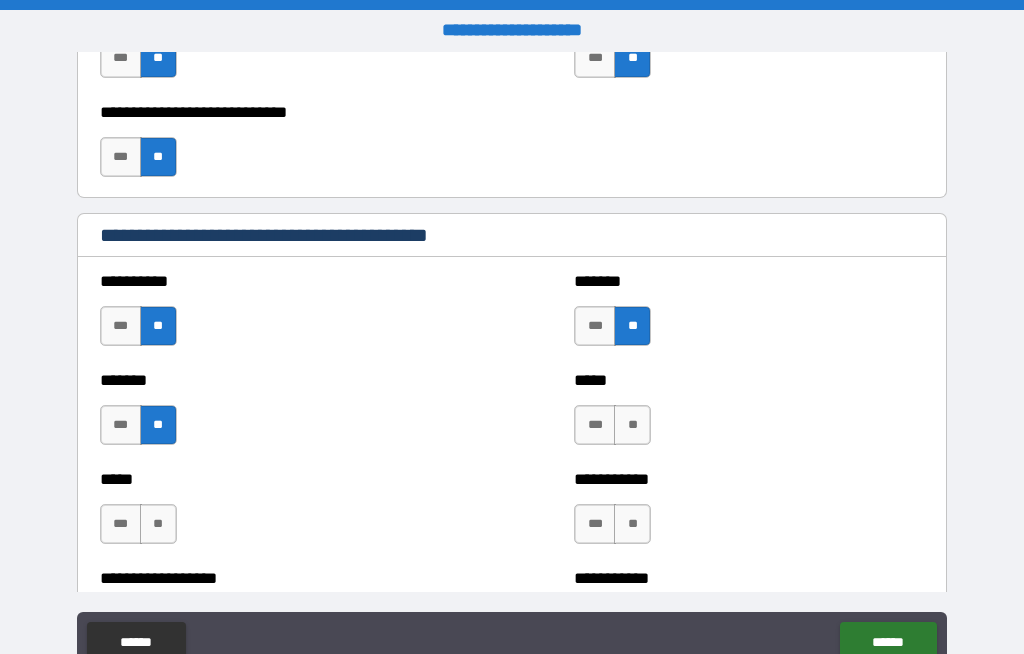 click on "**" at bounding box center (632, 425) 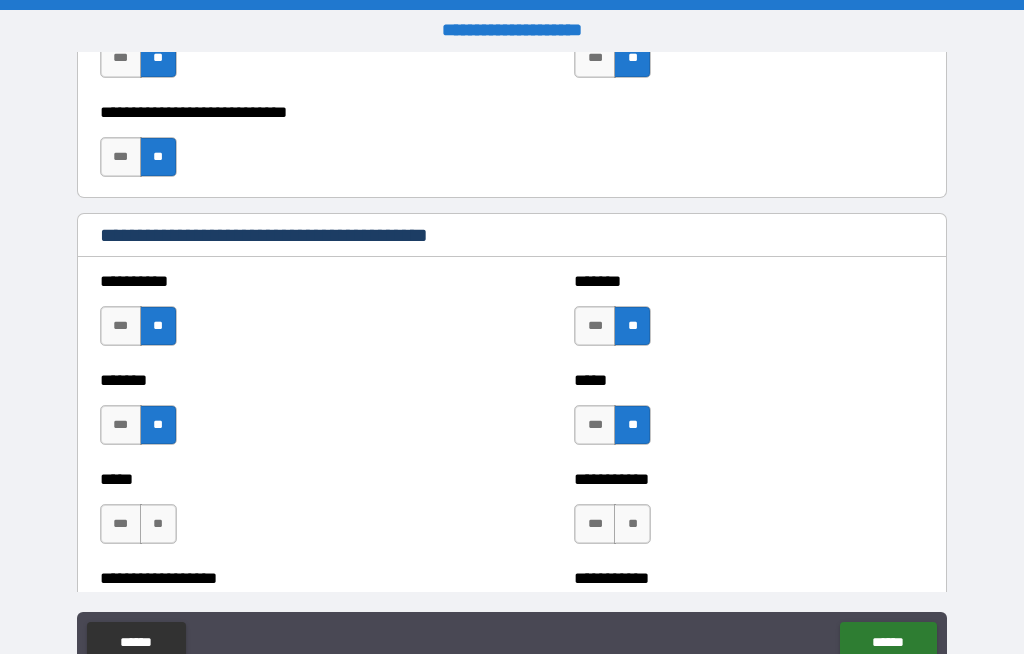 click on "**" at bounding box center [158, 524] 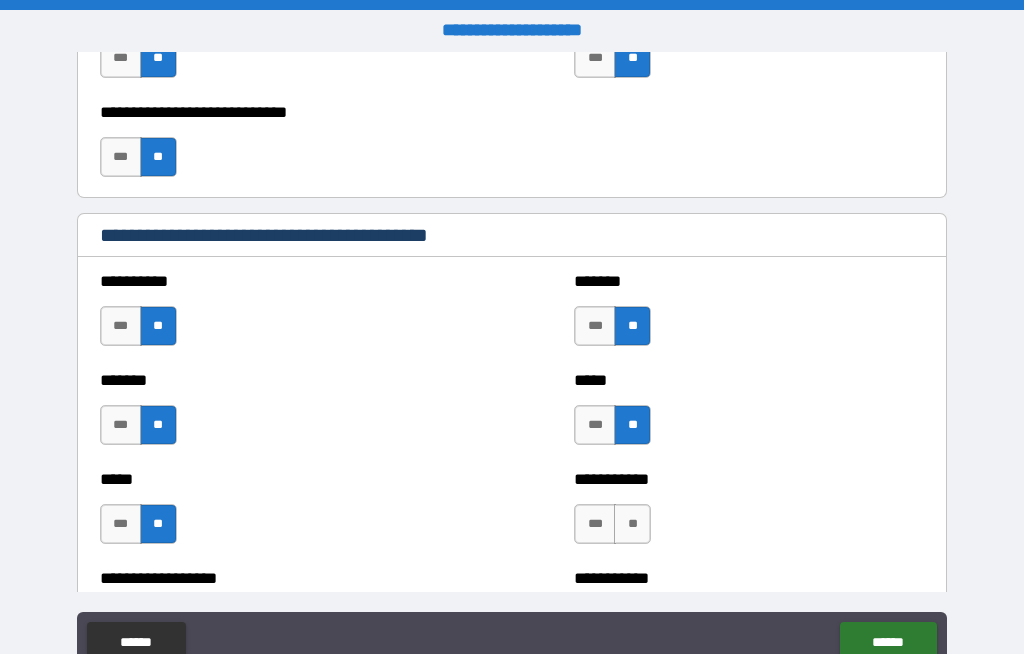 click on "**" at bounding box center (632, 524) 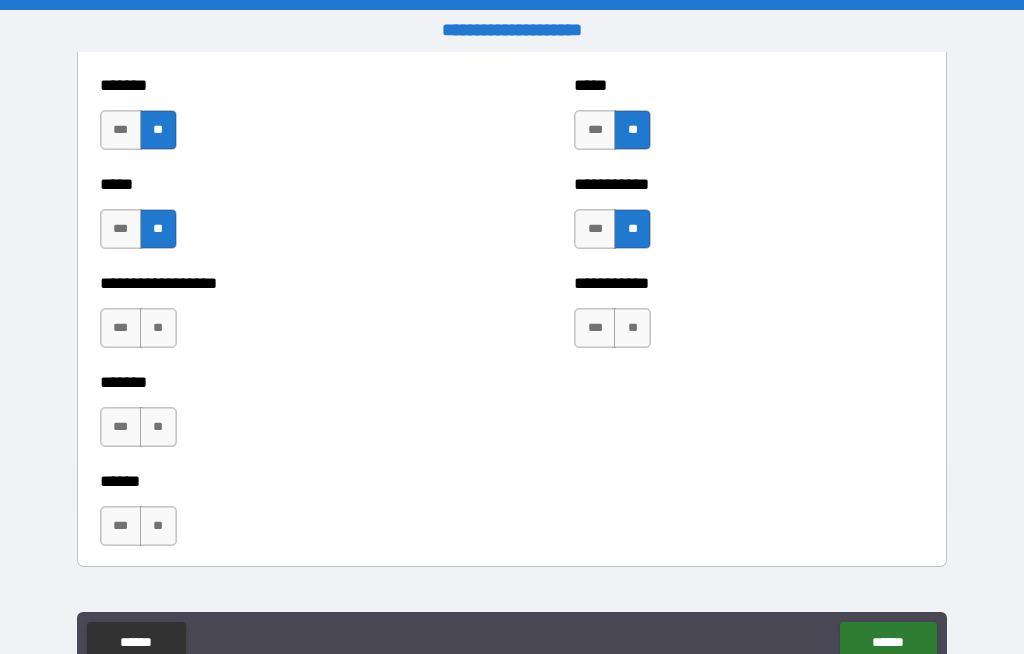 scroll, scrollTop: 2143, scrollLeft: 0, axis: vertical 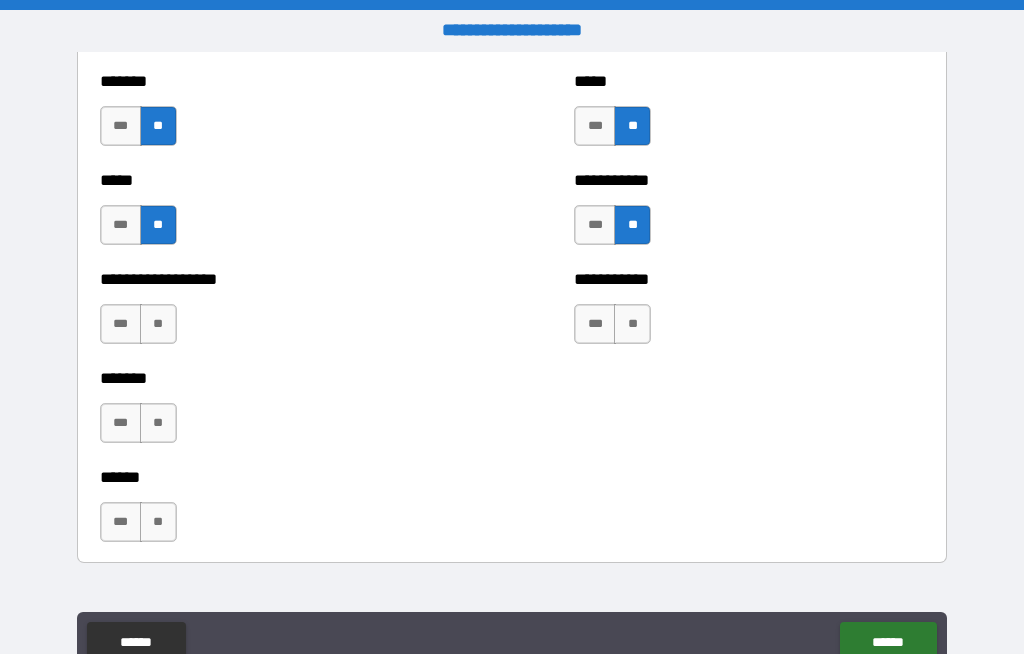 click on "**" at bounding box center [158, 324] 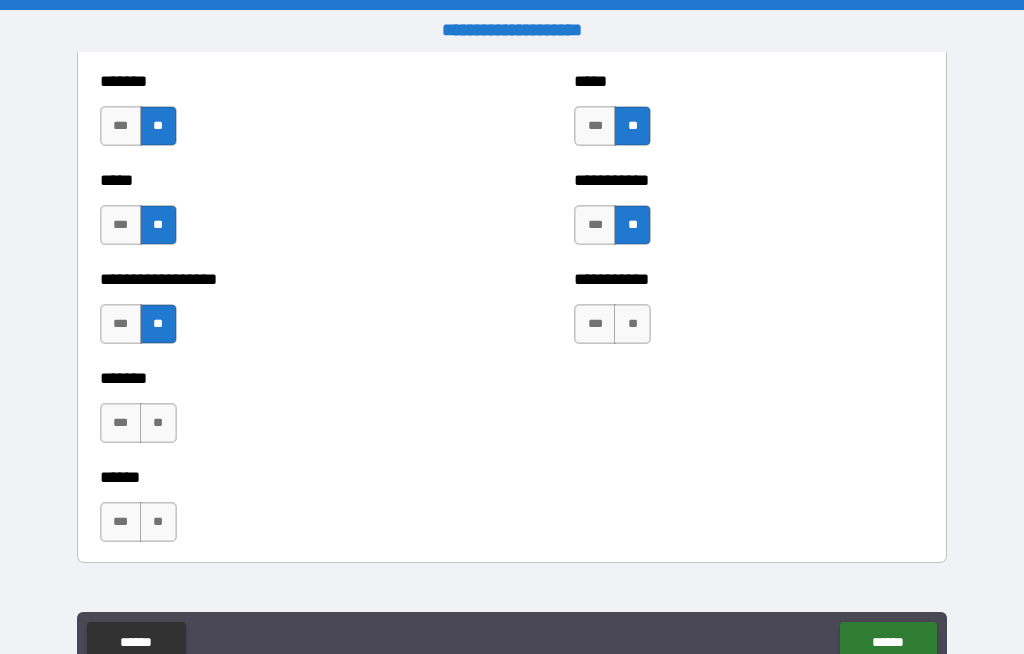 click on "**" at bounding box center (632, 324) 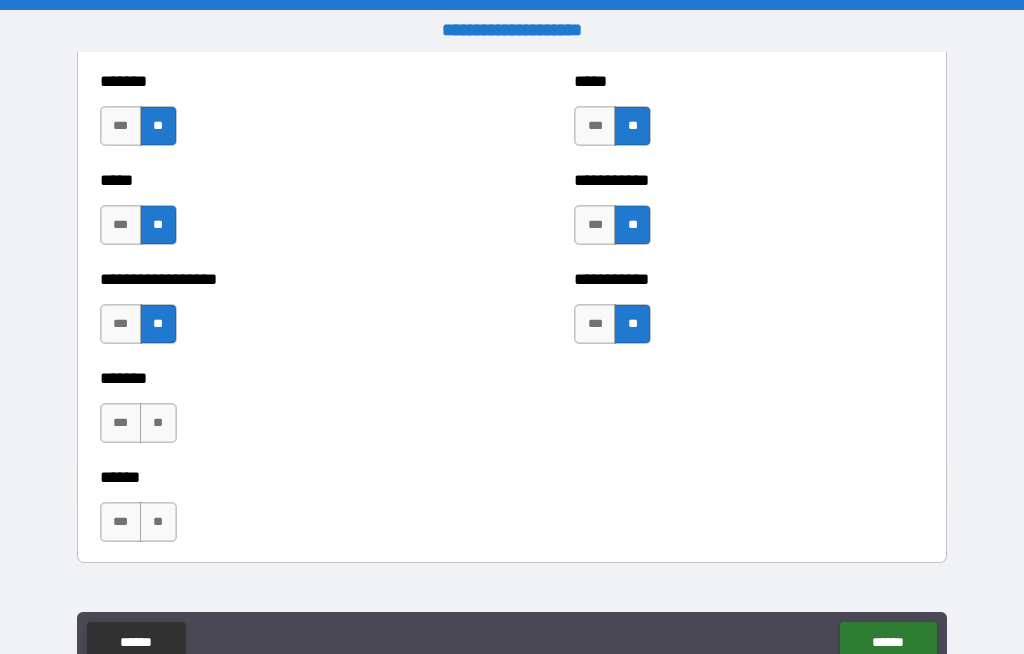 click on "**" at bounding box center [158, 423] 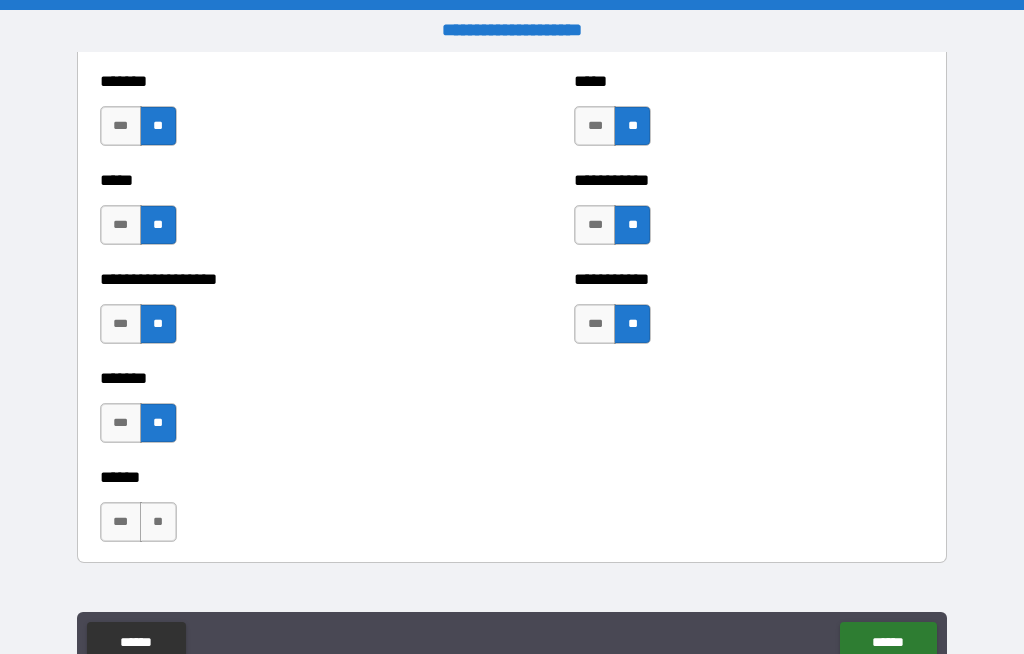 click on "**" at bounding box center (158, 522) 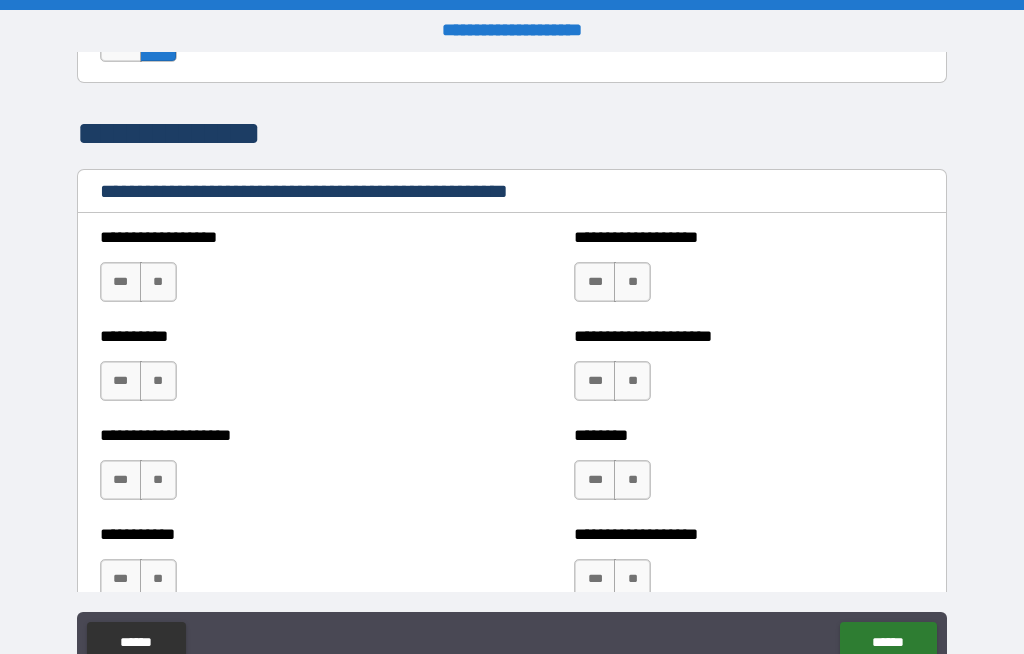 scroll, scrollTop: 2624, scrollLeft: 0, axis: vertical 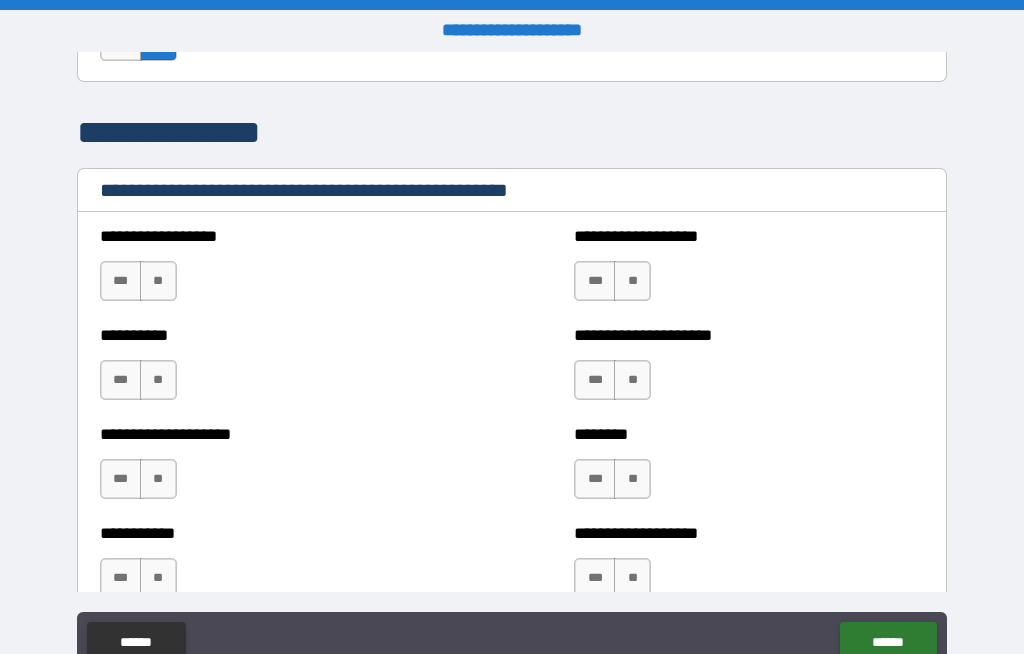 click on "**" at bounding box center (158, 281) 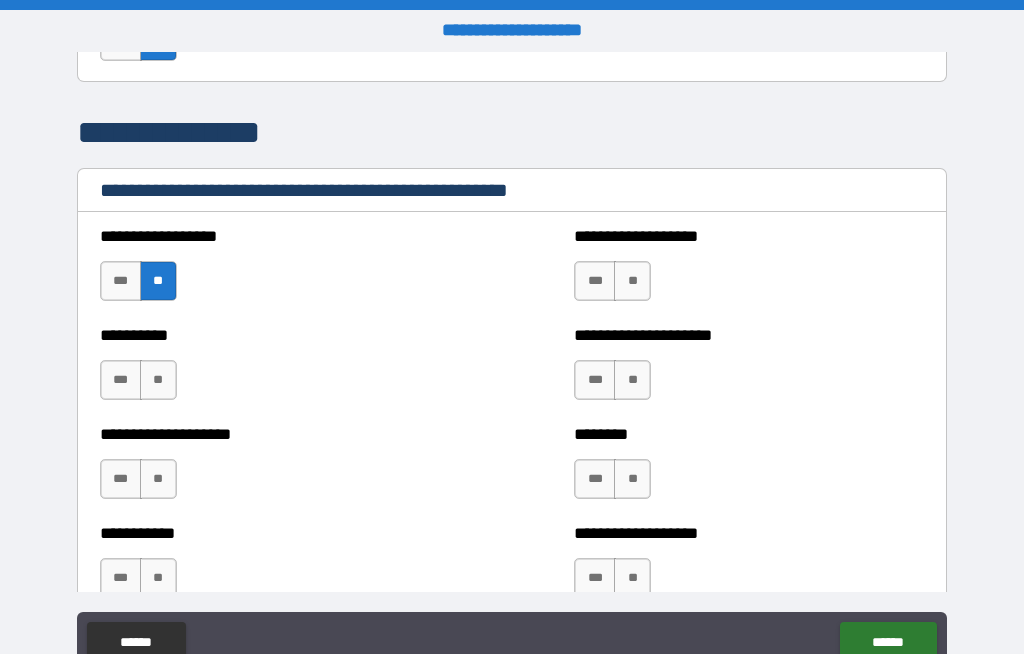 click on "**" at bounding box center [158, 380] 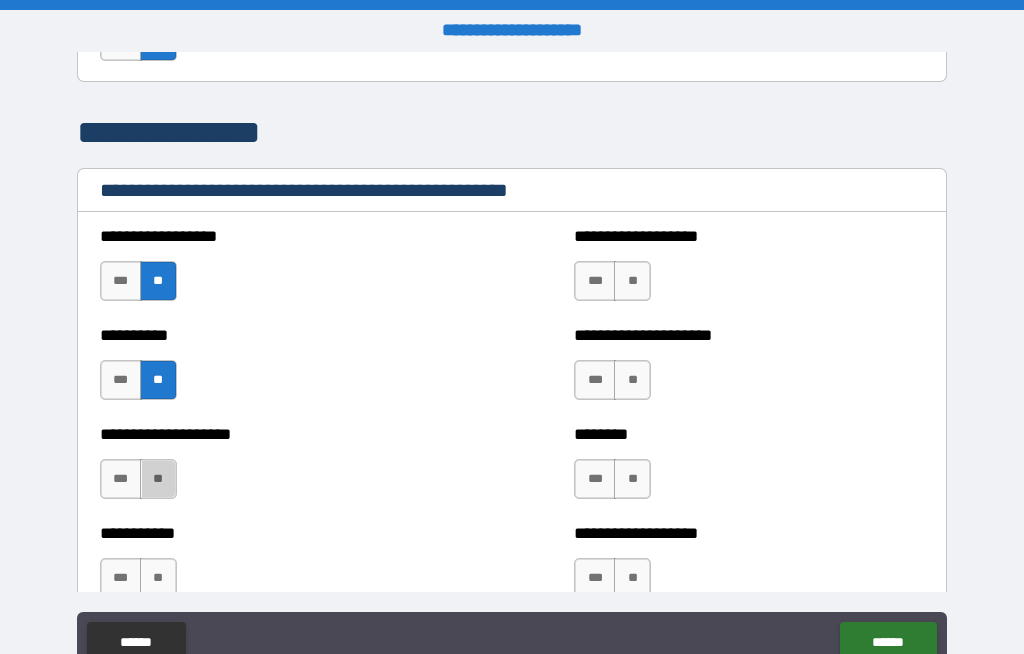 click on "**" at bounding box center [158, 479] 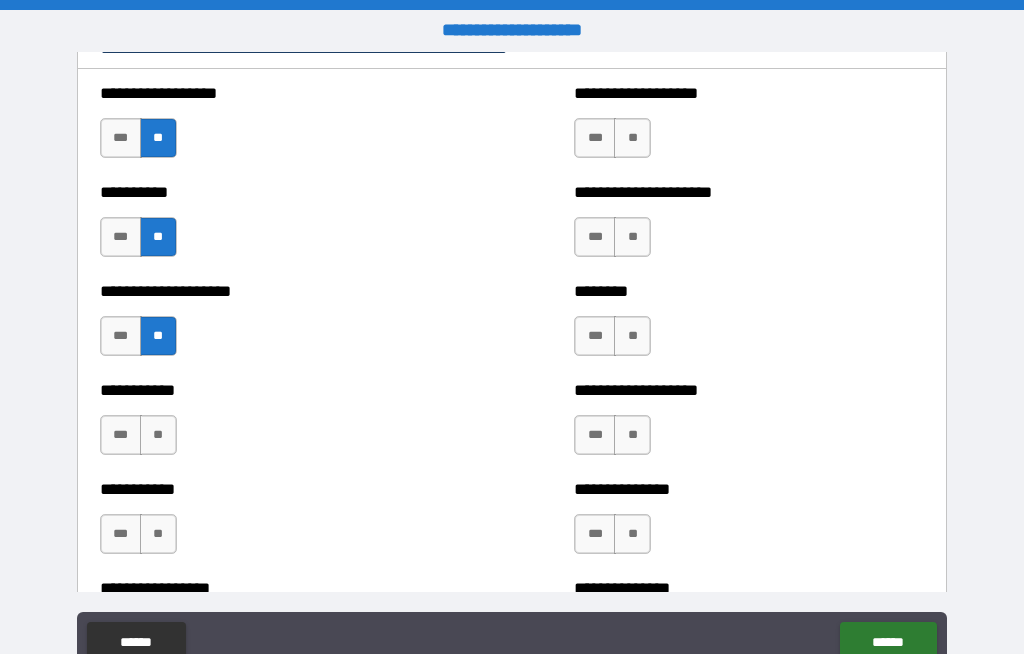 scroll, scrollTop: 2819, scrollLeft: 0, axis: vertical 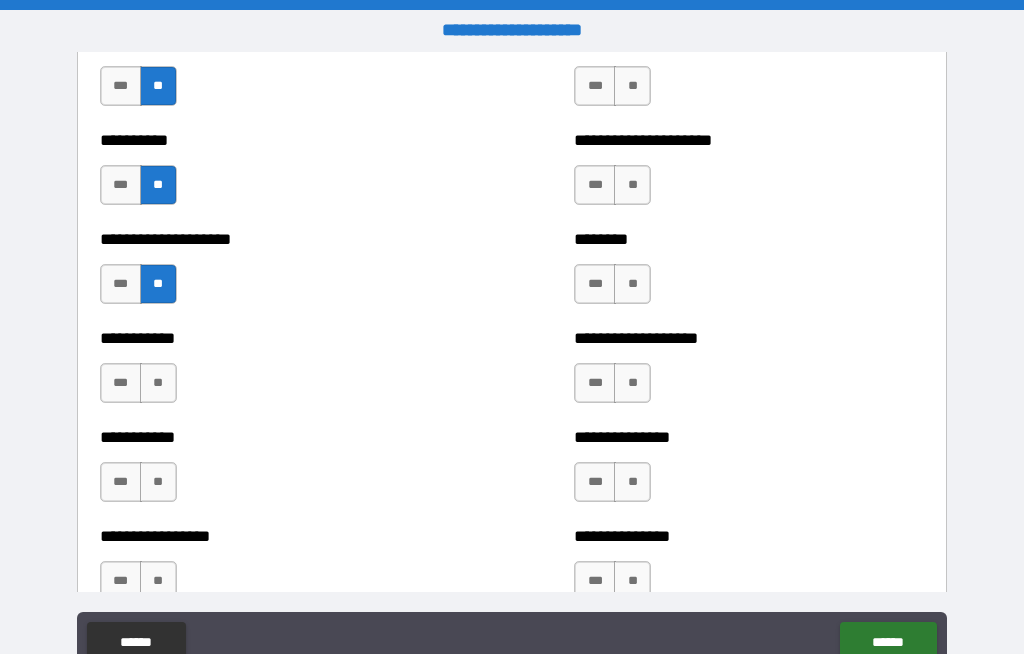 click on "**" at bounding box center [158, 383] 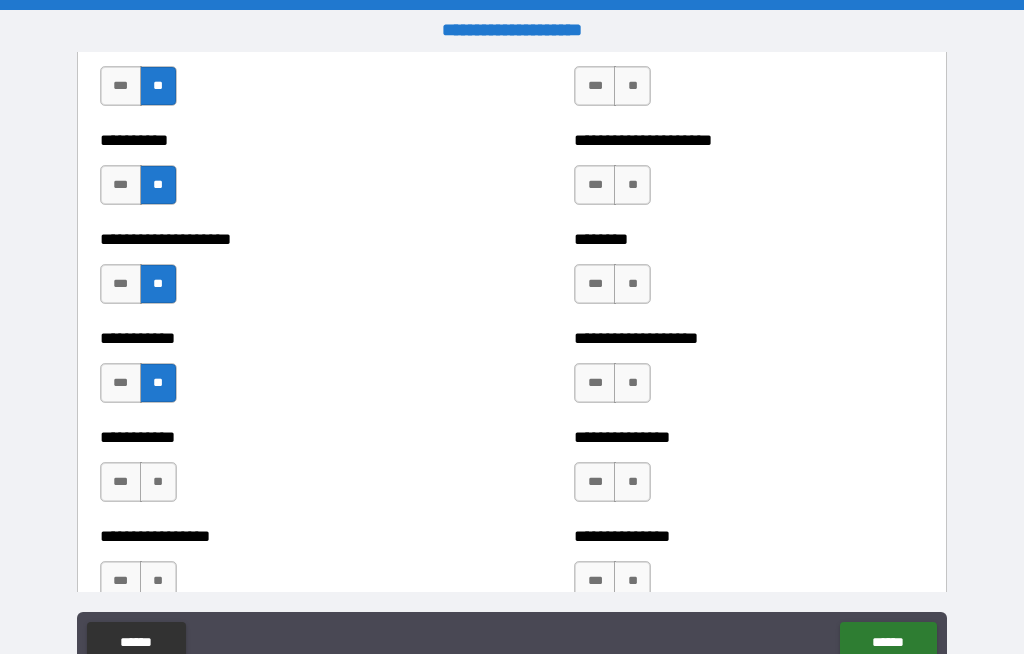 click on "**" at bounding box center [158, 482] 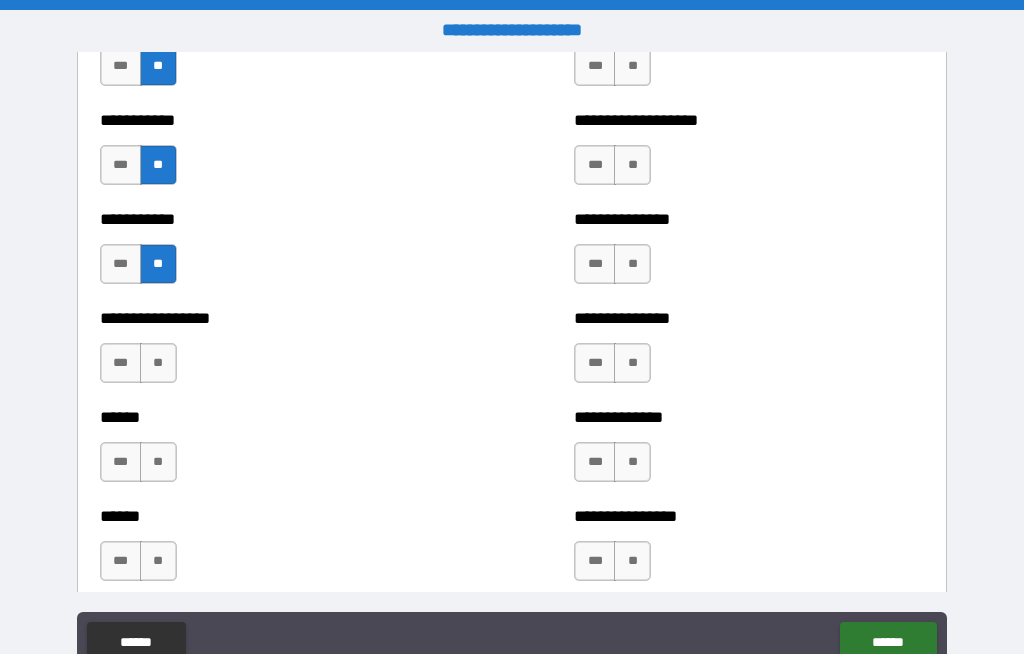 scroll, scrollTop: 3042, scrollLeft: 0, axis: vertical 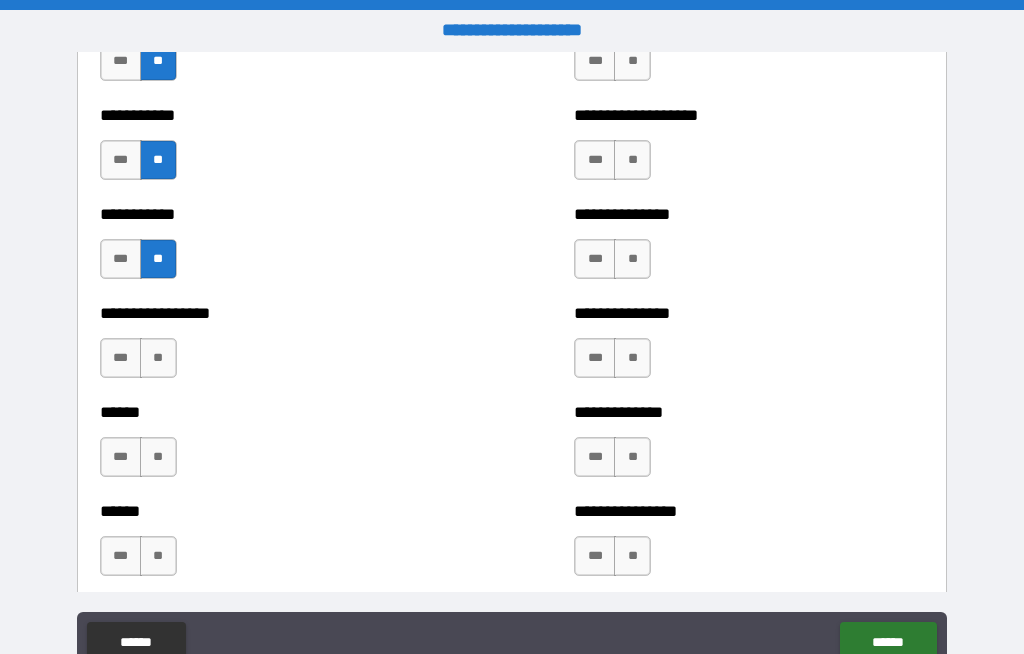 click on "**" at bounding box center [158, 358] 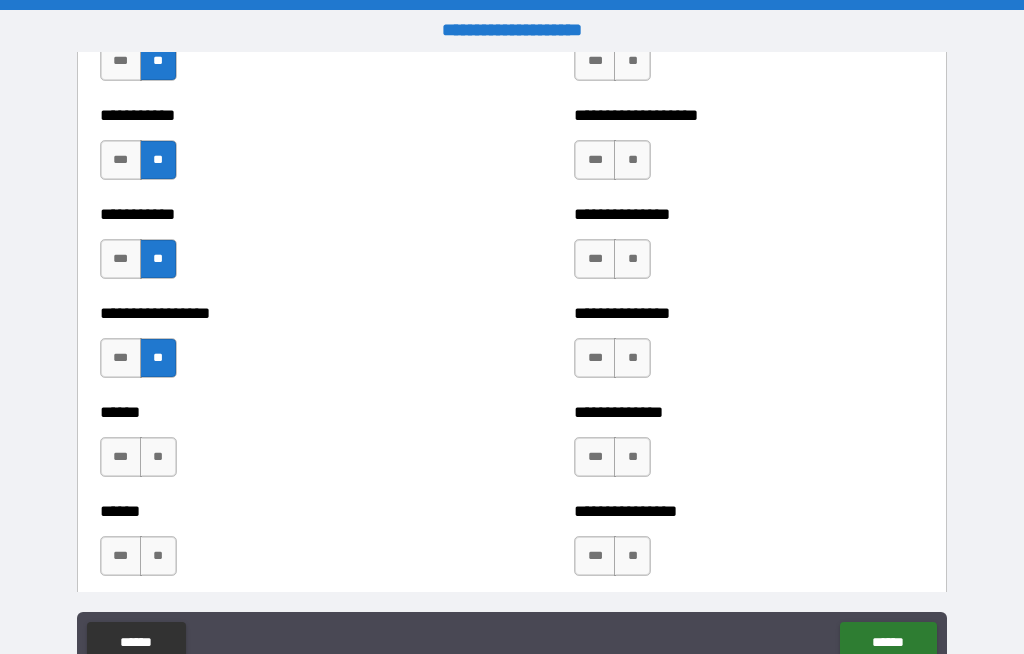 click on "**" at bounding box center [158, 457] 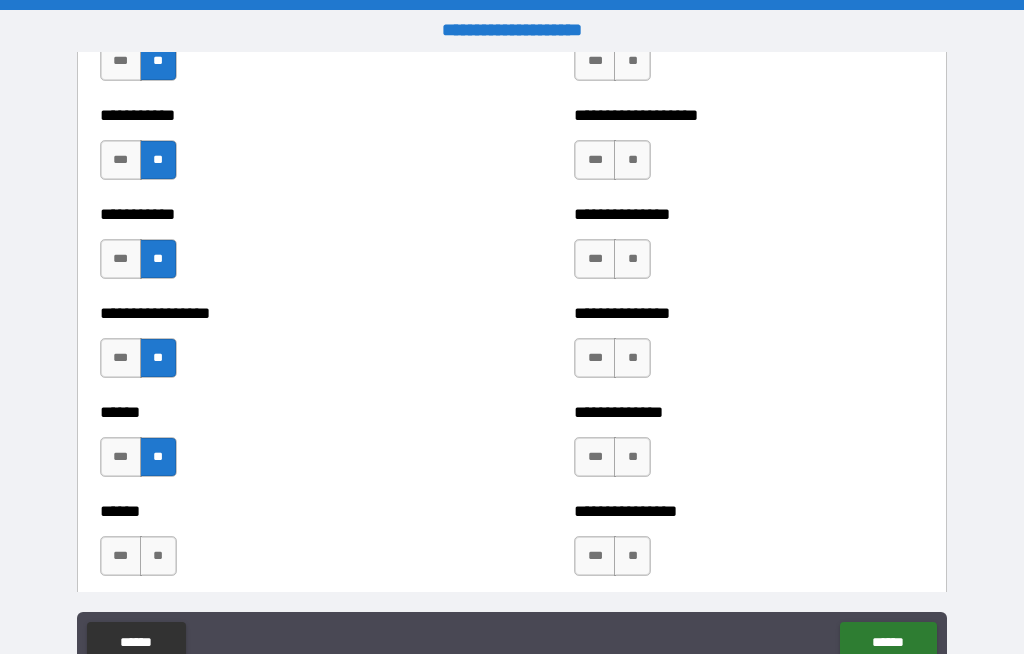 click on "**" at bounding box center [158, 556] 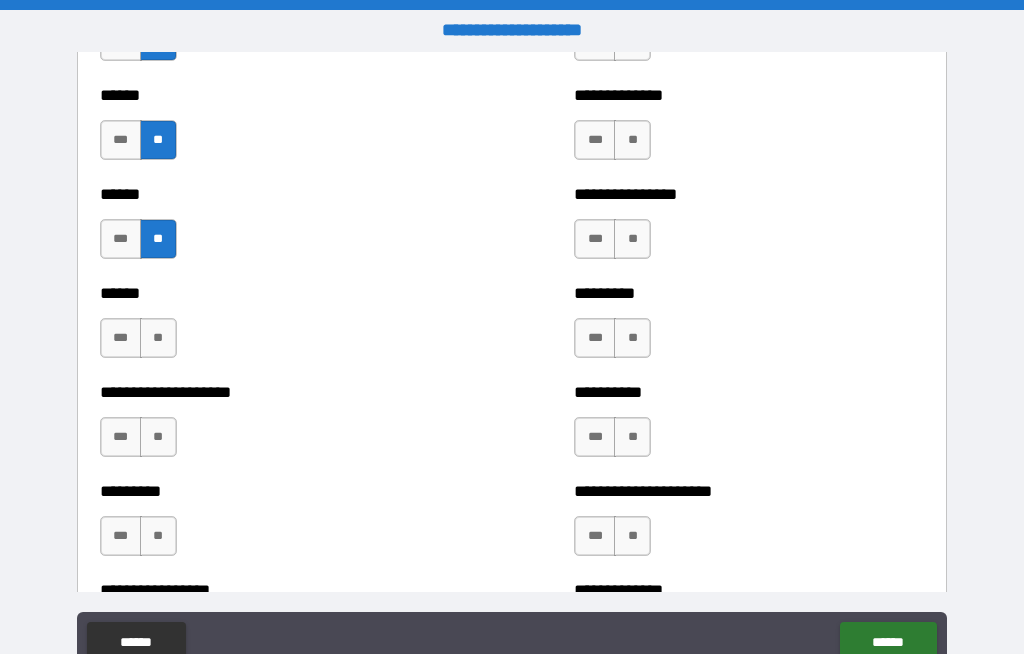 scroll, scrollTop: 3360, scrollLeft: 0, axis: vertical 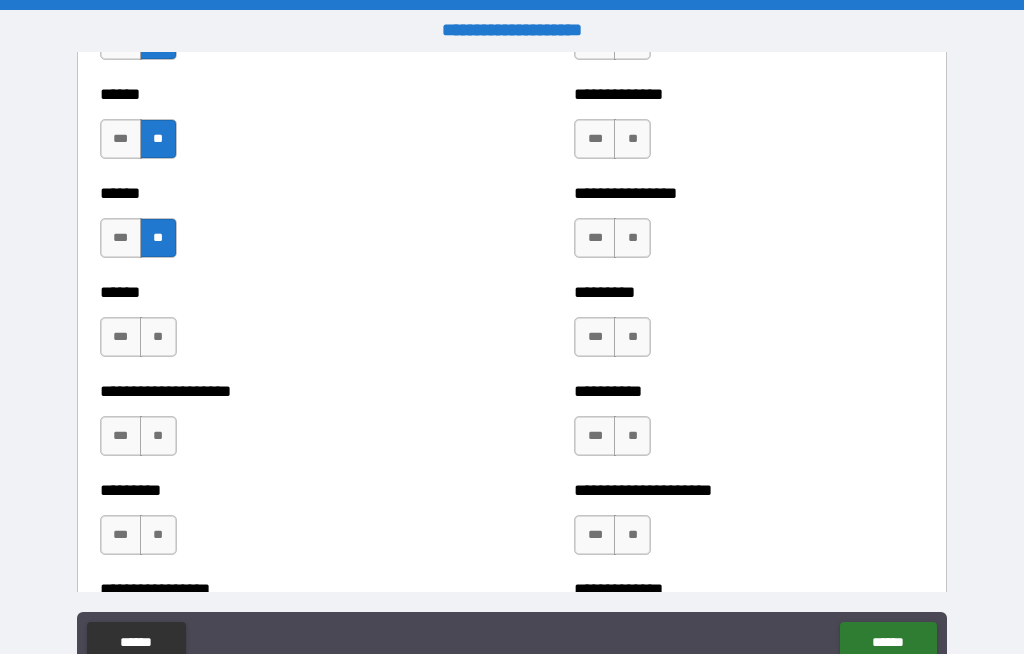 click on "**" at bounding box center [158, 337] 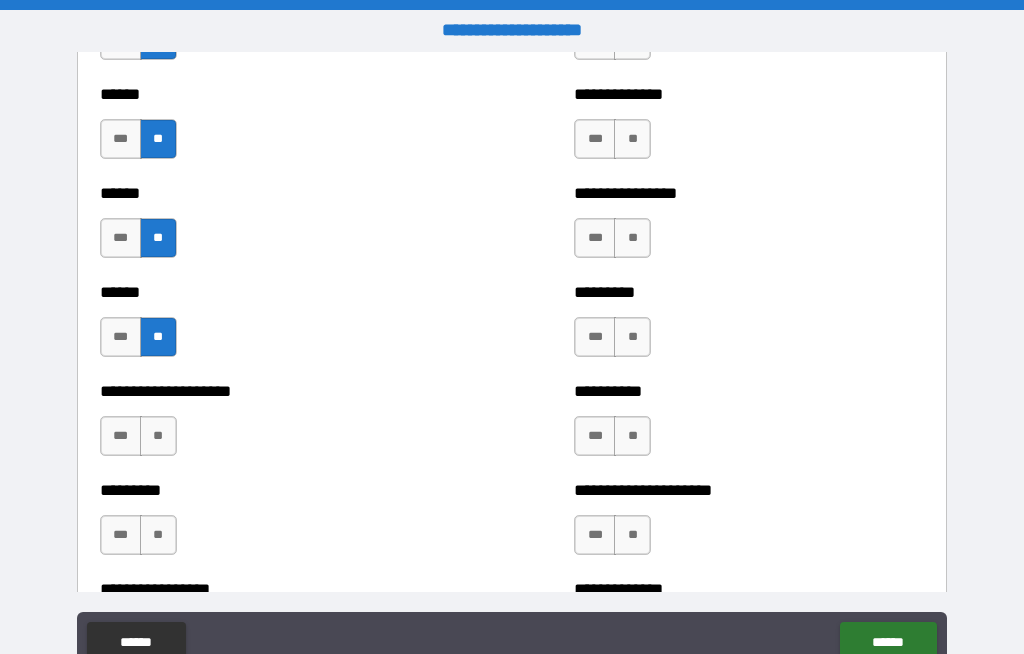 click on "**" at bounding box center [158, 436] 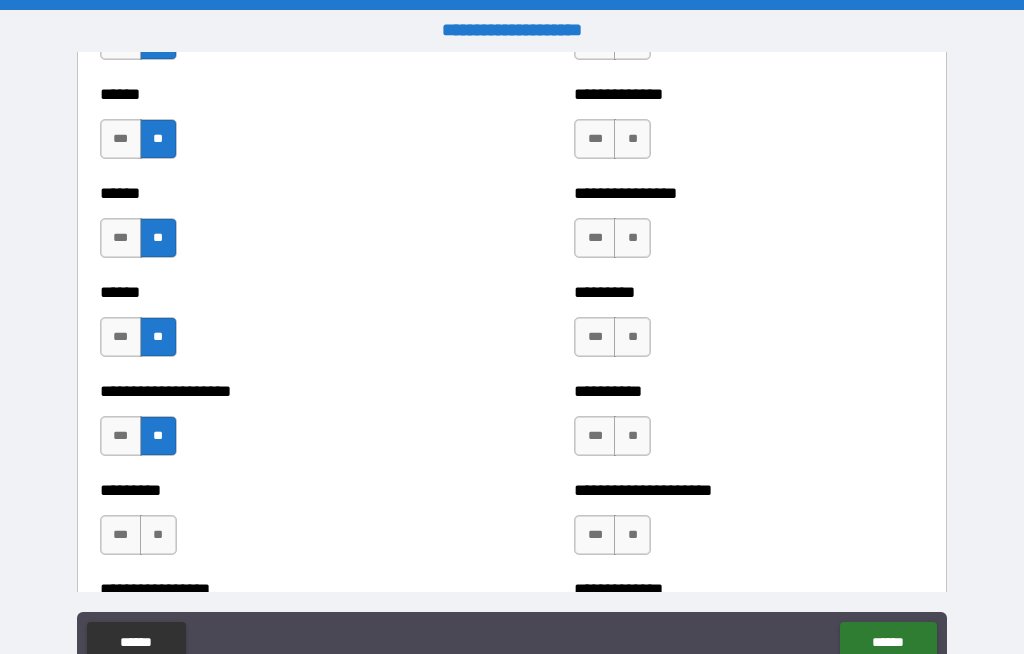 click on "**" at bounding box center (158, 535) 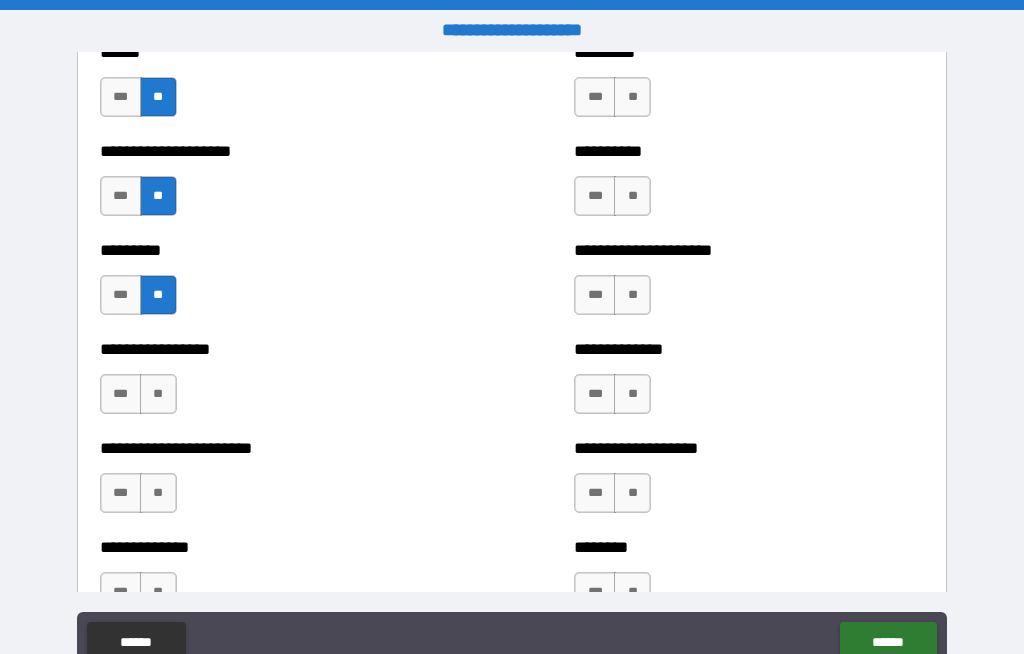 scroll, scrollTop: 3614, scrollLeft: 0, axis: vertical 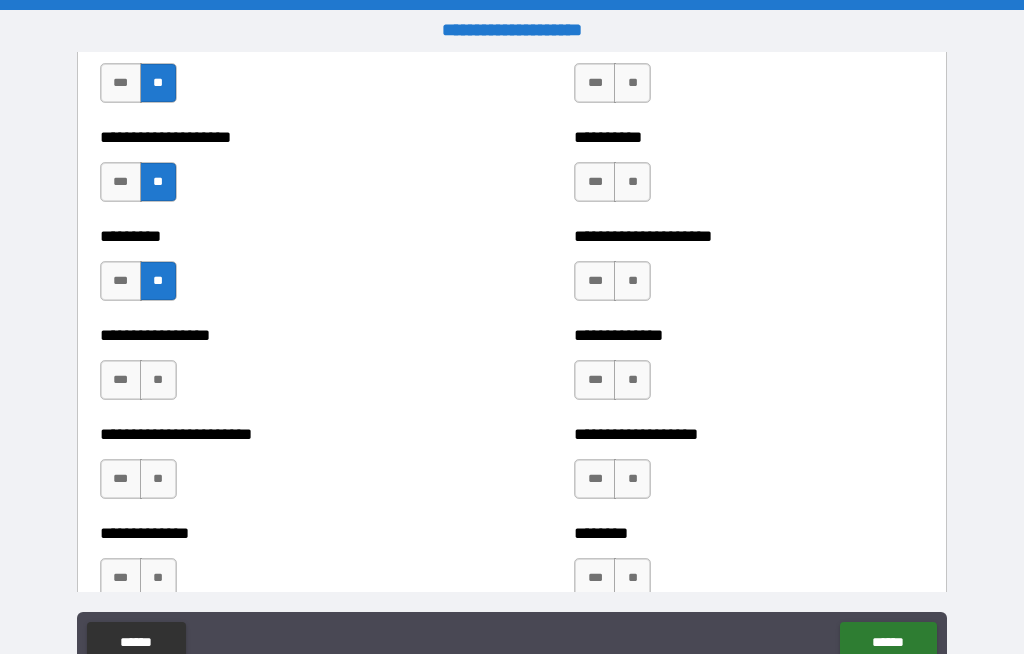 click on "***" at bounding box center (121, 380) 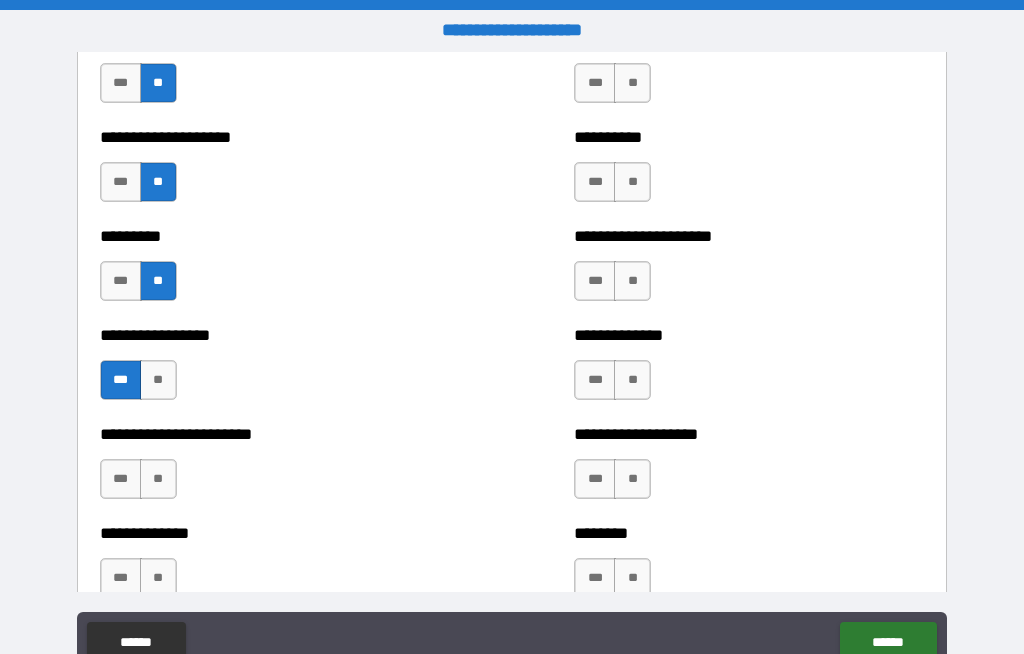 click on "**" at bounding box center (158, 479) 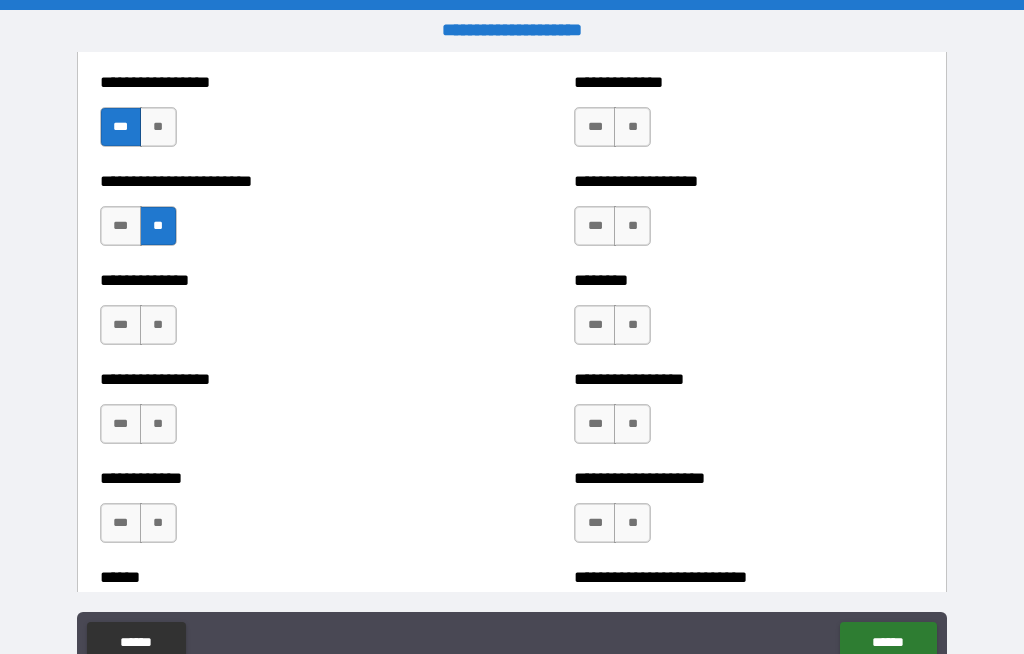 scroll, scrollTop: 3888, scrollLeft: 0, axis: vertical 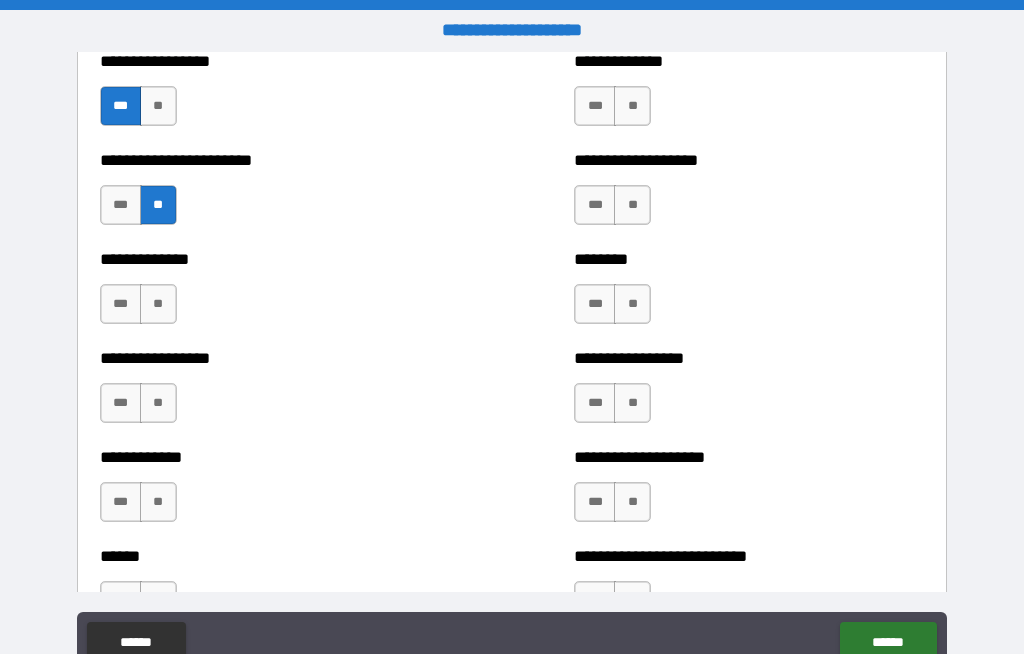 click on "**" at bounding box center [158, 304] 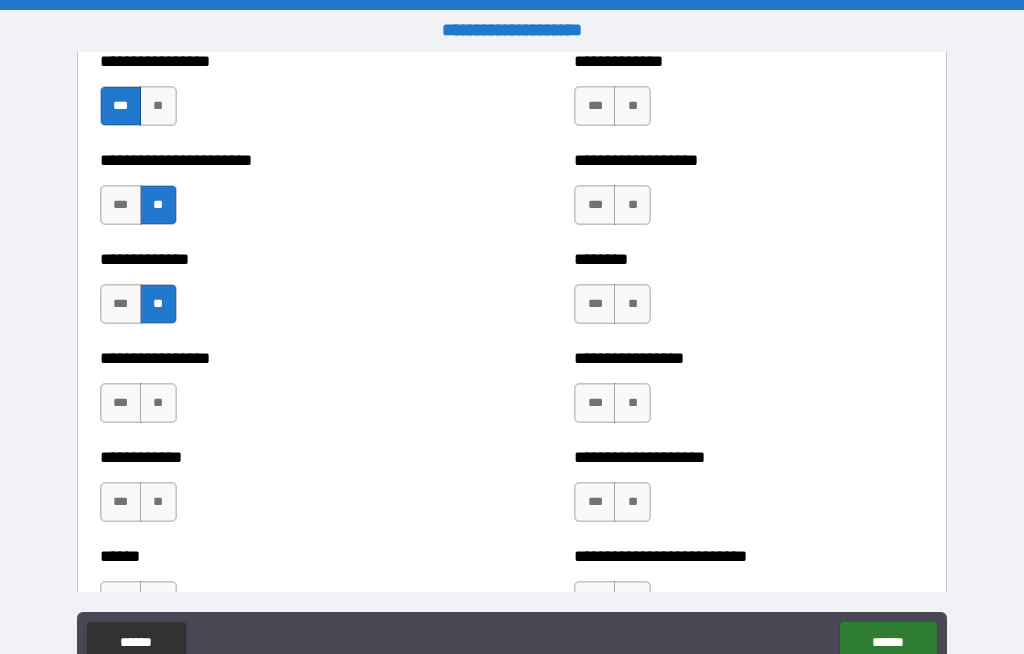 click on "**" at bounding box center [158, 403] 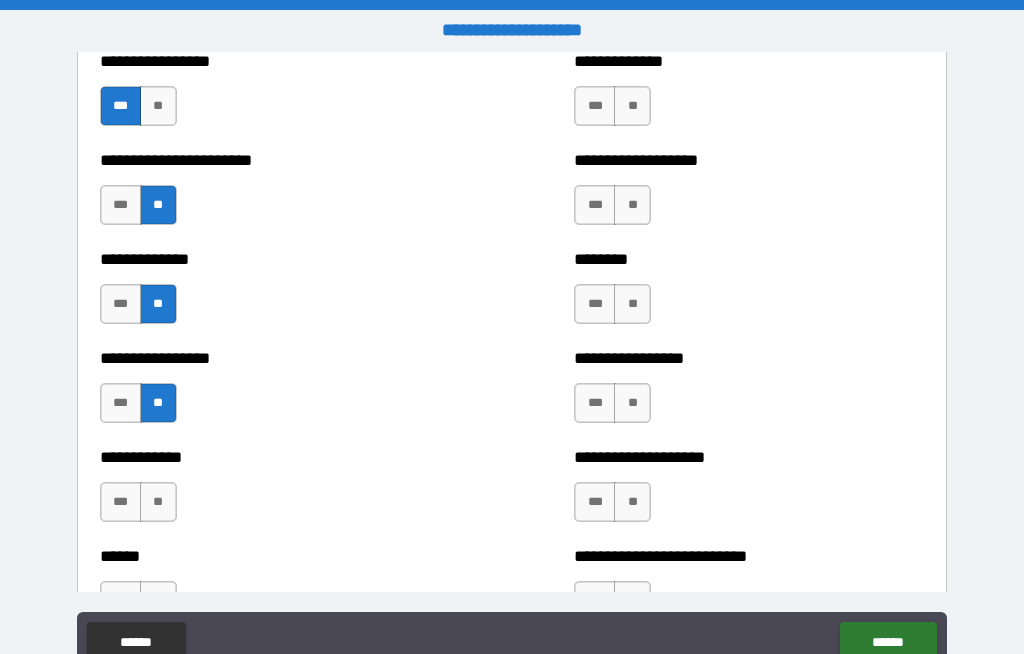 click on "**" at bounding box center (158, 502) 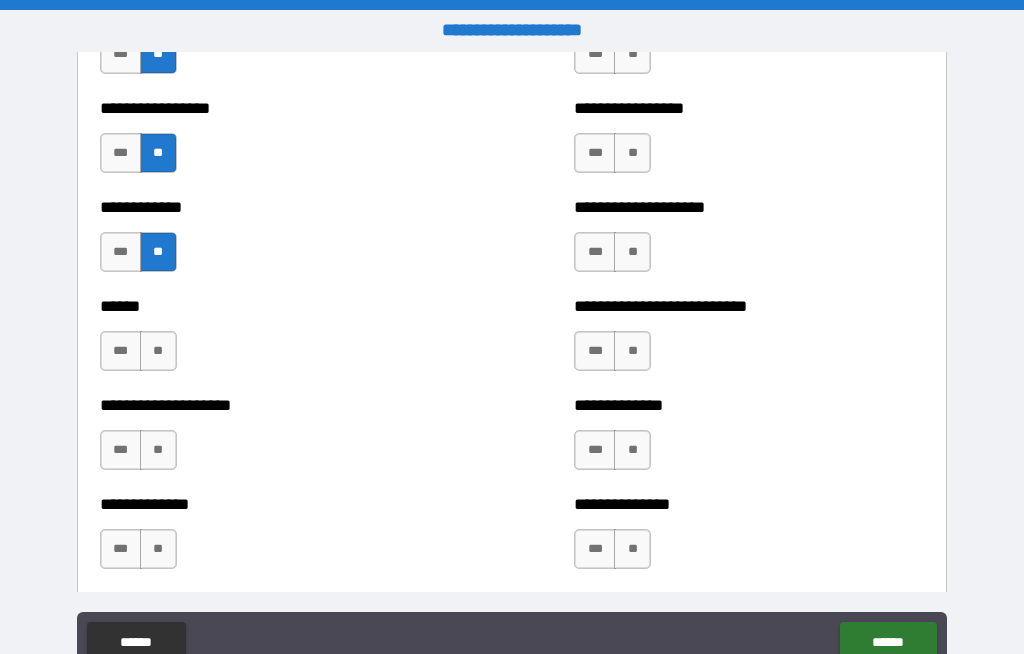 scroll, scrollTop: 4139, scrollLeft: 0, axis: vertical 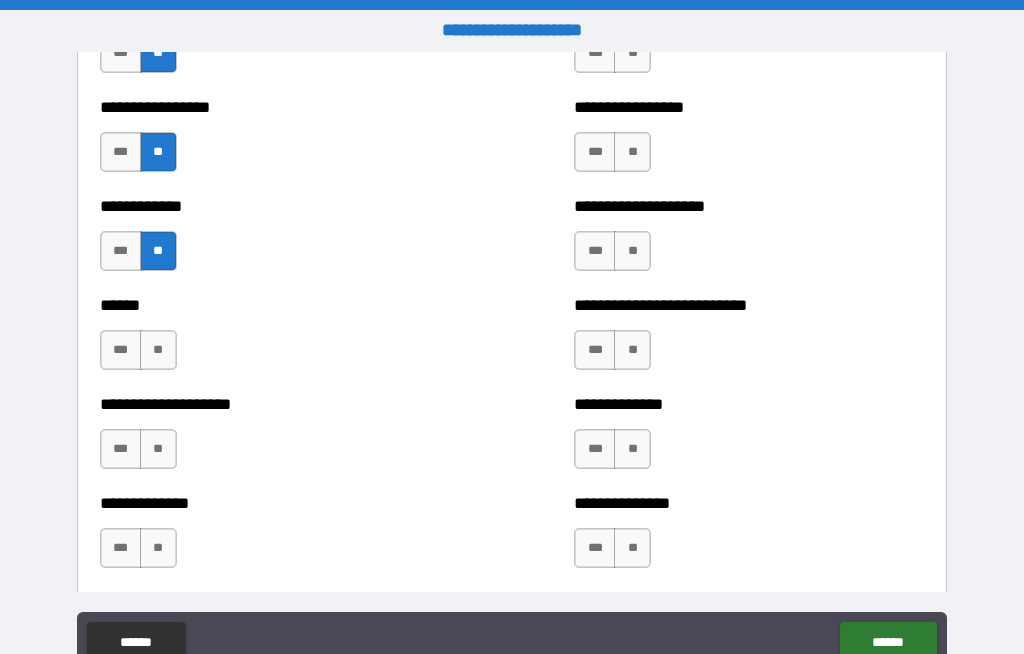 click on "**" at bounding box center (158, 350) 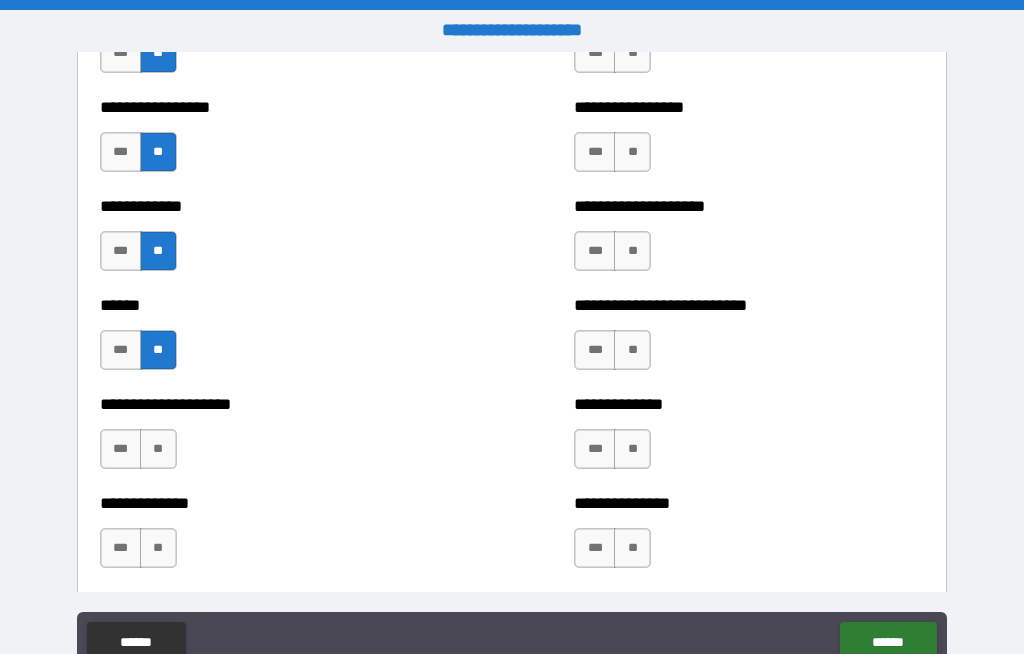 click on "**" at bounding box center [158, 449] 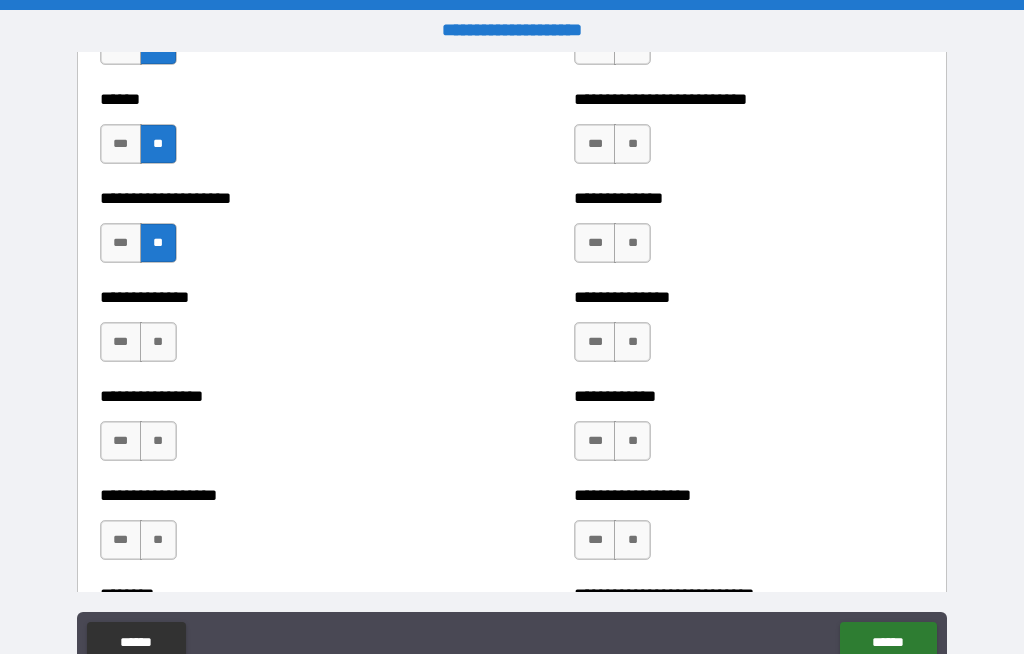 scroll, scrollTop: 4346, scrollLeft: 0, axis: vertical 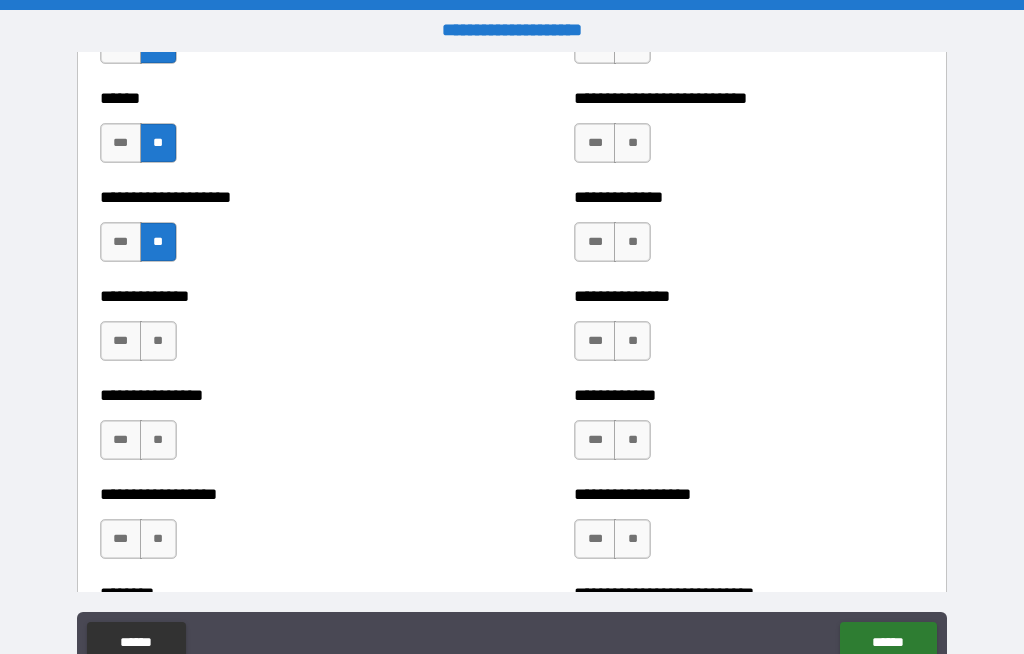 click on "**" at bounding box center (158, 341) 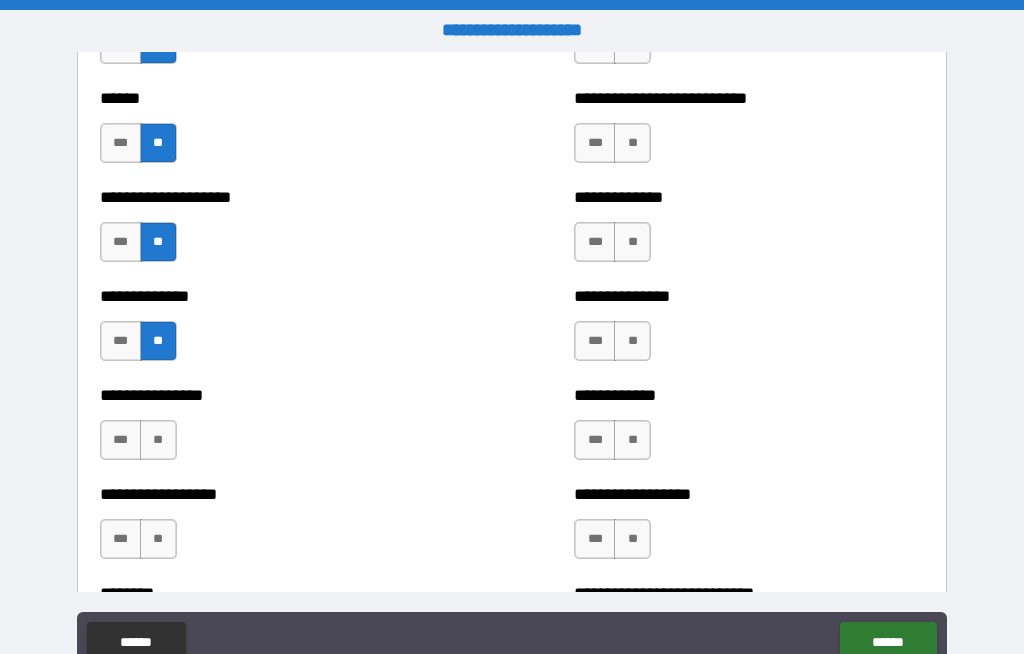 click on "**" at bounding box center [158, 440] 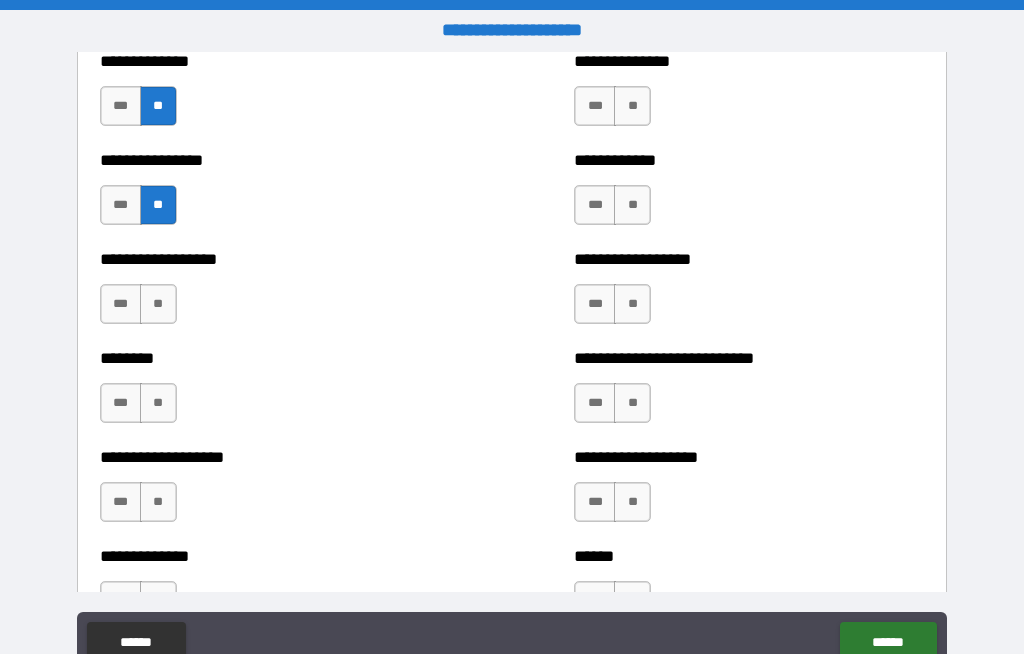 scroll, scrollTop: 4584, scrollLeft: 0, axis: vertical 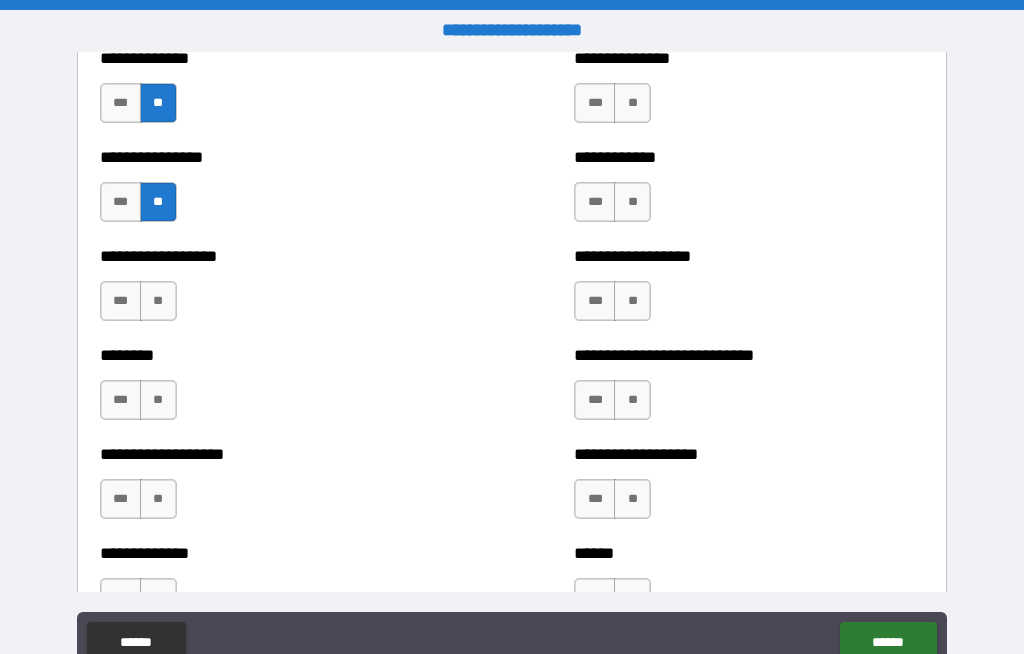 click on "**" at bounding box center [158, 301] 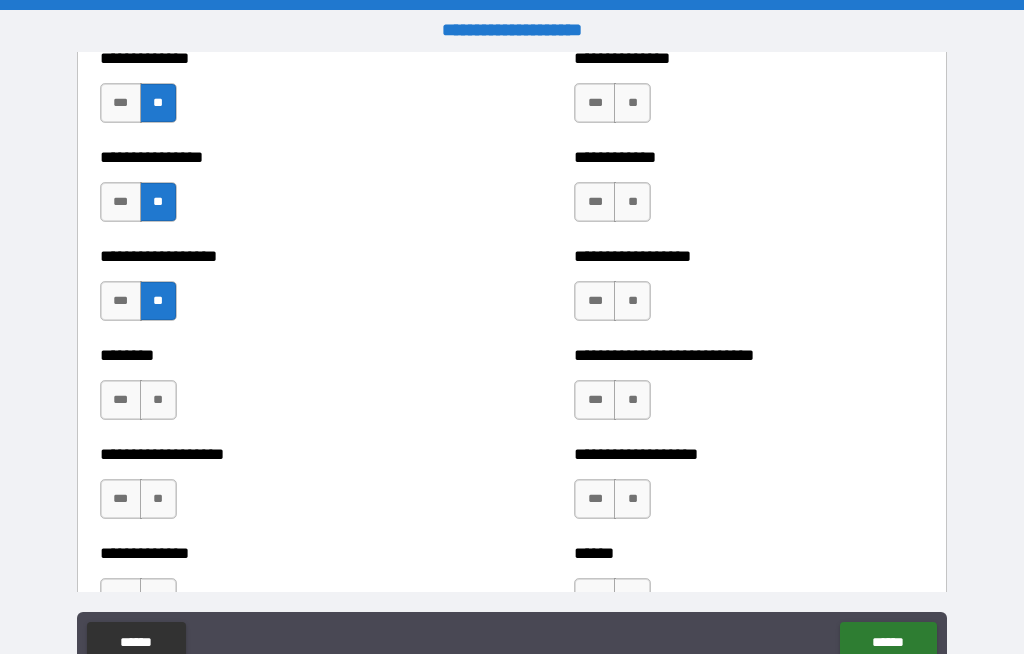 click on "**" at bounding box center (158, 400) 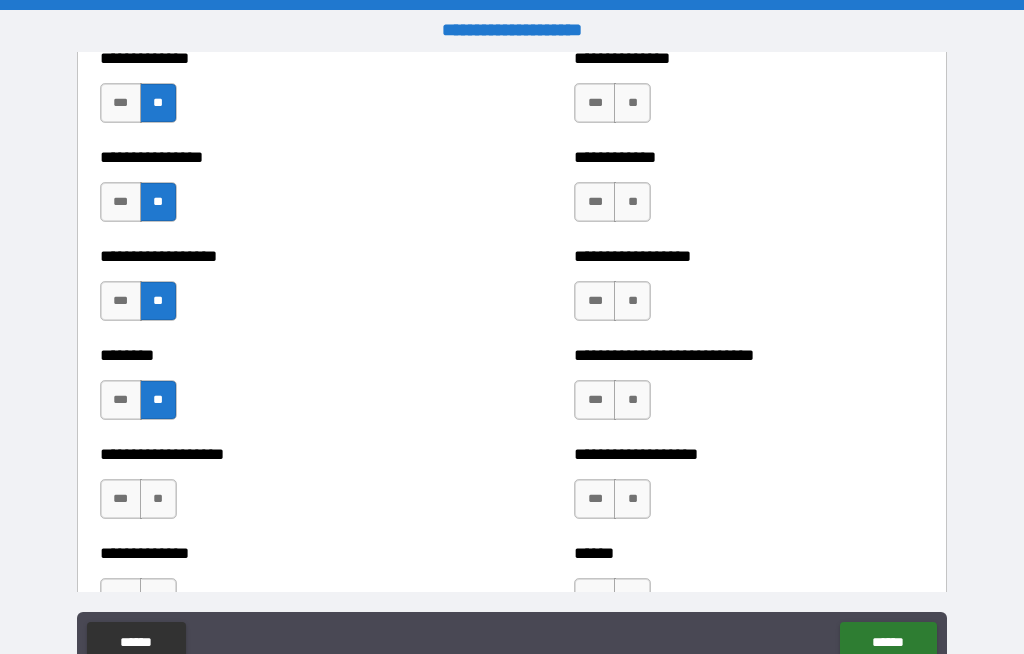 click on "**" at bounding box center [158, 499] 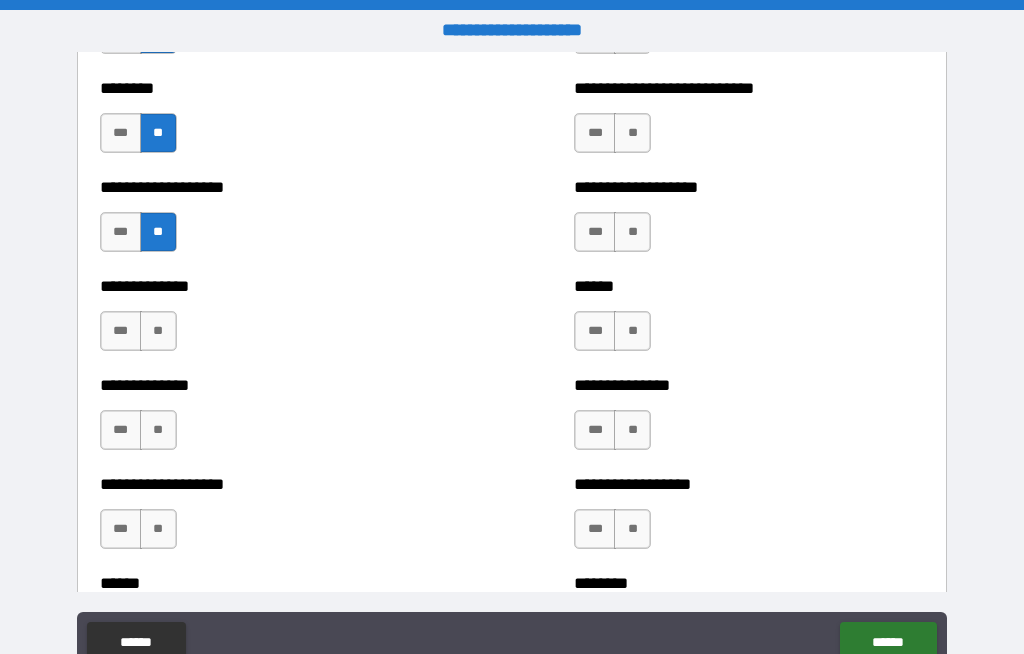 scroll, scrollTop: 4851, scrollLeft: 0, axis: vertical 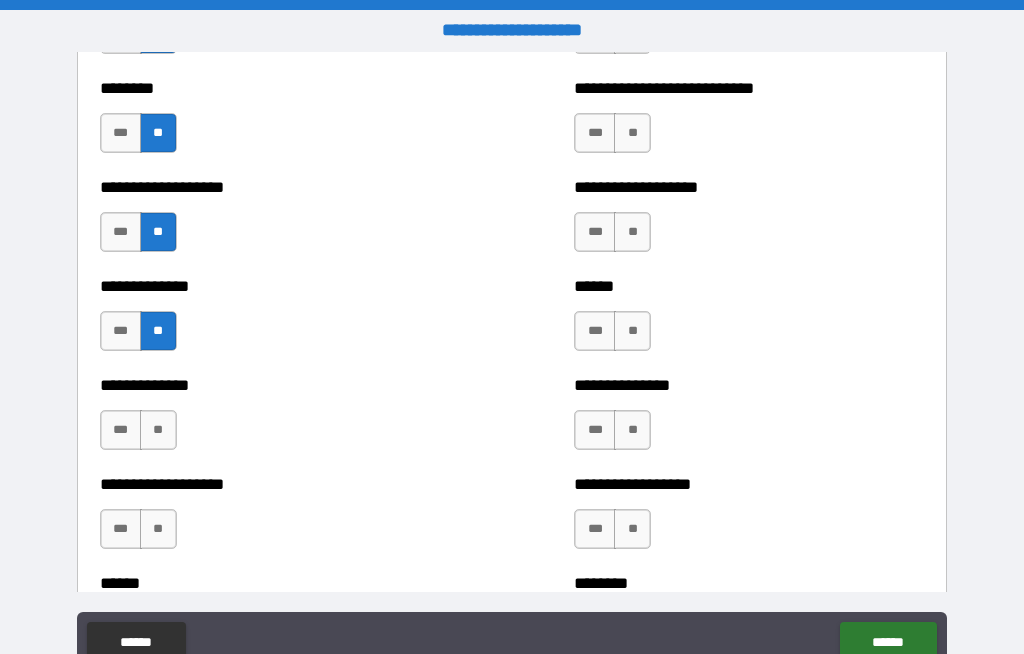 click on "**" at bounding box center [158, 430] 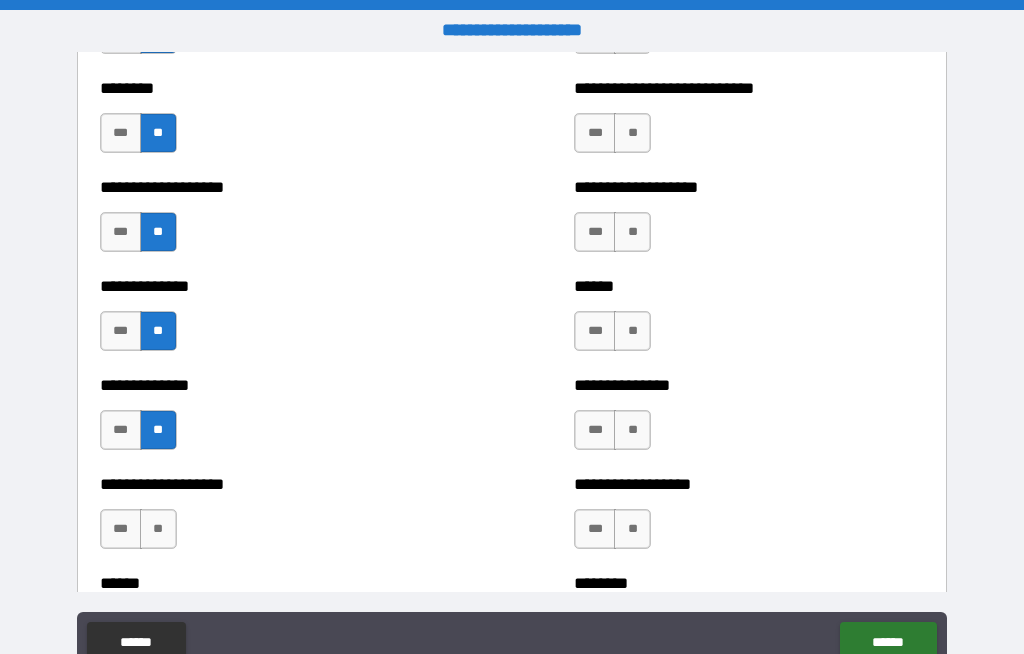 click on "**" at bounding box center [158, 529] 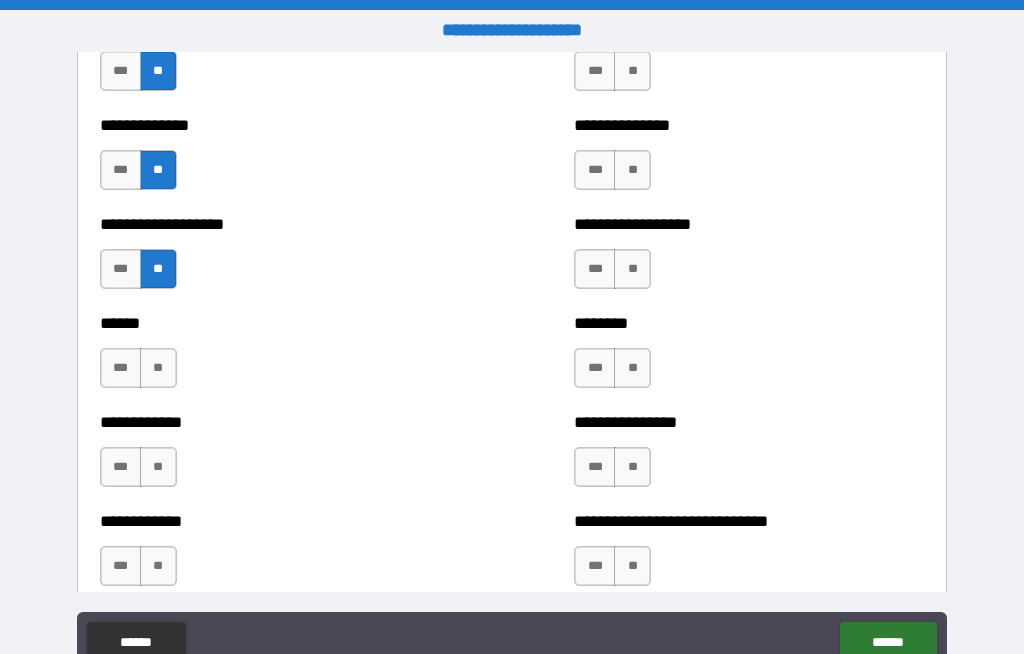 scroll, scrollTop: 5127, scrollLeft: 0, axis: vertical 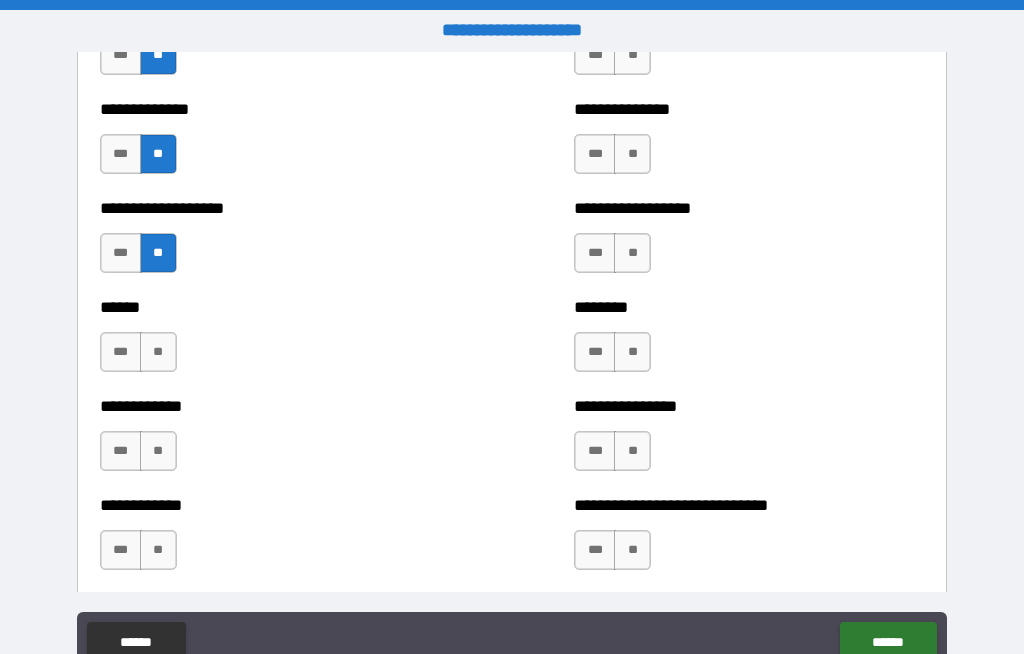 click on "**" at bounding box center (158, 352) 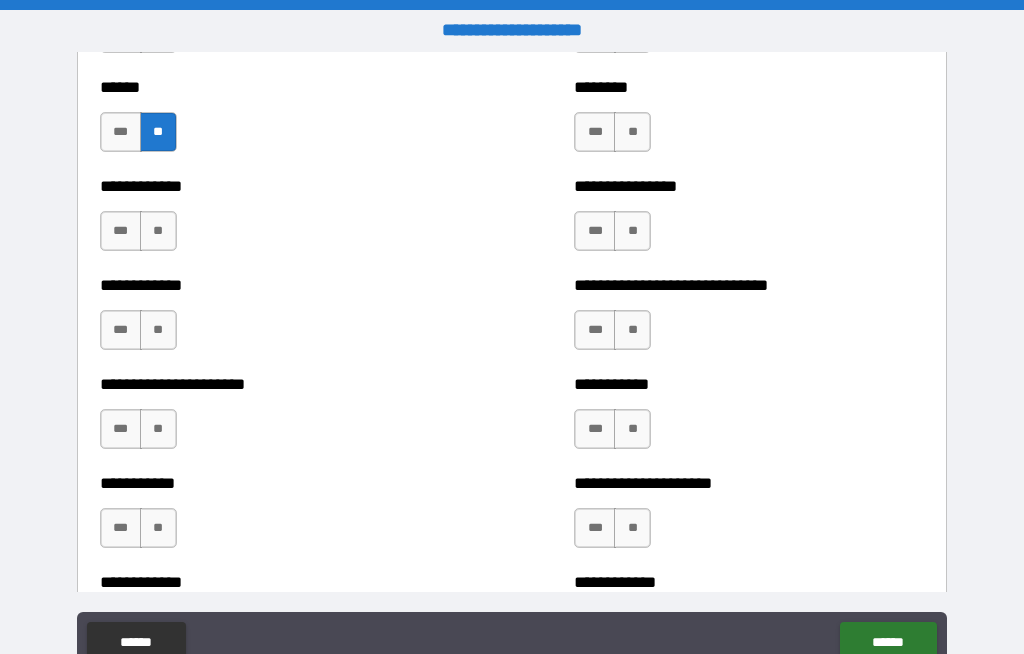 scroll, scrollTop: 5347, scrollLeft: 0, axis: vertical 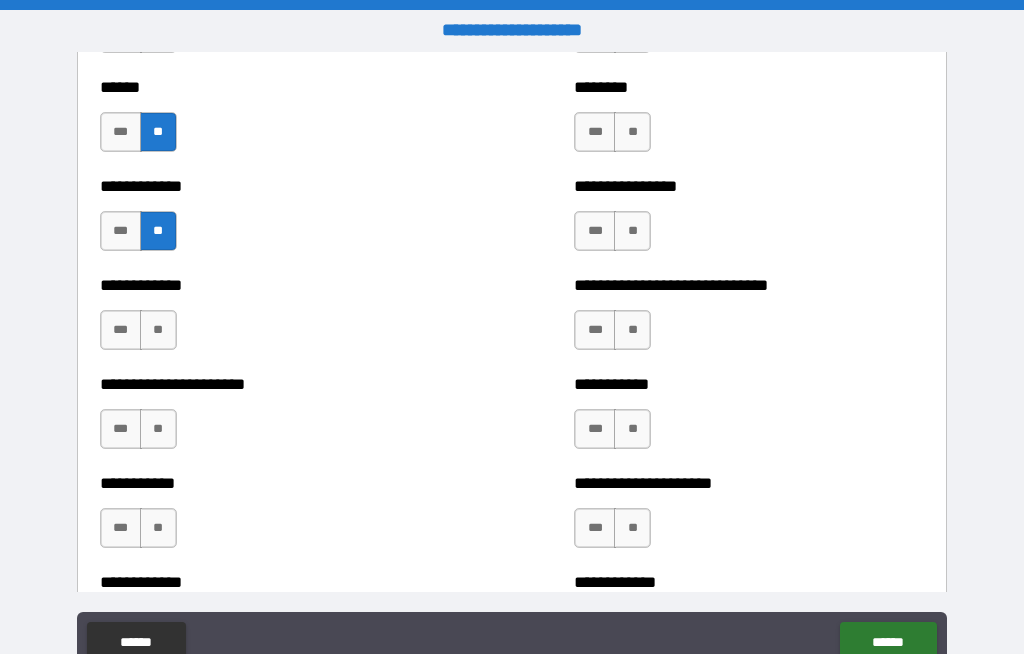 click on "**" at bounding box center [158, 330] 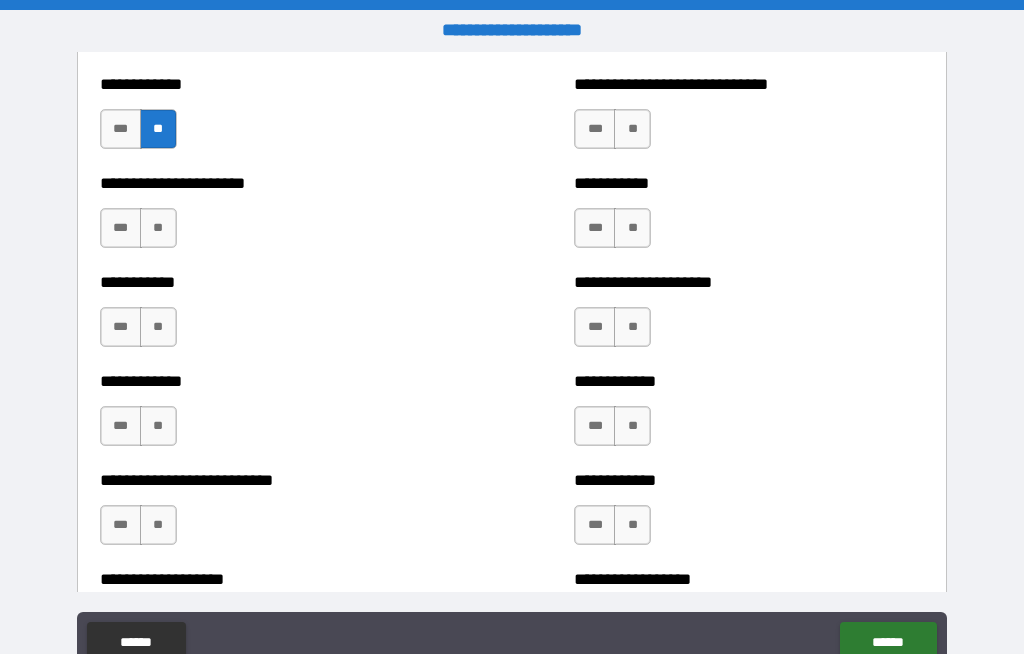 scroll, scrollTop: 5565, scrollLeft: 0, axis: vertical 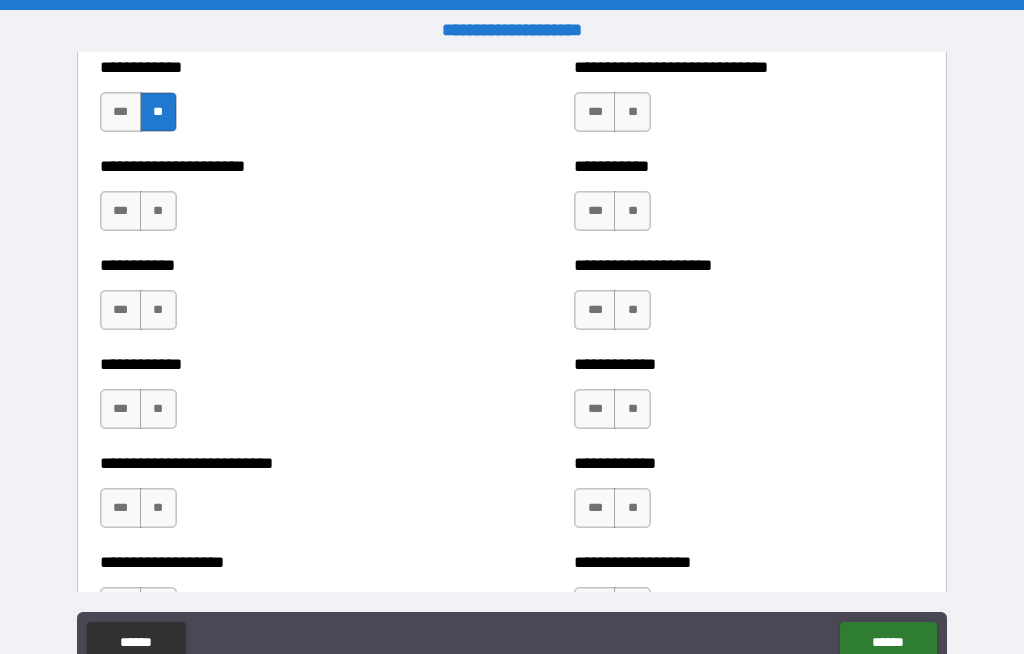 click on "**" at bounding box center (158, 211) 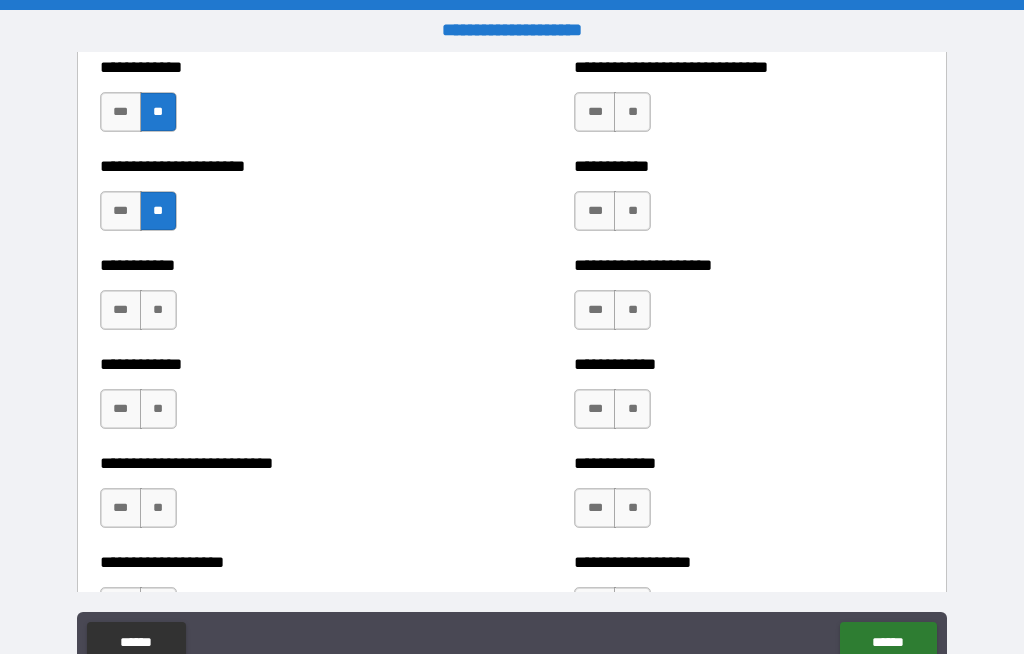 click on "**" at bounding box center (158, 310) 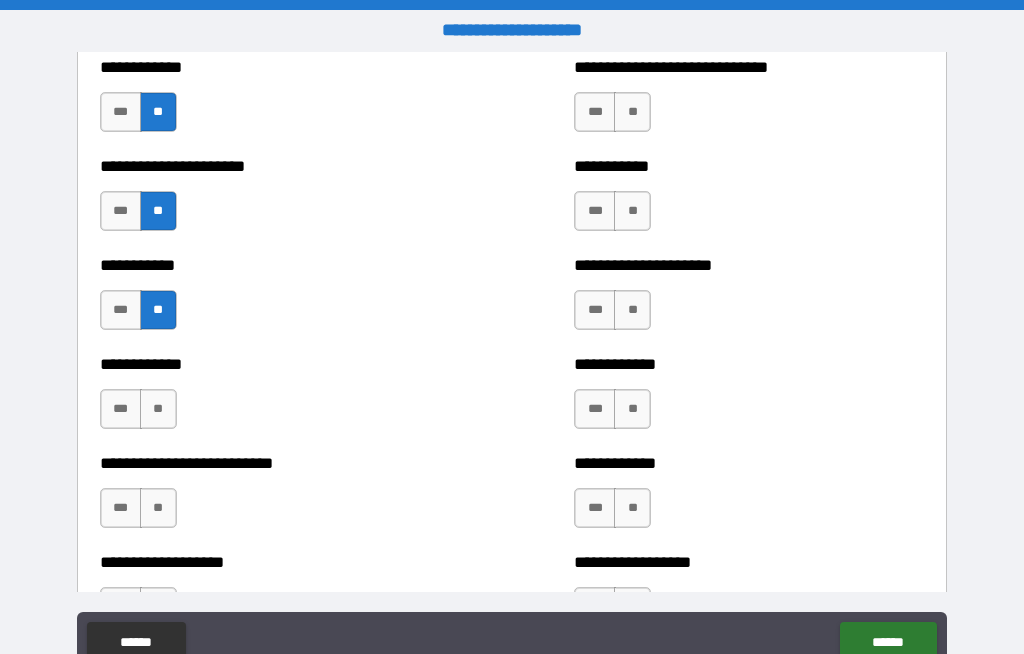 click on "**" at bounding box center [158, 409] 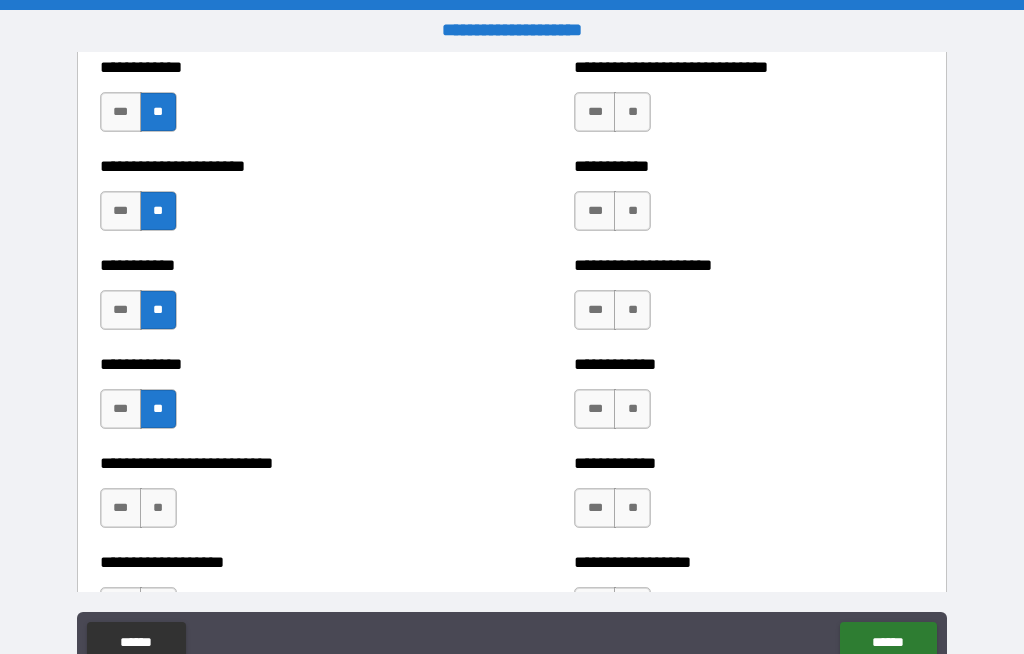 click on "**" at bounding box center [158, 508] 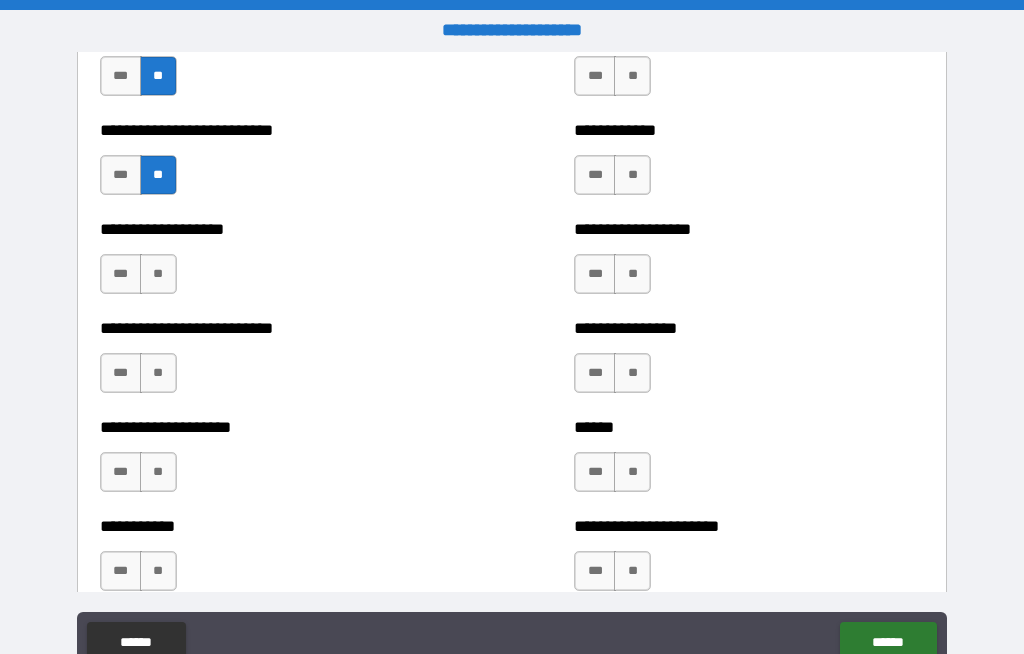 scroll, scrollTop: 5903, scrollLeft: 0, axis: vertical 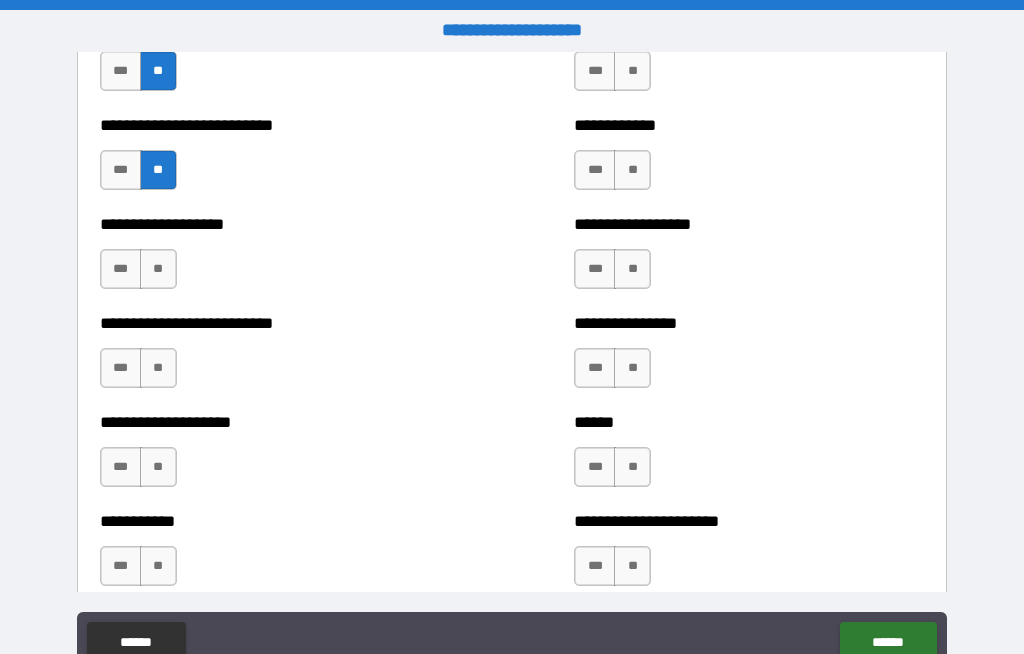 click on "**" at bounding box center [158, 269] 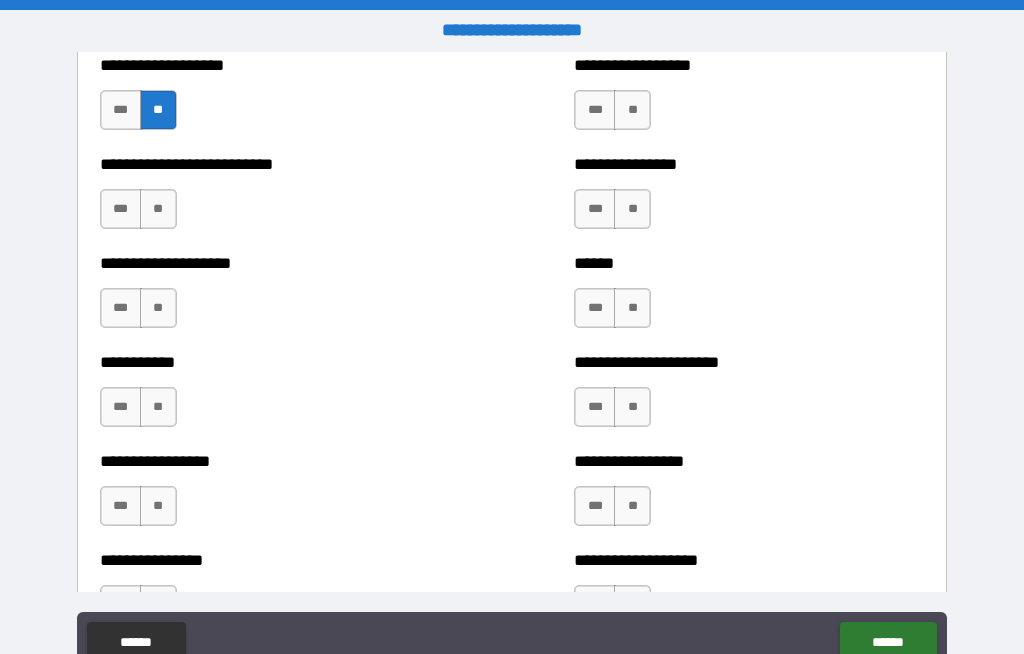 scroll, scrollTop: 6066, scrollLeft: 0, axis: vertical 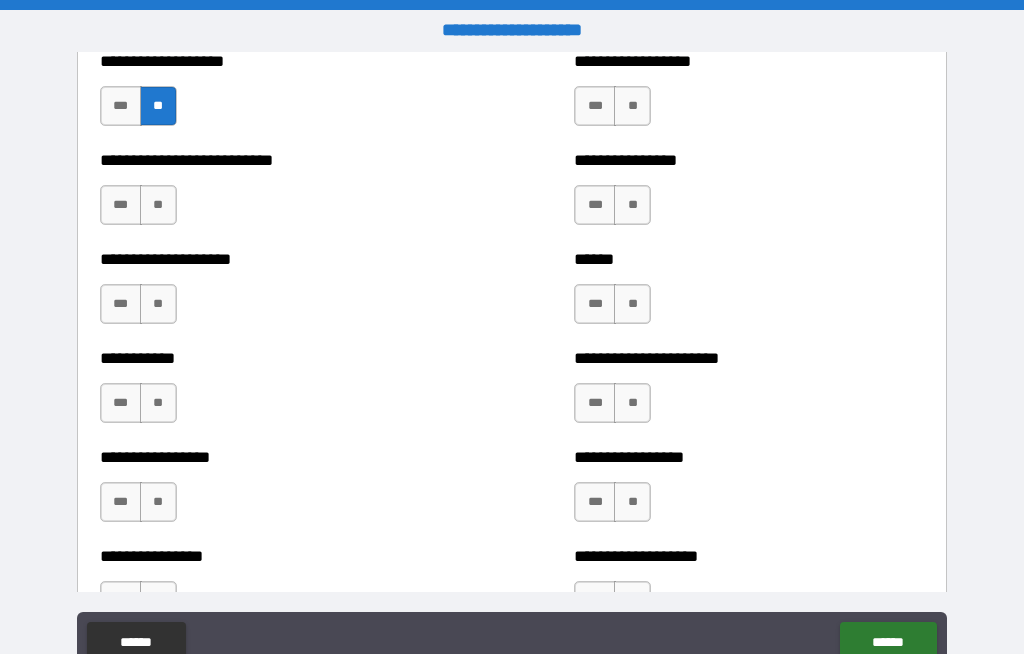 click on "**" at bounding box center (158, 205) 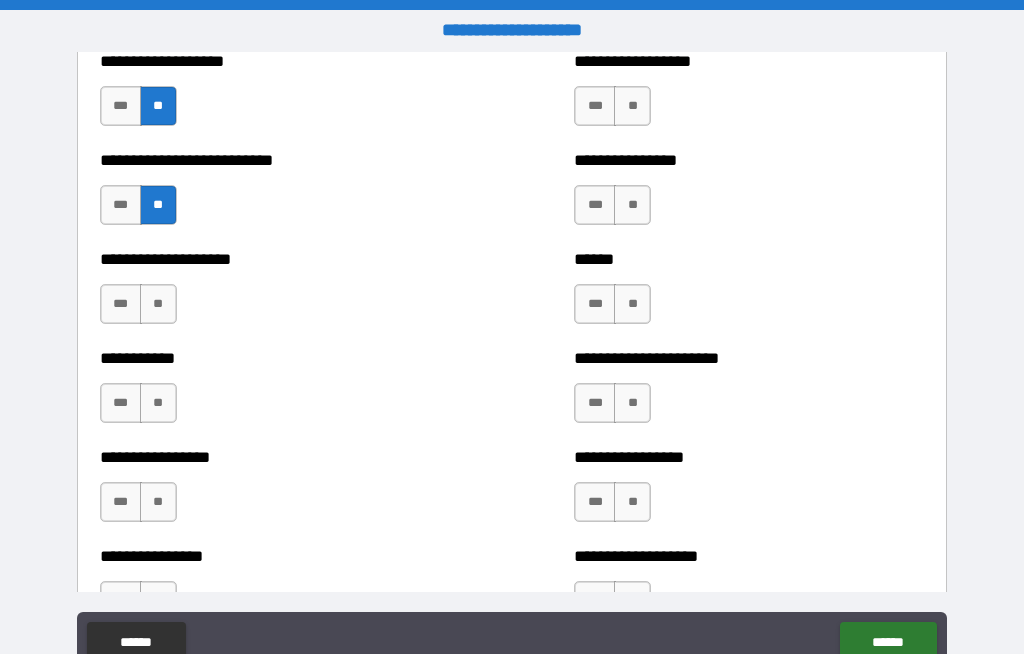 click on "**" at bounding box center [158, 304] 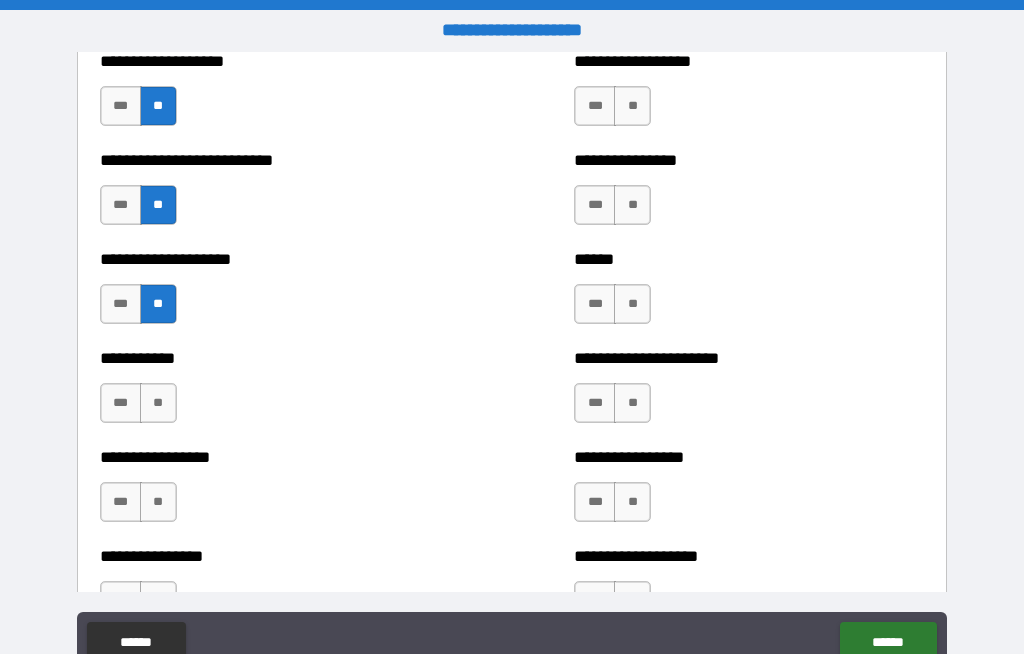 click on "**" at bounding box center (158, 403) 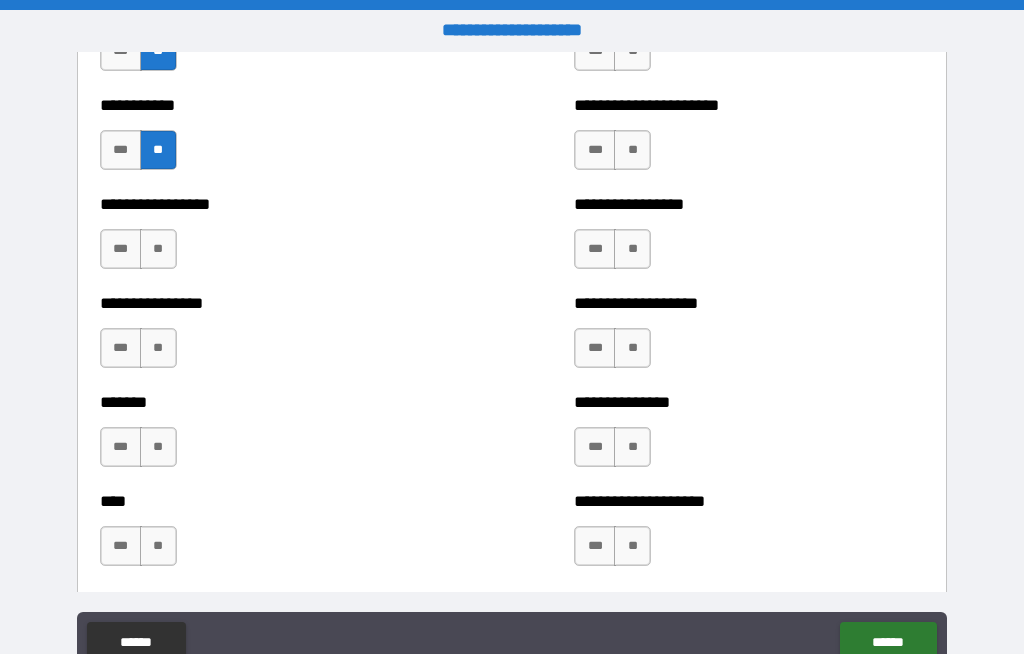 scroll, scrollTop: 6332, scrollLeft: 0, axis: vertical 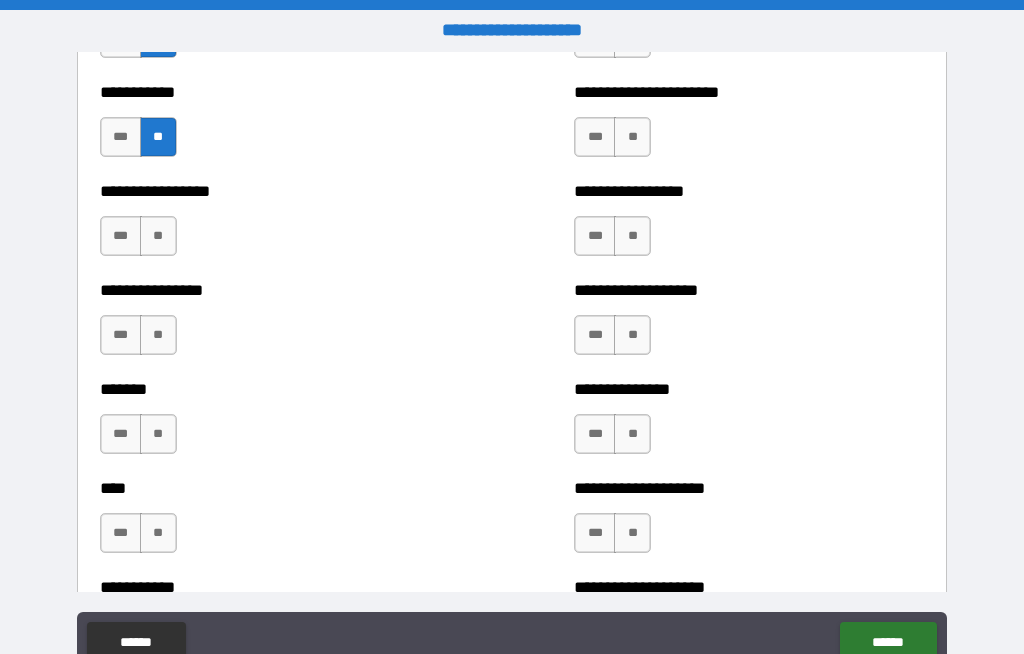 click on "**" at bounding box center [158, 236] 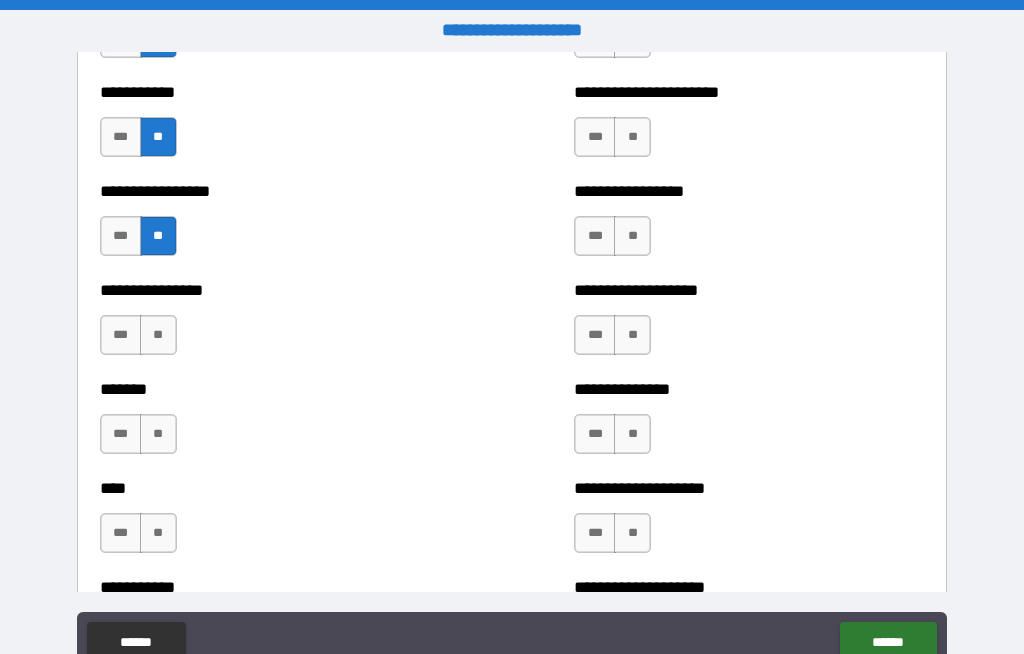 click on "**" at bounding box center [158, 335] 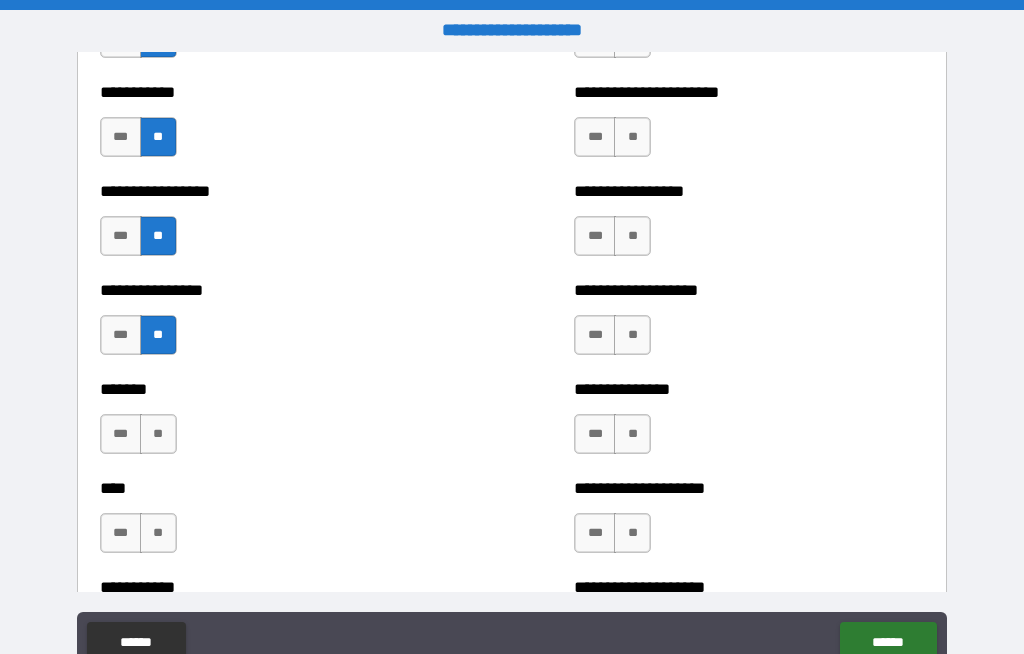 click on "**" at bounding box center [158, 434] 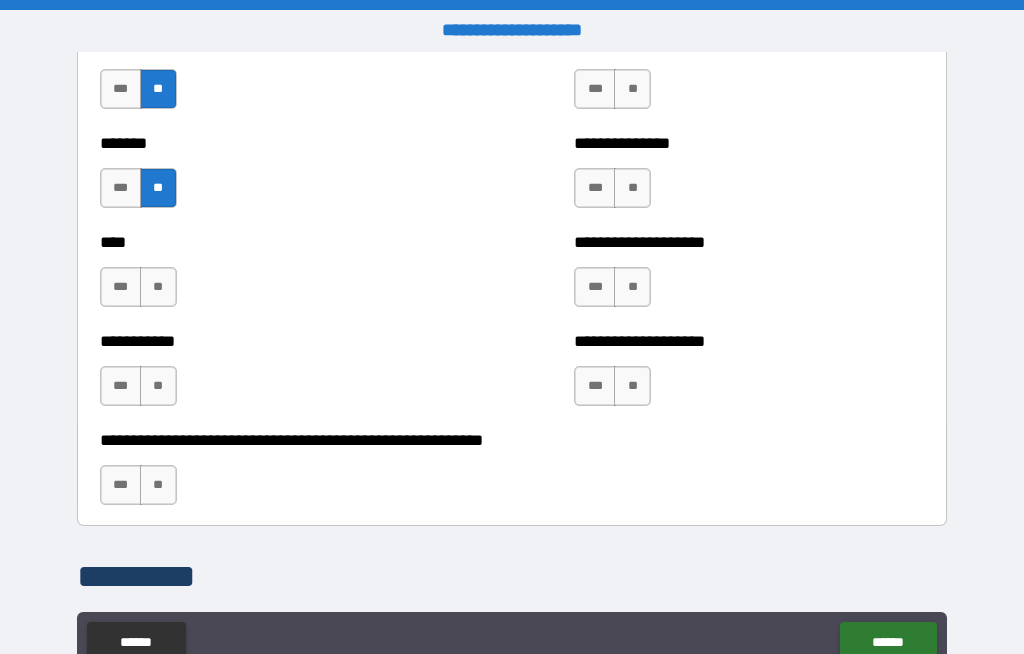 scroll, scrollTop: 6626, scrollLeft: 0, axis: vertical 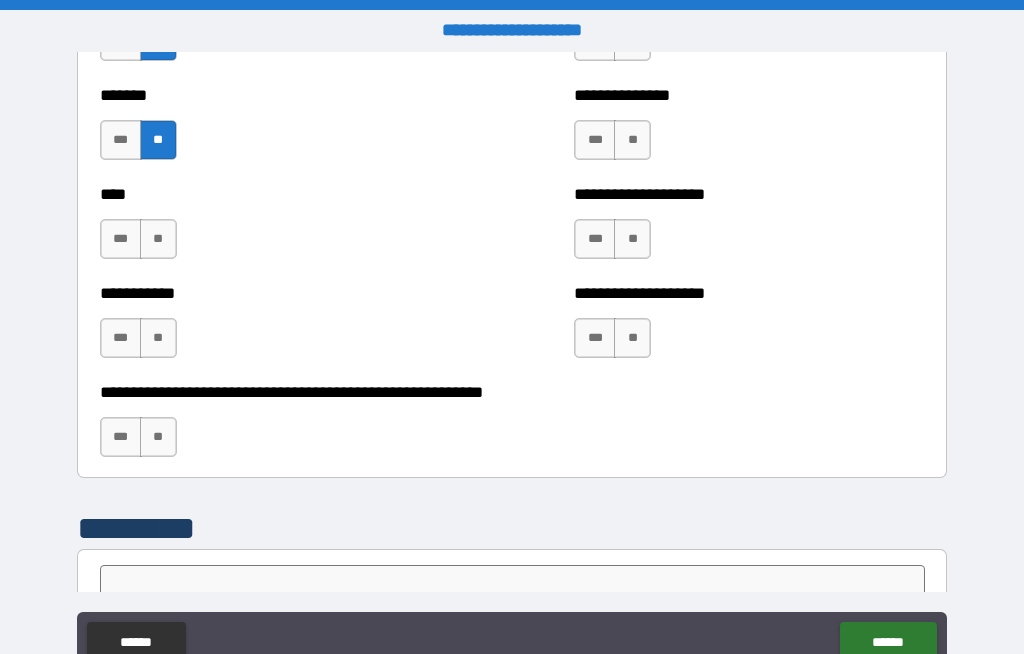click on "**" at bounding box center (158, 239) 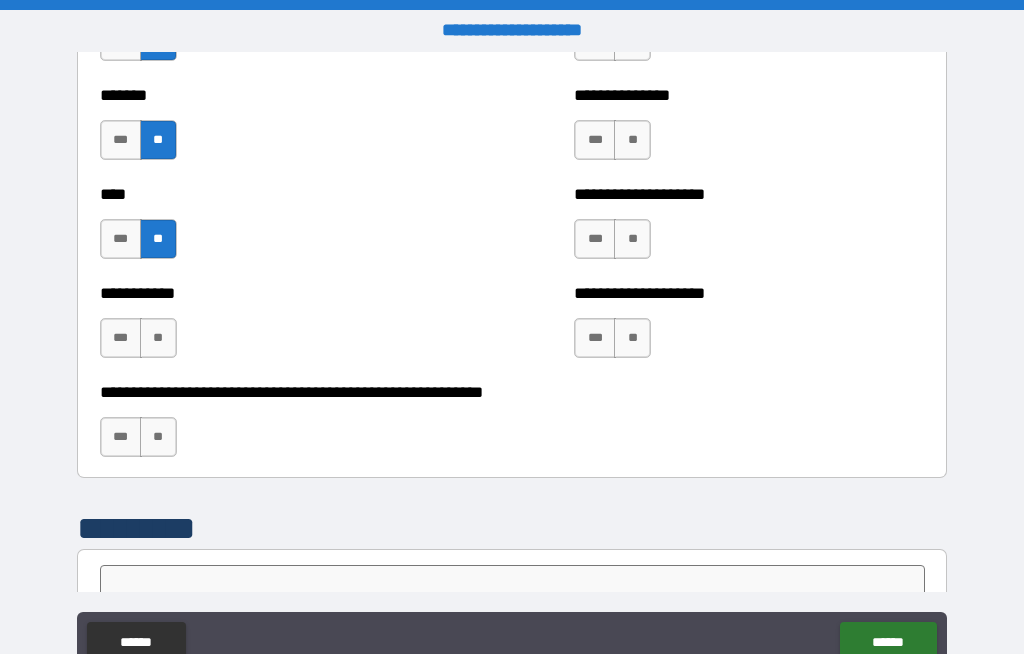 click on "**" at bounding box center (158, 338) 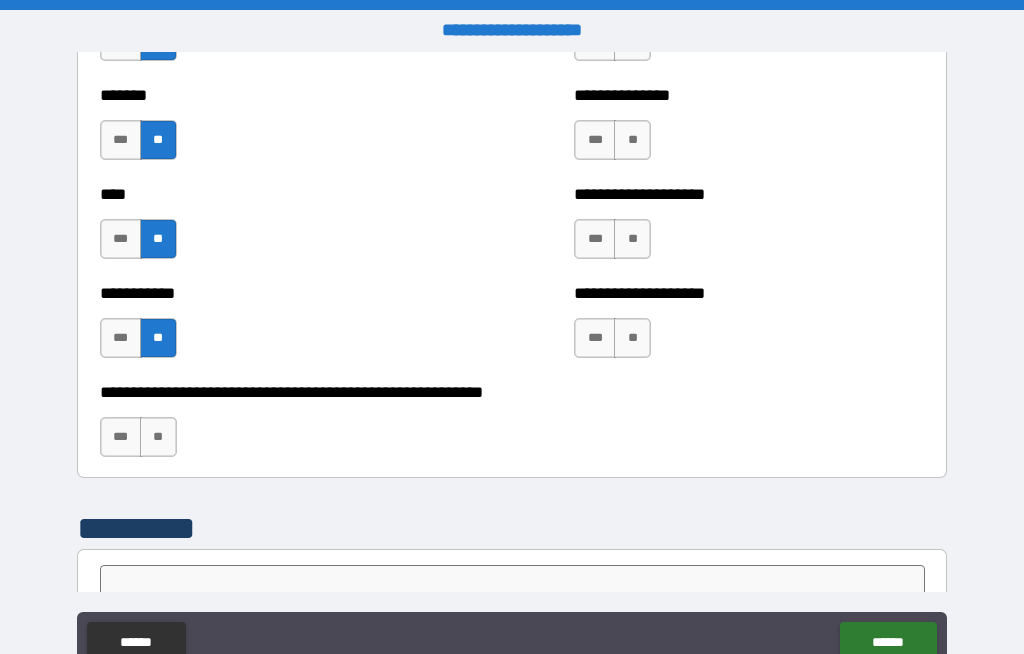 click on "**" at bounding box center (158, 437) 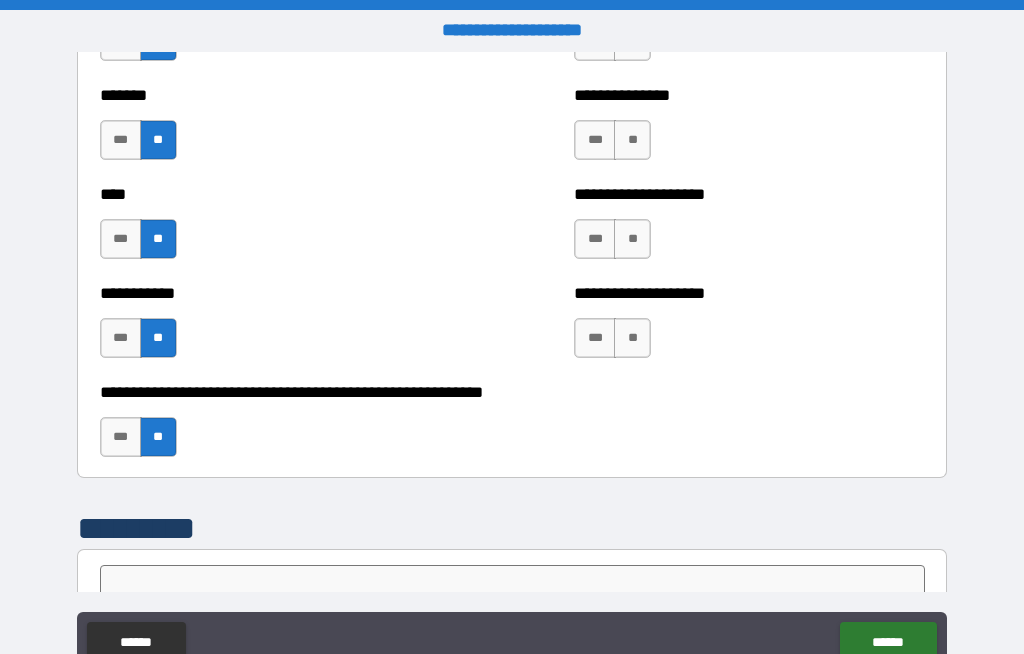 click on "**" at bounding box center [632, 338] 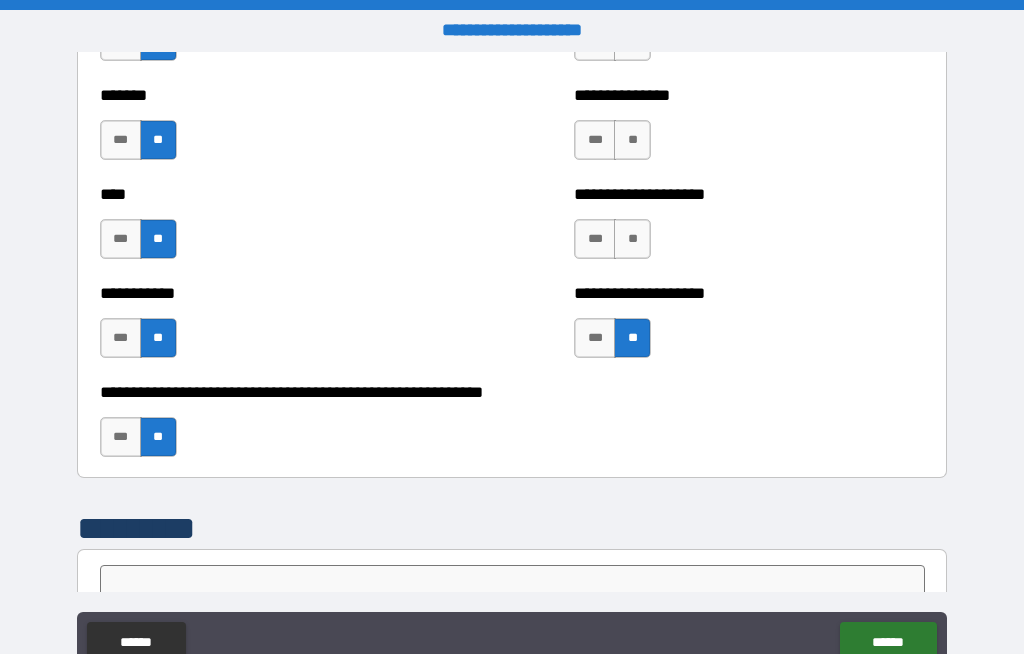 click on "**" at bounding box center [632, 239] 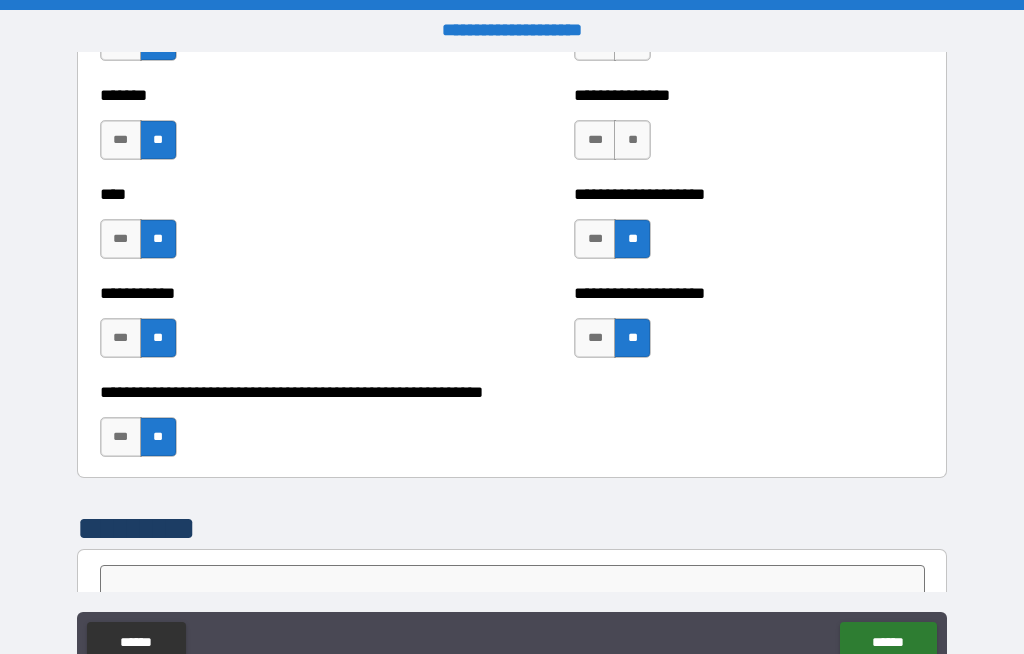 click on "**" at bounding box center (632, 140) 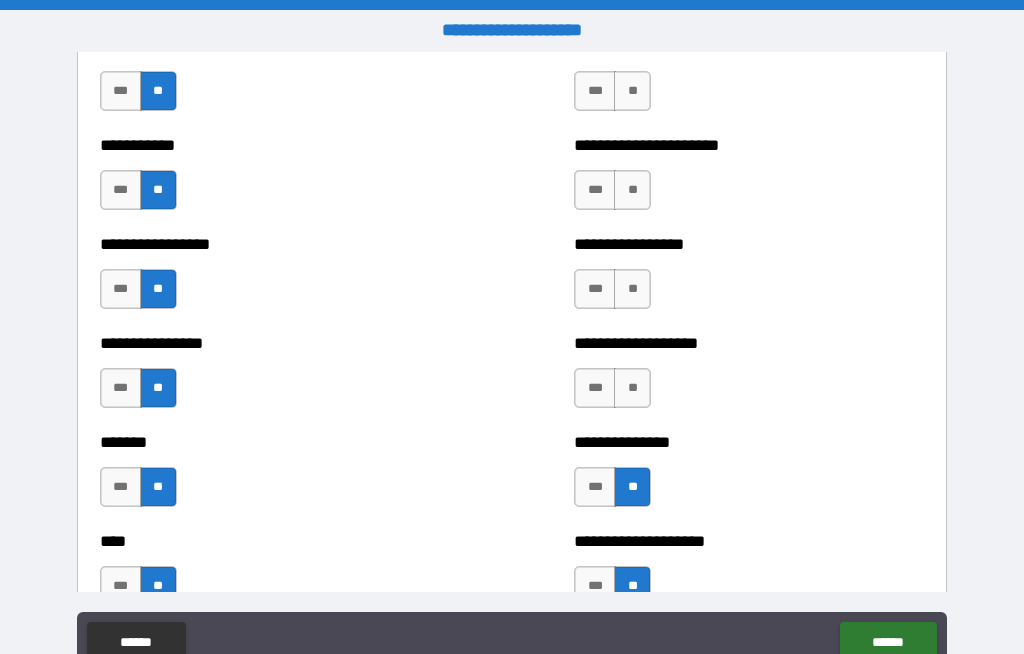 scroll, scrollTop: 6279, scrollLeft: 0, axis: vertical 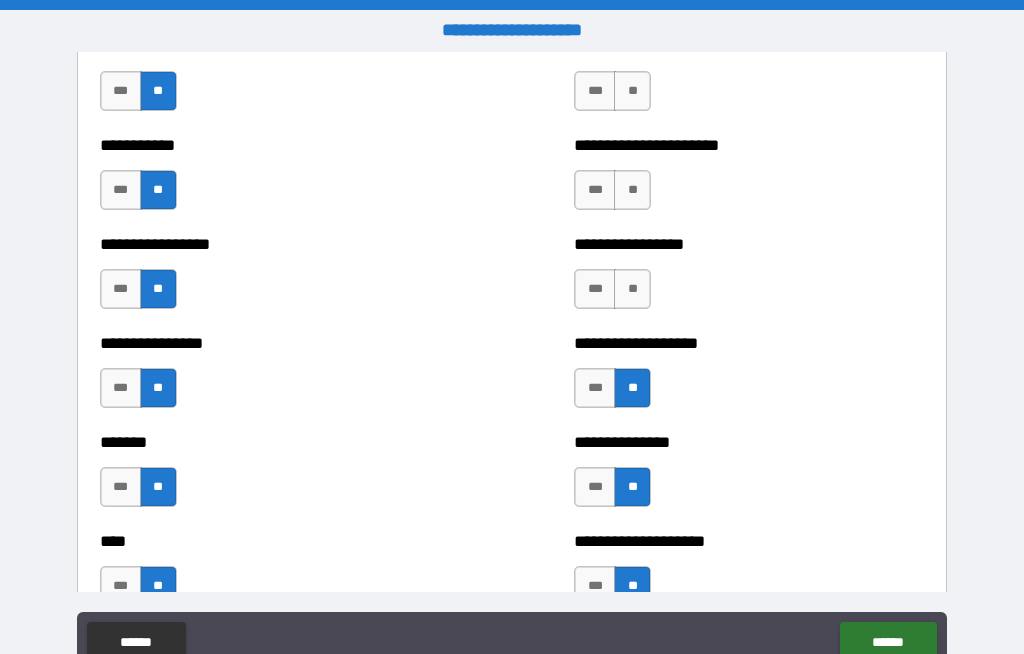 click on "**" at bounding box center (632, 289) 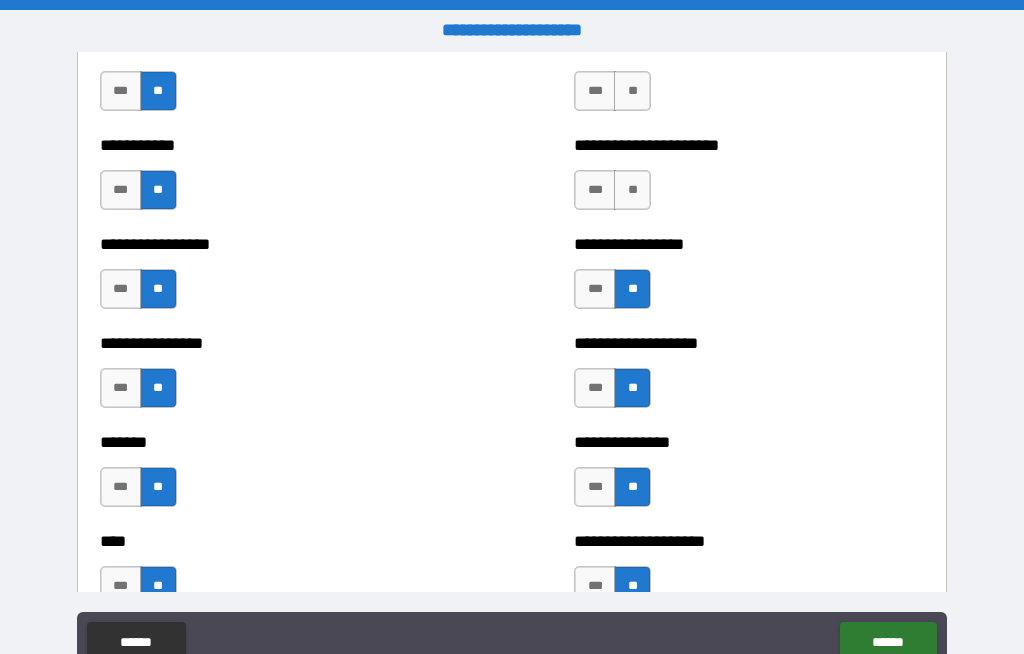 click on "**" at bounding box center [632, 190] 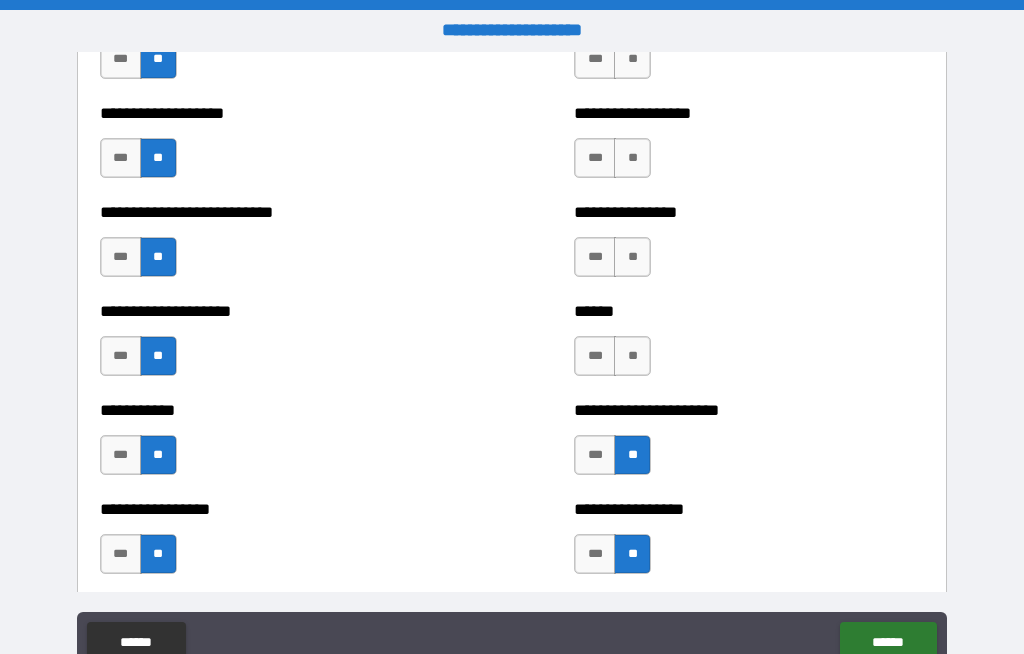 scroll, scrollTop: 6001, scrollLeft: 0, axis: vertical 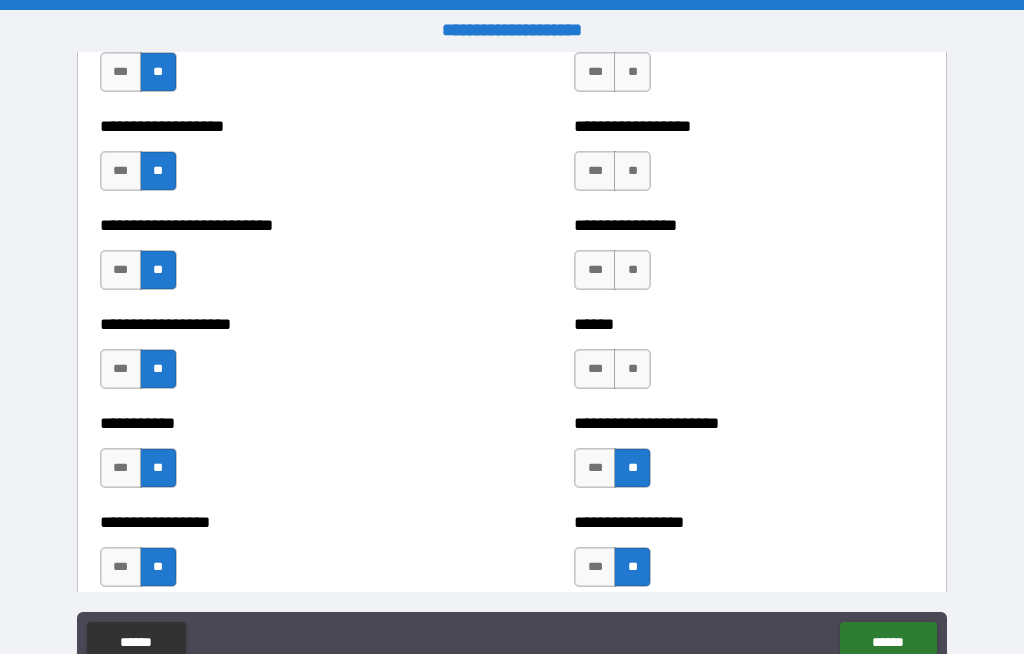 click on "**" at bounding box center [632, 369] 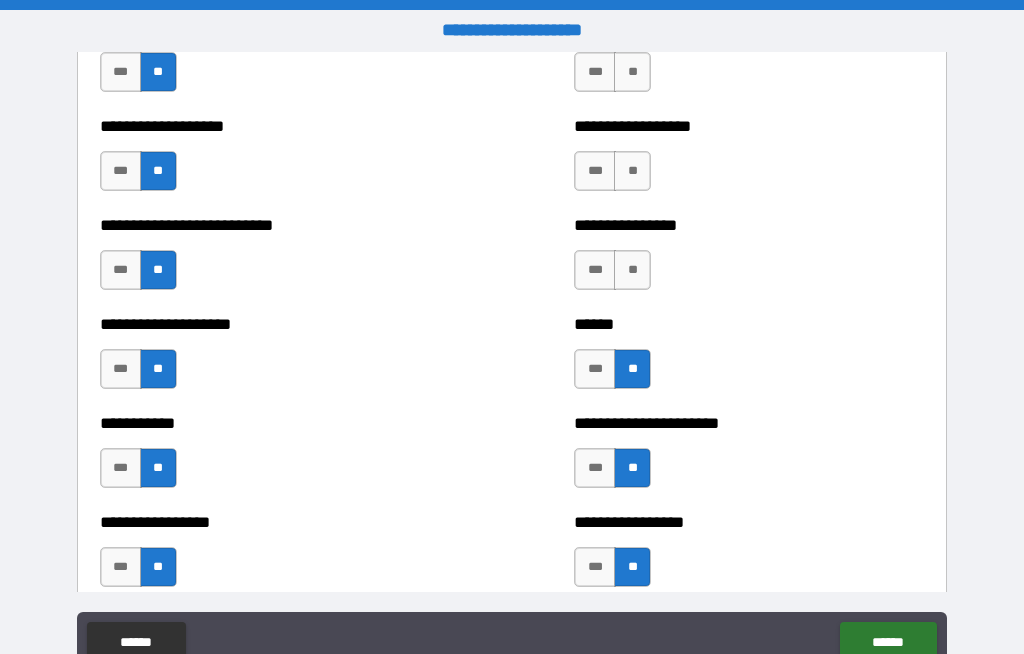 click on "**" at bounding box center [632, 270] 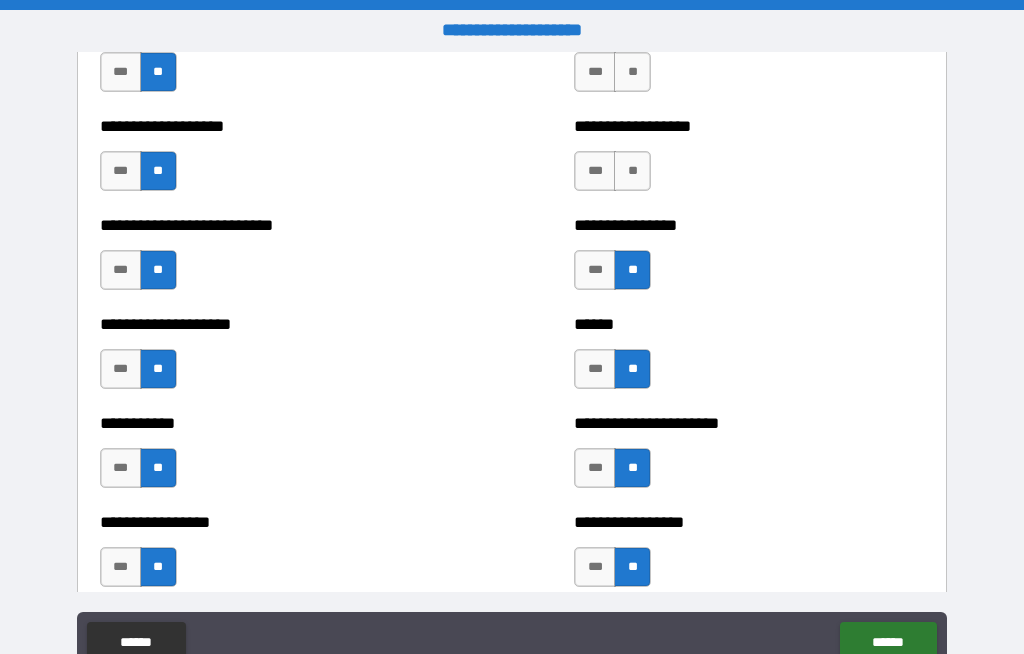 click on "**" at bounding box center (632, 171) 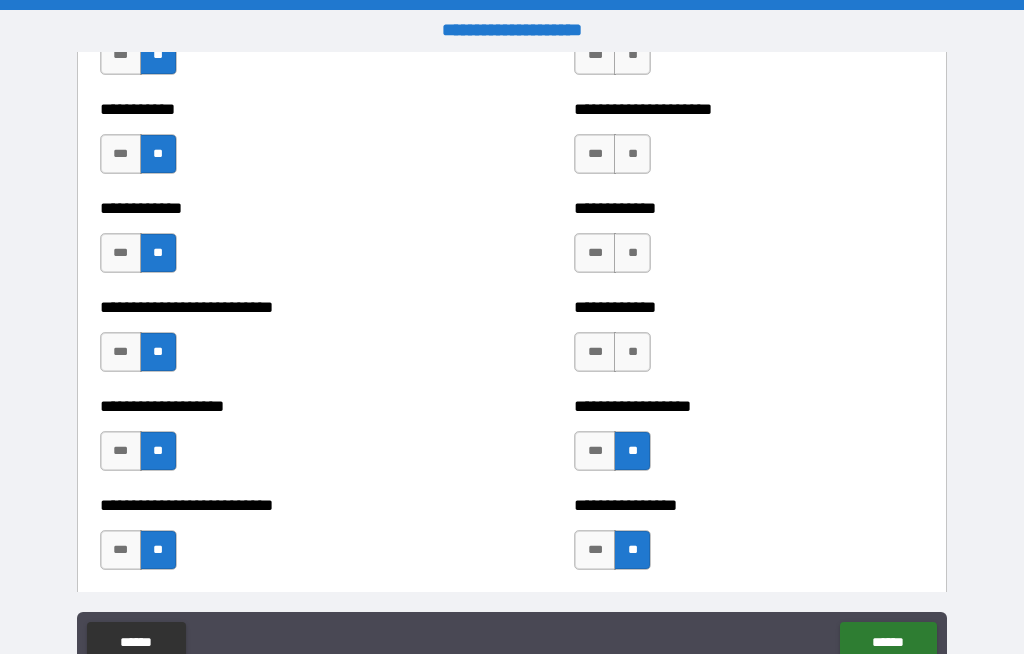 scroll, scrollTop: 5721, scrollLeft: 0, axis: vertical 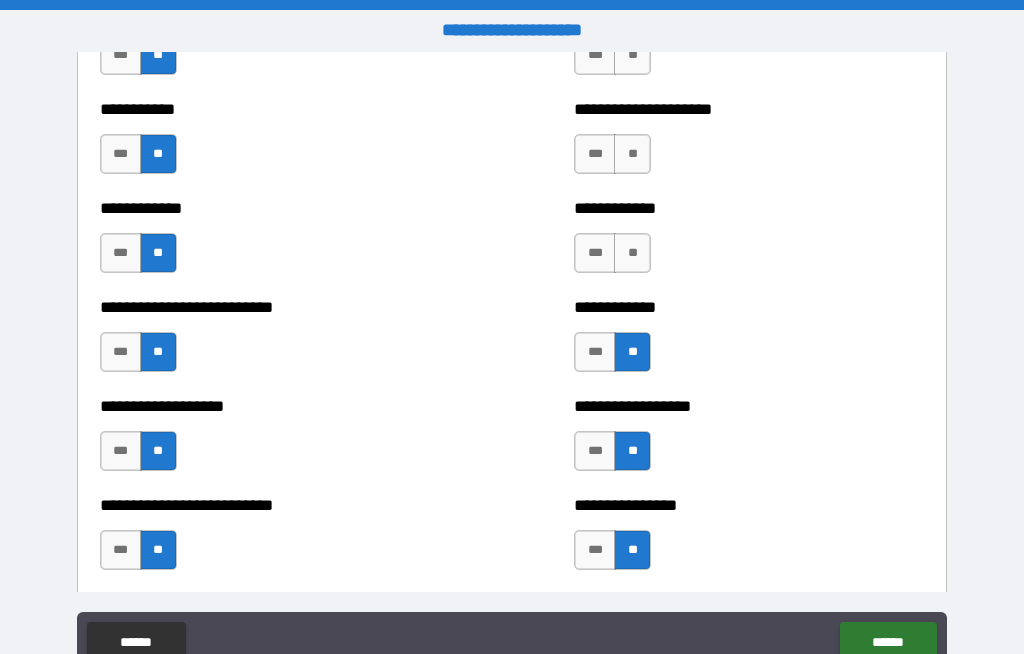 click on "**" at bounding box center [632, 253] 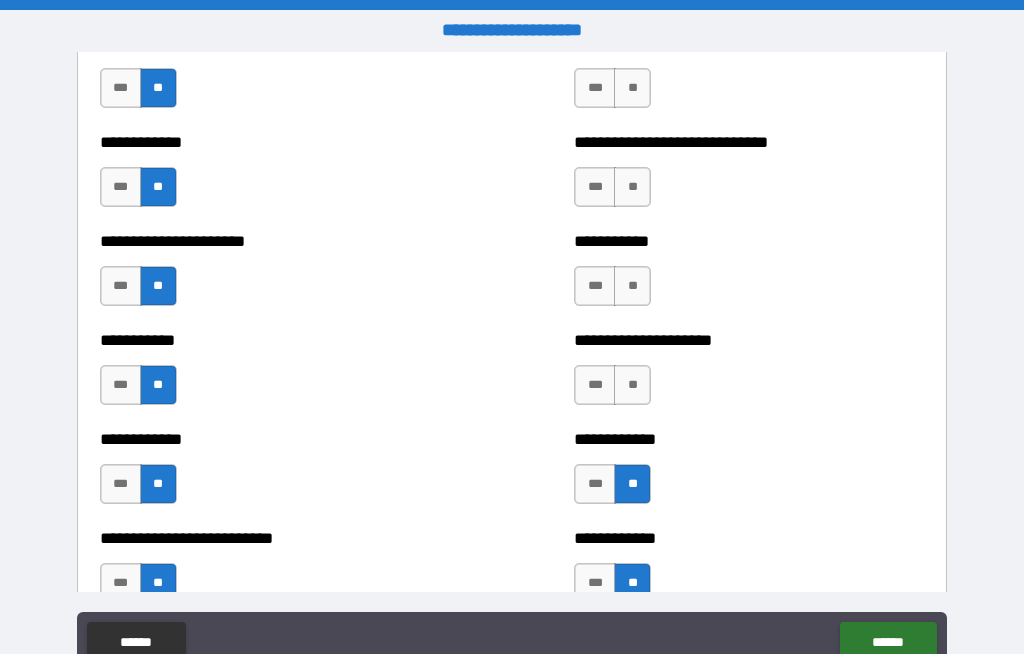 scroll, scrollTop: 5489, scrollLeft: 0, axis: vertical 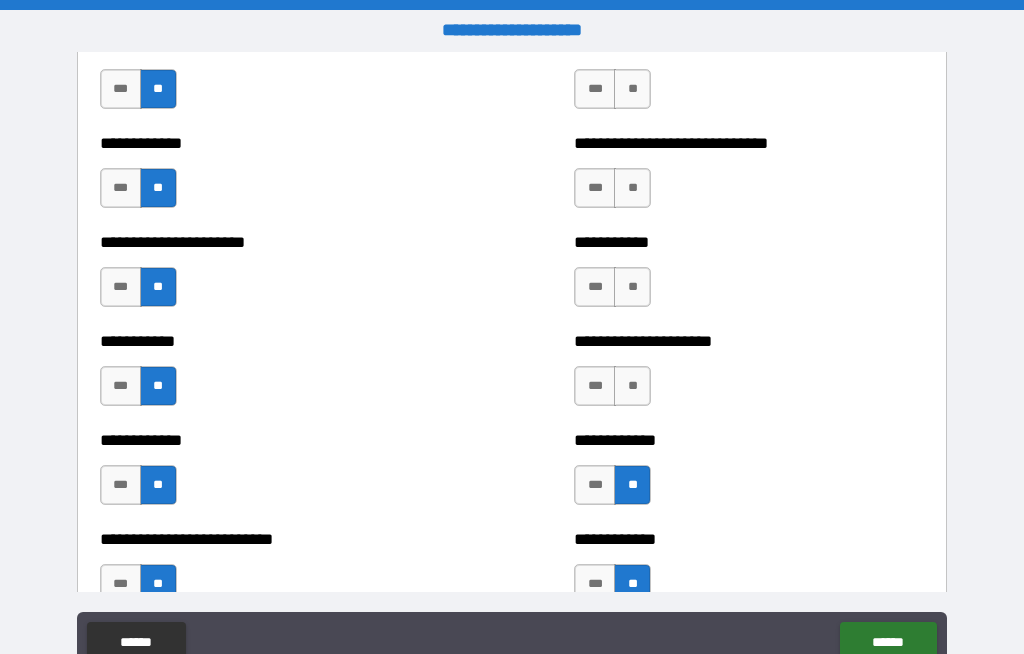 click on "**" at bounding box center (632, 386) 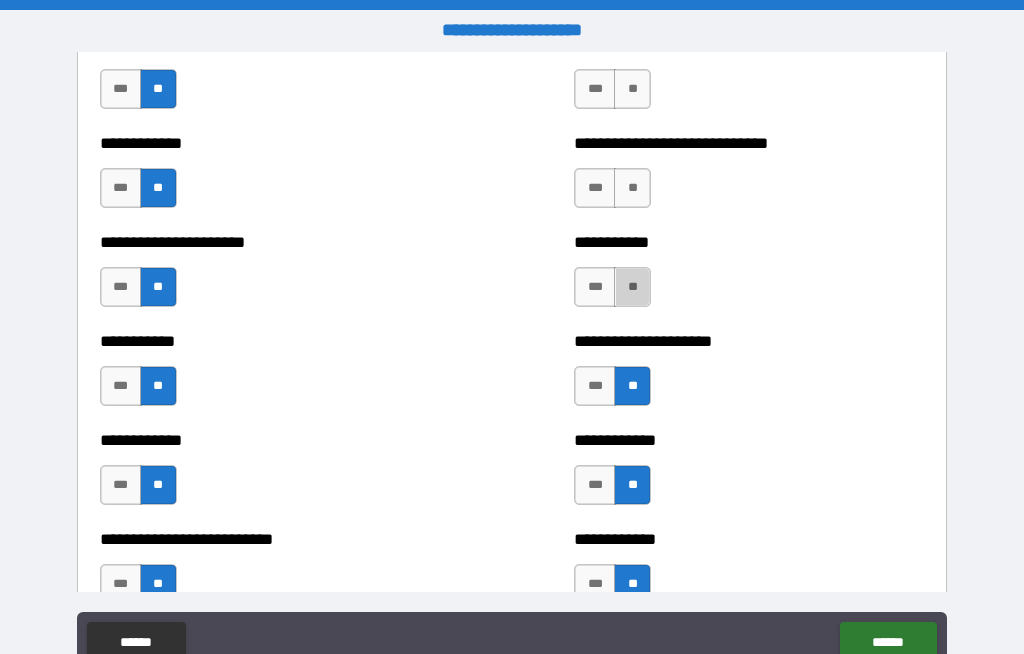 click on "**" at bounding box center [632, 287] 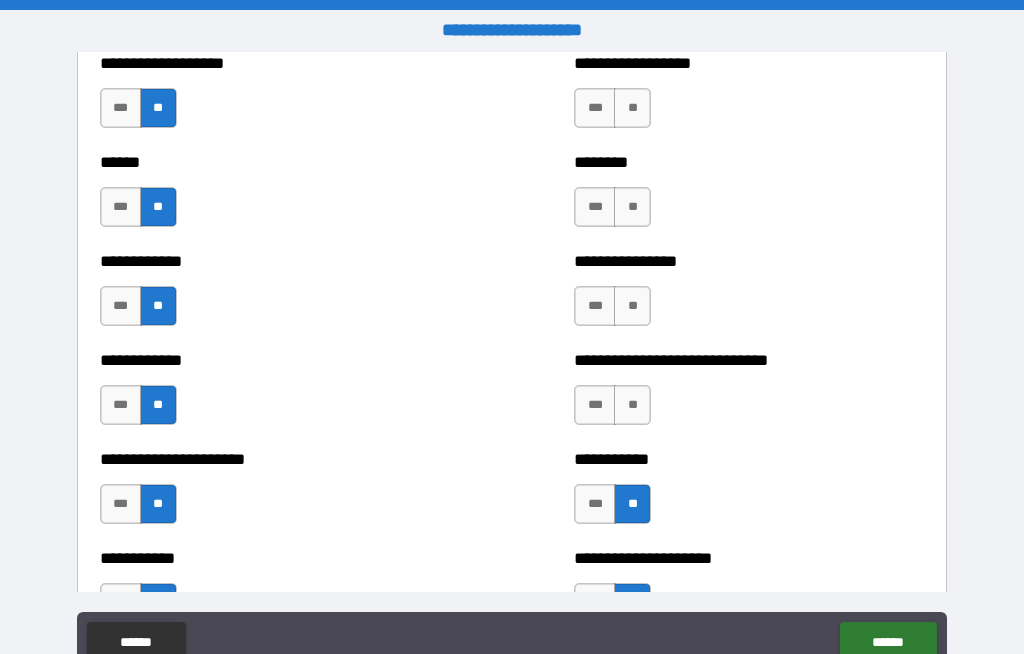 scroll, scrollTop: 5272, scrollLeft: 0, axis: vertical 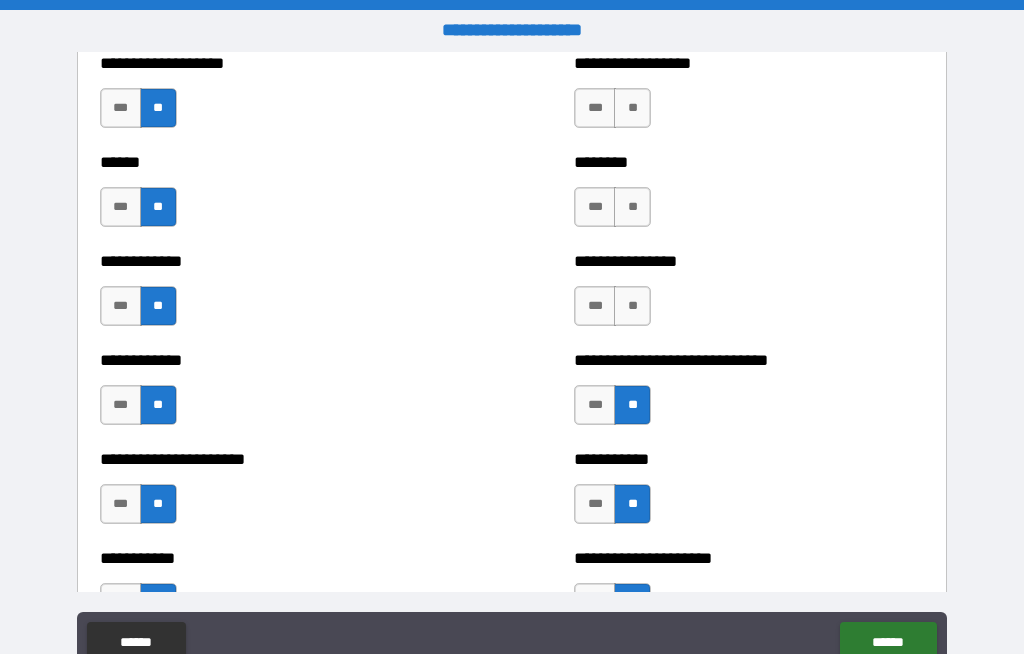 click on "**" at bounding box center (632, 306) 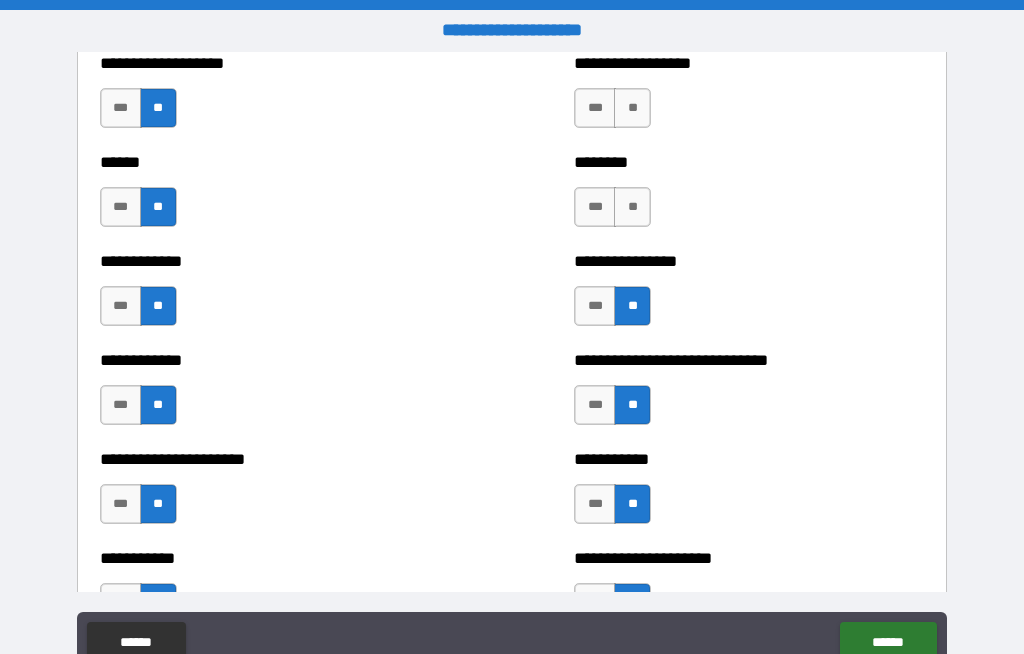click on "***" at bounding box center [595, 306] 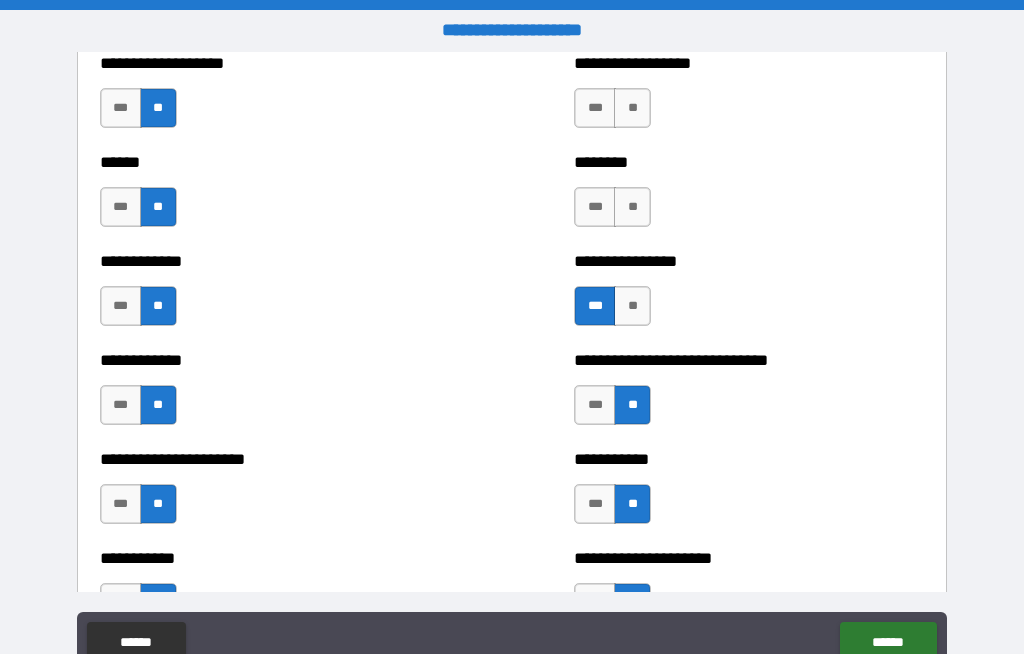 click on "**" at bounding box center (632, 207) 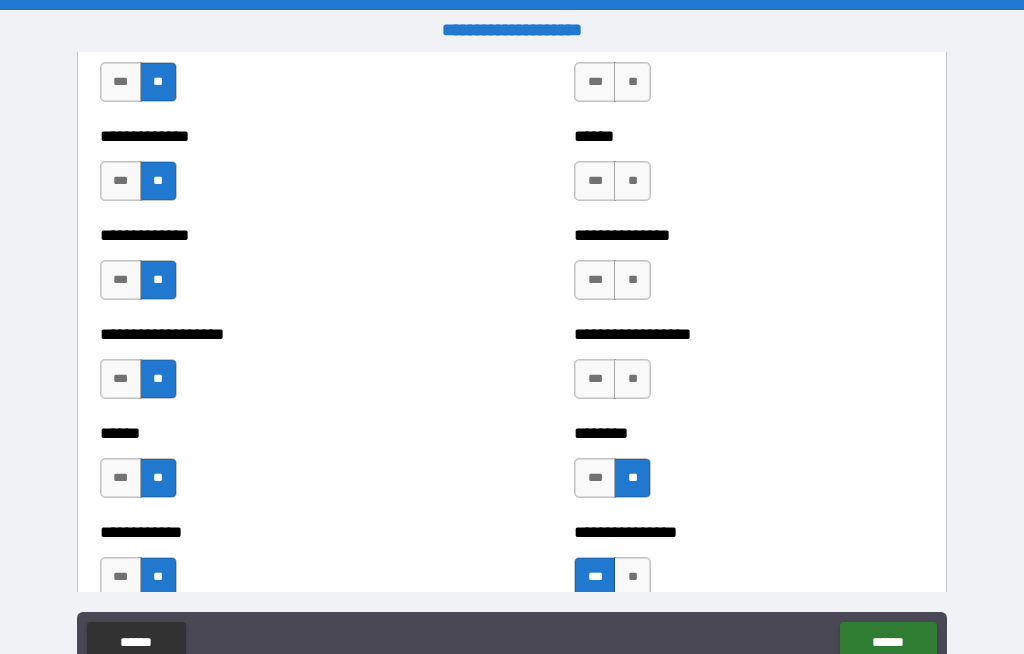 scroll, scrollTop: 4998, scrollLeft: 0, axis: vertical 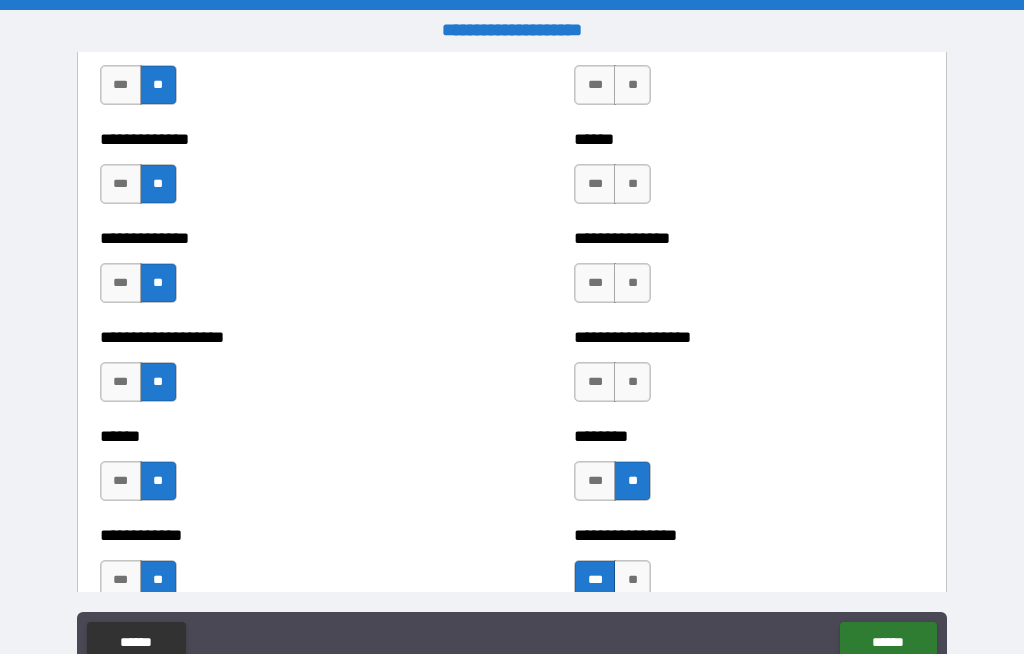 click on "**" at bounding box center (632, 382) 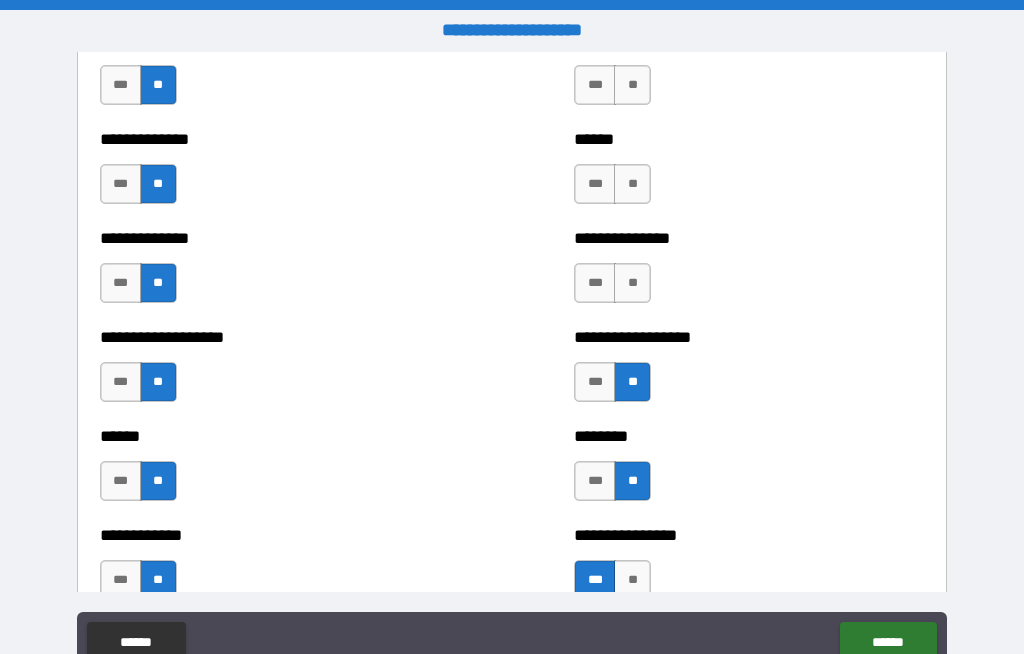 click on "**" at bounding box center (632, 283) 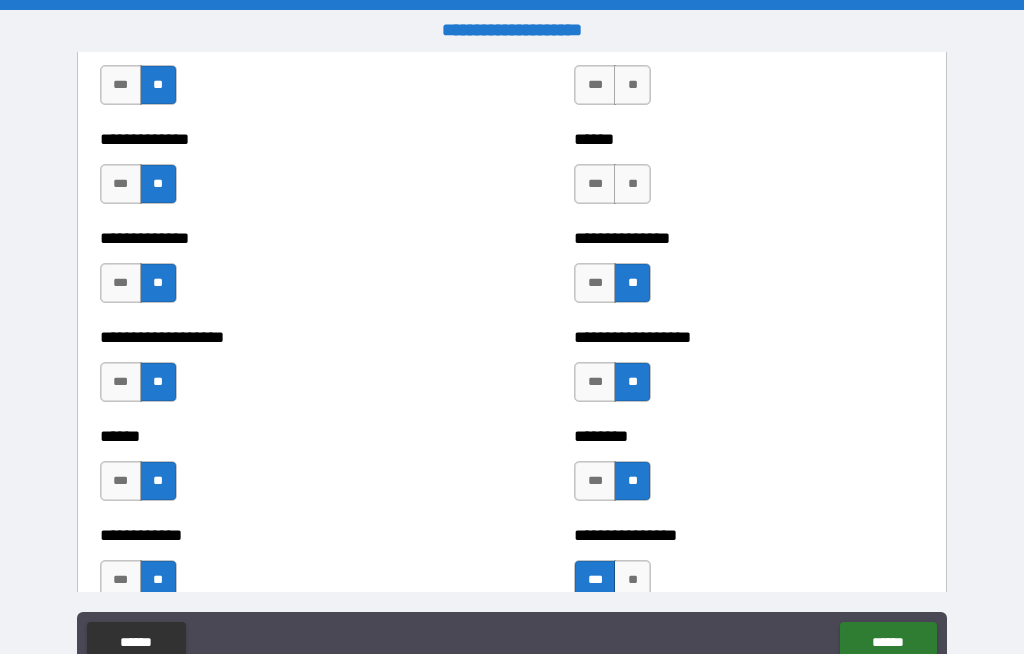 click on "**" at bounding box center [632, 184] 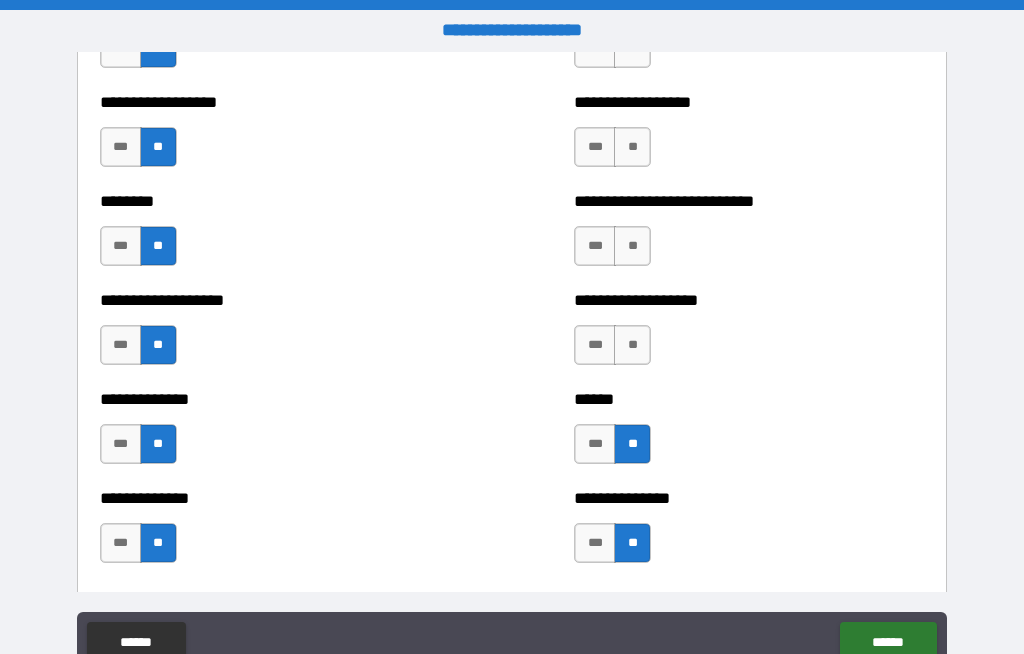 scroll, scrollTop: 4655, scrollLeft: 0, axis: vertical 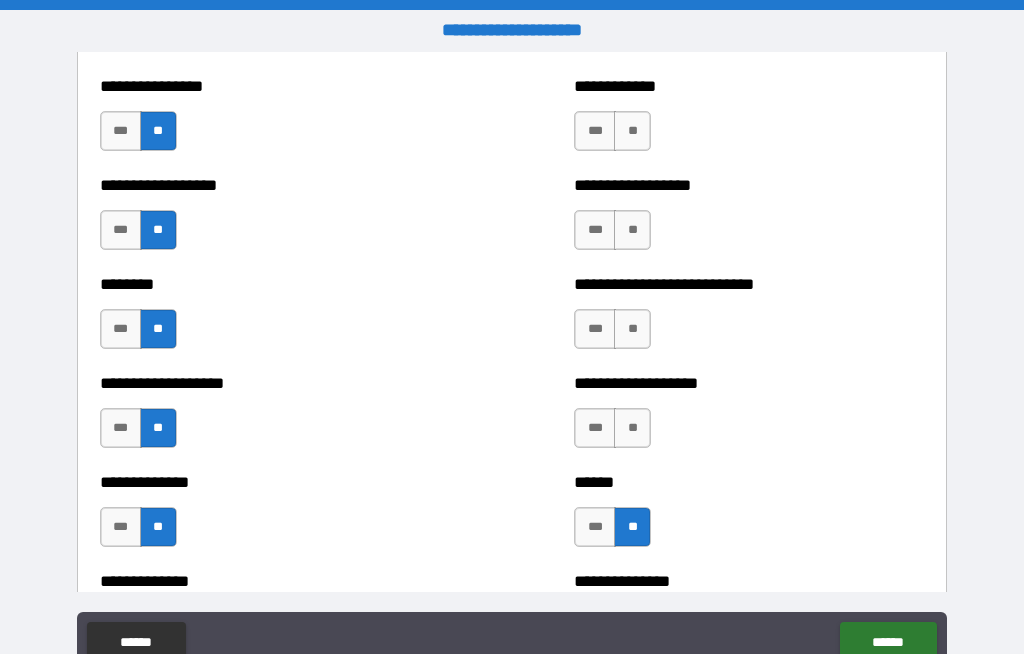 click on "**" at bounding box center (632, 428) 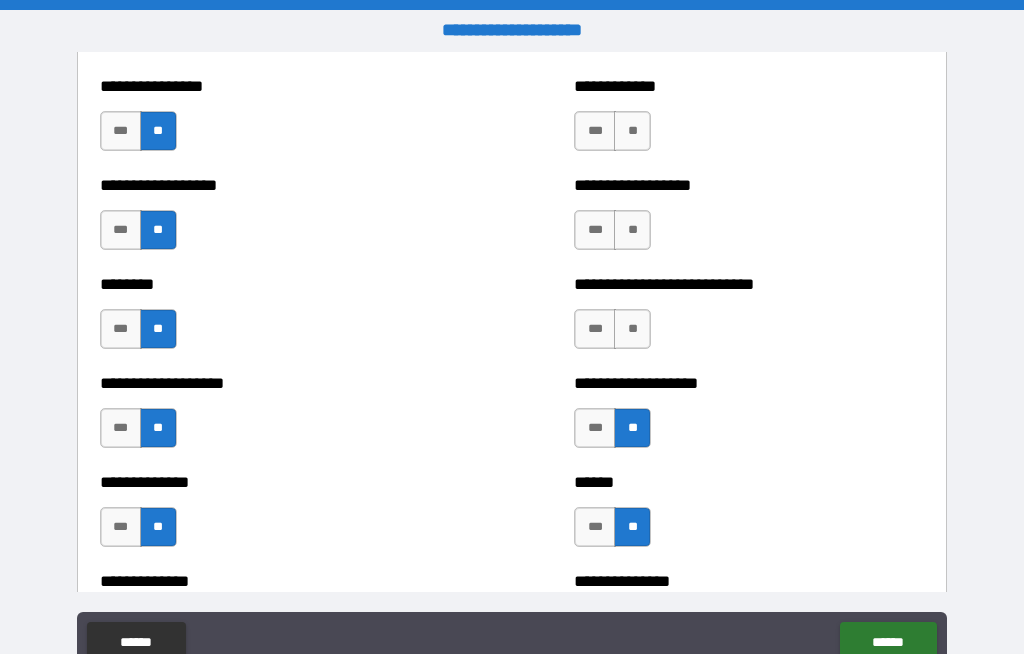 click on "**" at bounding box center [632, 329] 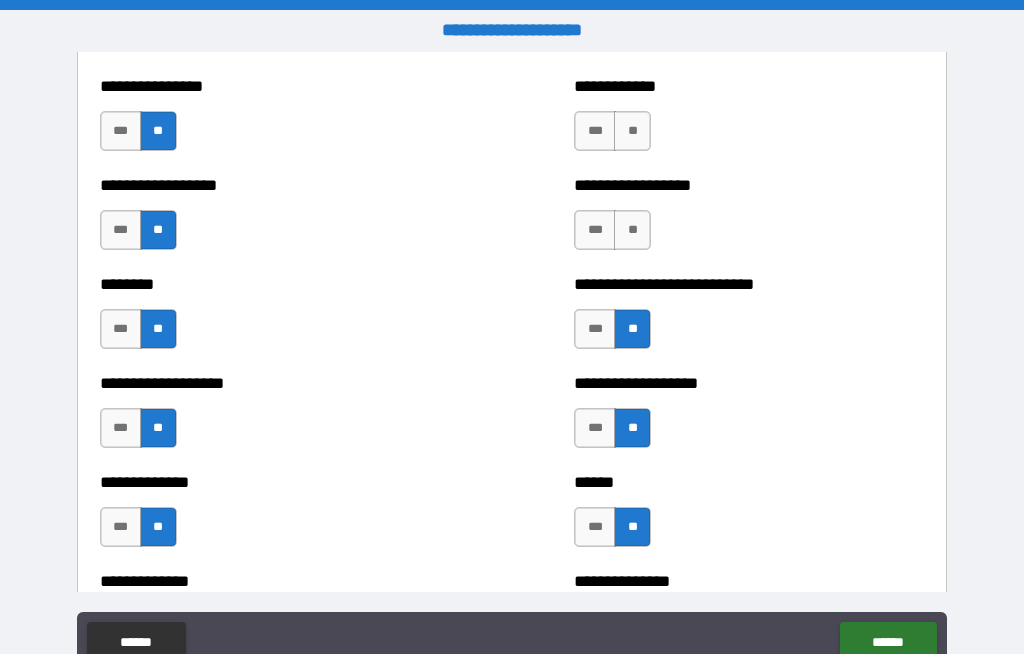 click on "**" at bounding box center (632, 230) 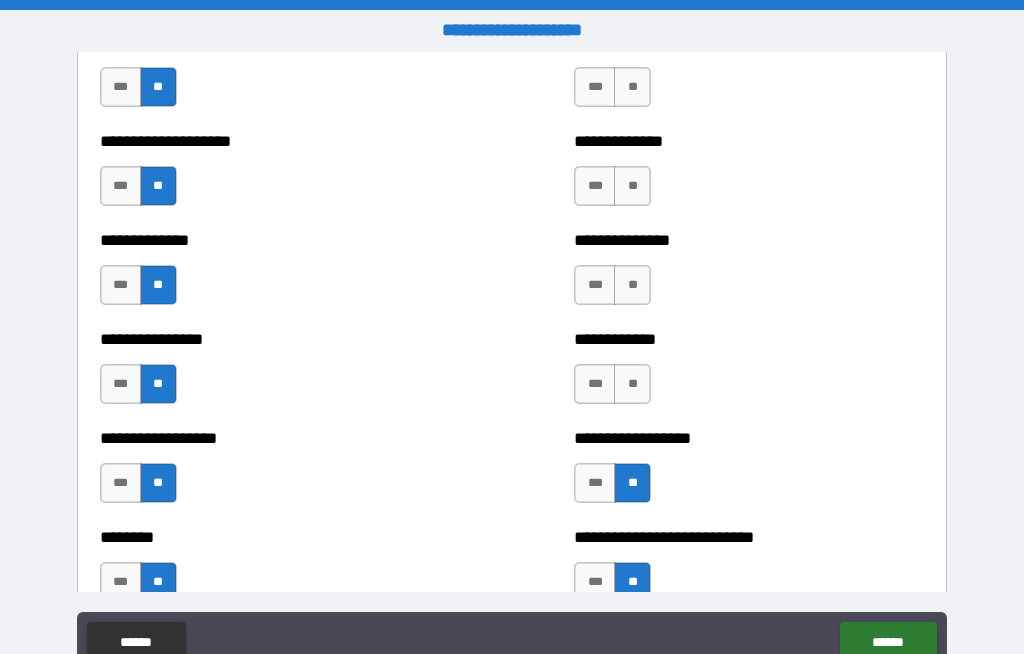 scroll, scrollTop: 4371, scrollLeft: 0, axis: vertical 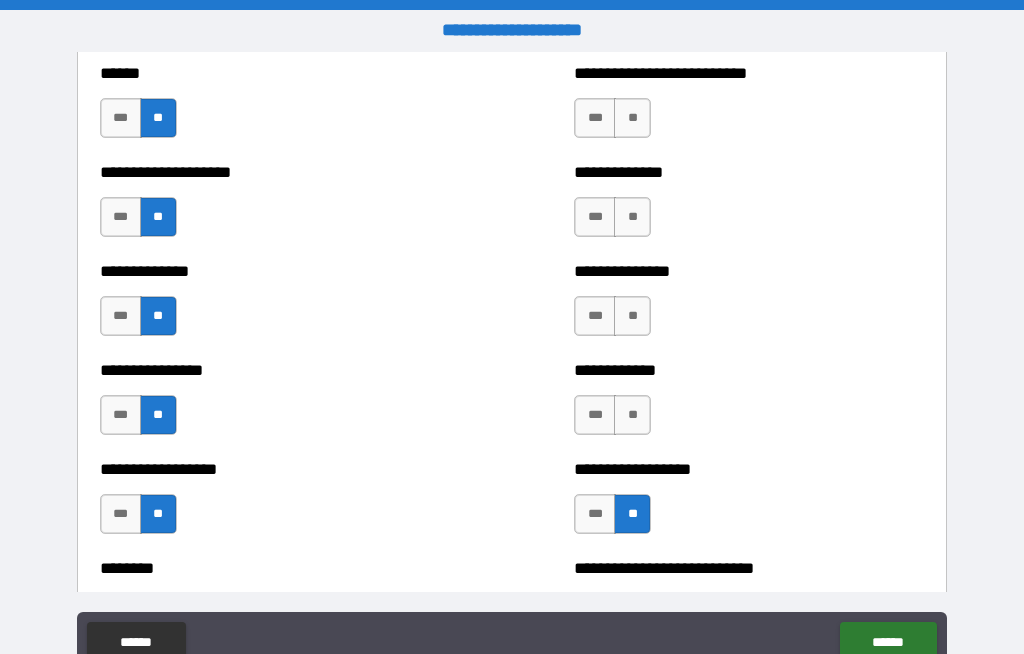 click on "**" at bounding box center (632, 415) 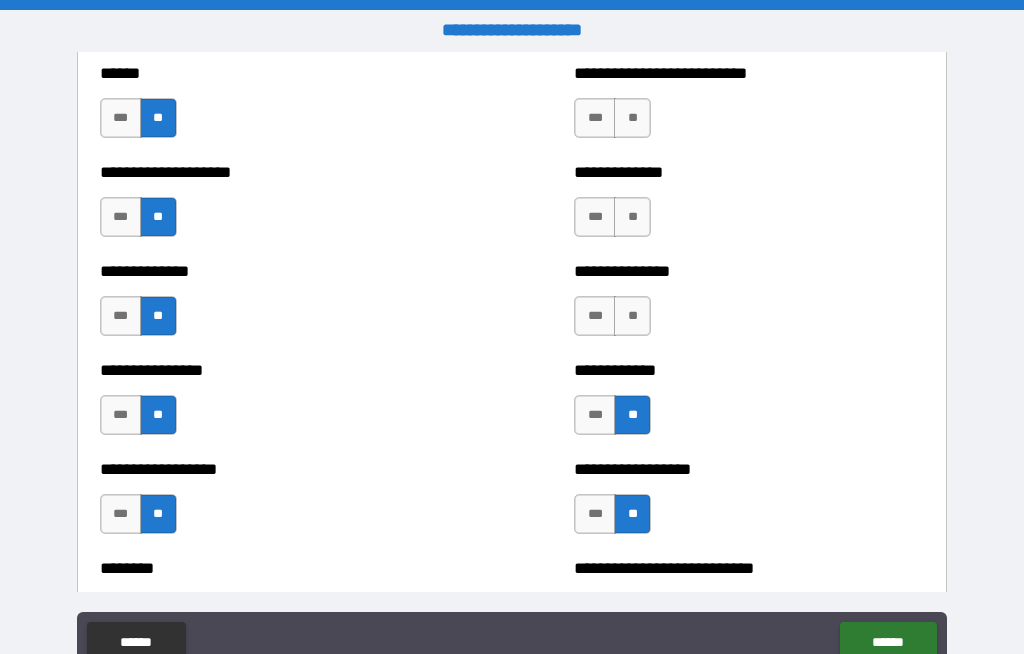 click on "**" at bounding box center [632, 316] 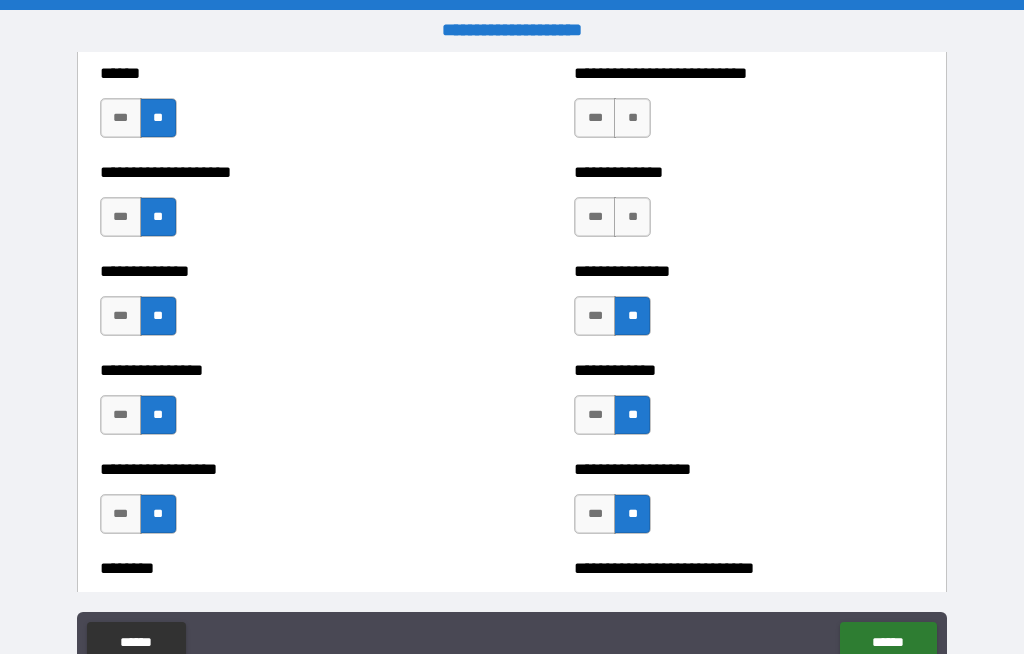 click on "**" at bounding box center [632, 217] 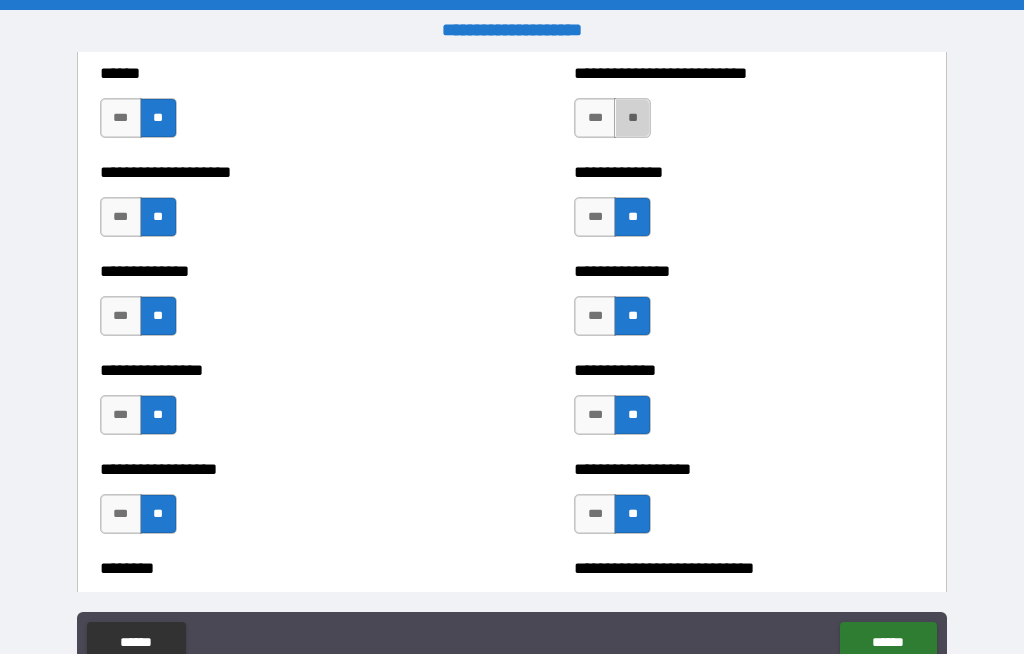 click on "**" at bounding box center [632, 118] 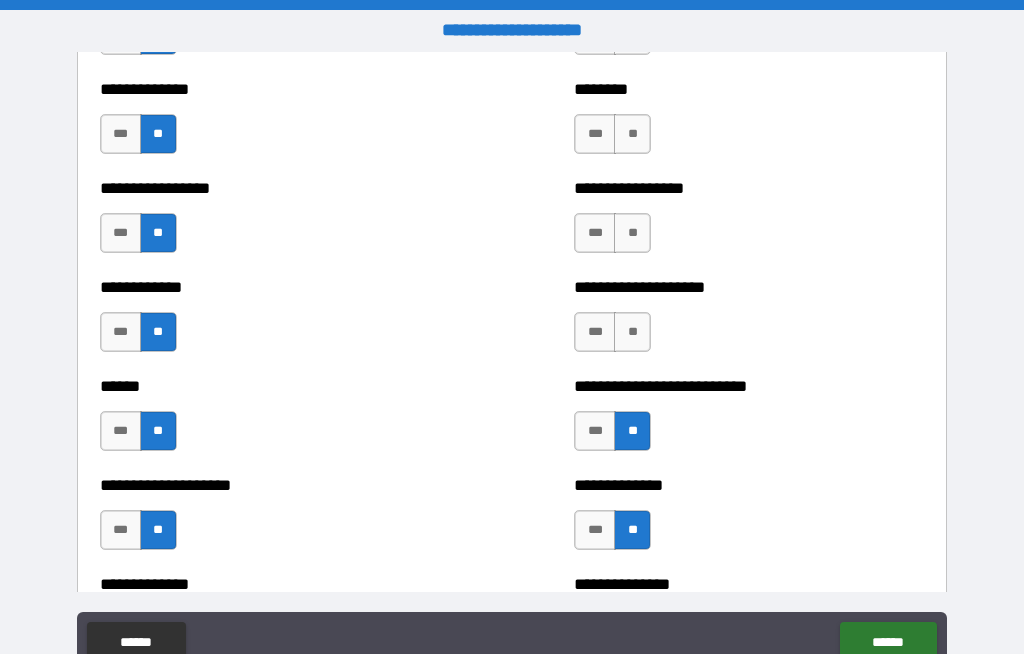 scroll, scrollTop: 4029, scrollLeft: 0, axis: vertical 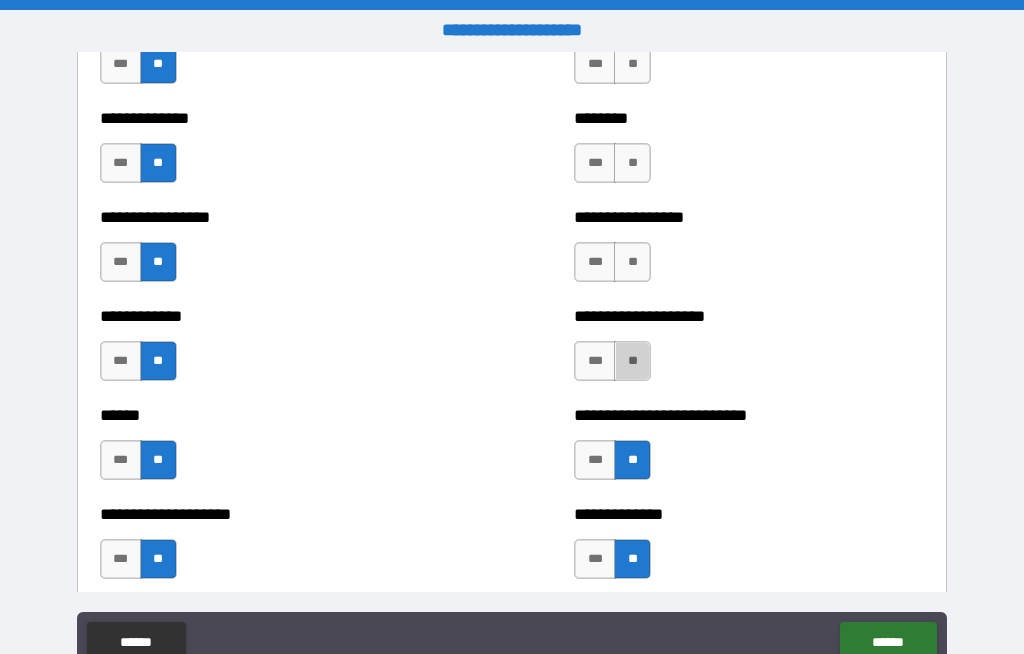 click on "**" at bounding box center (632, 361) 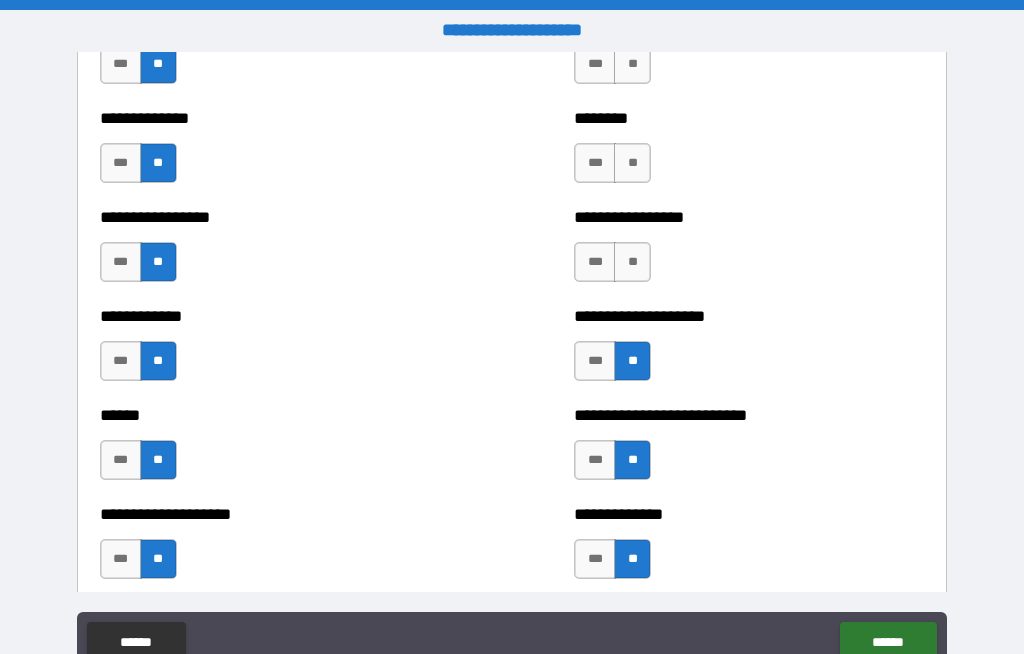 click on "**" at bounding box center [632, 262] 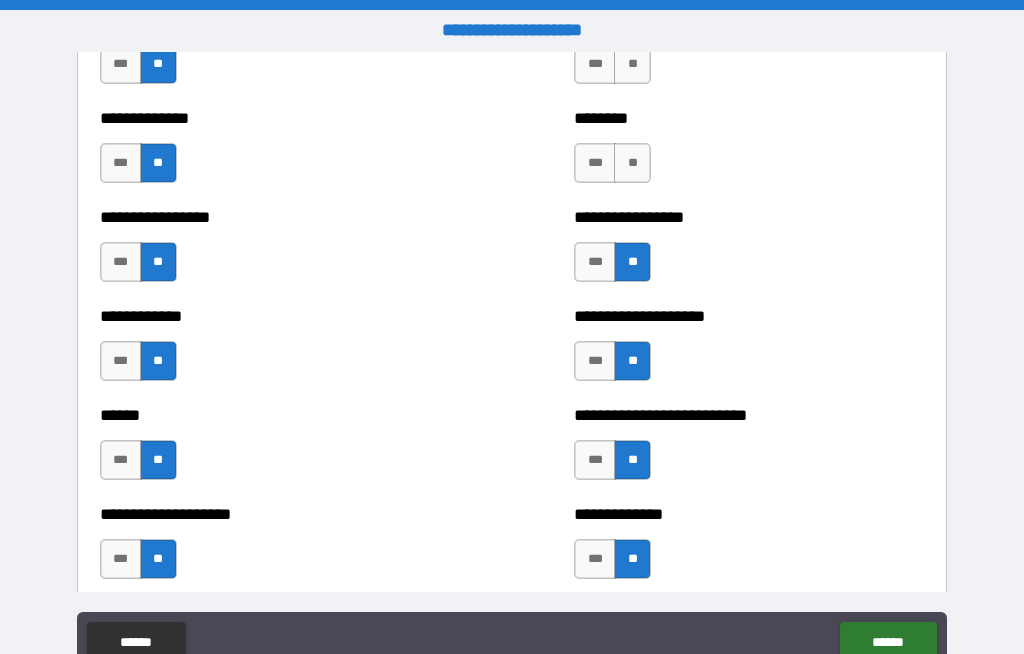 click on "**" at bounding box center [632, 163] 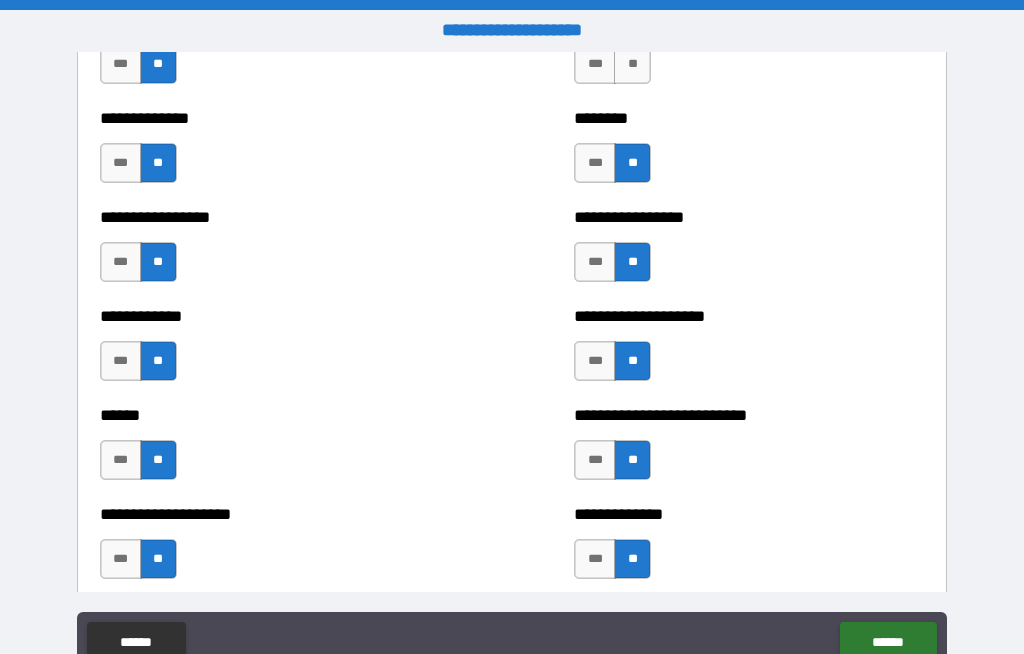 click on "***" at bounding box center (595, 163) 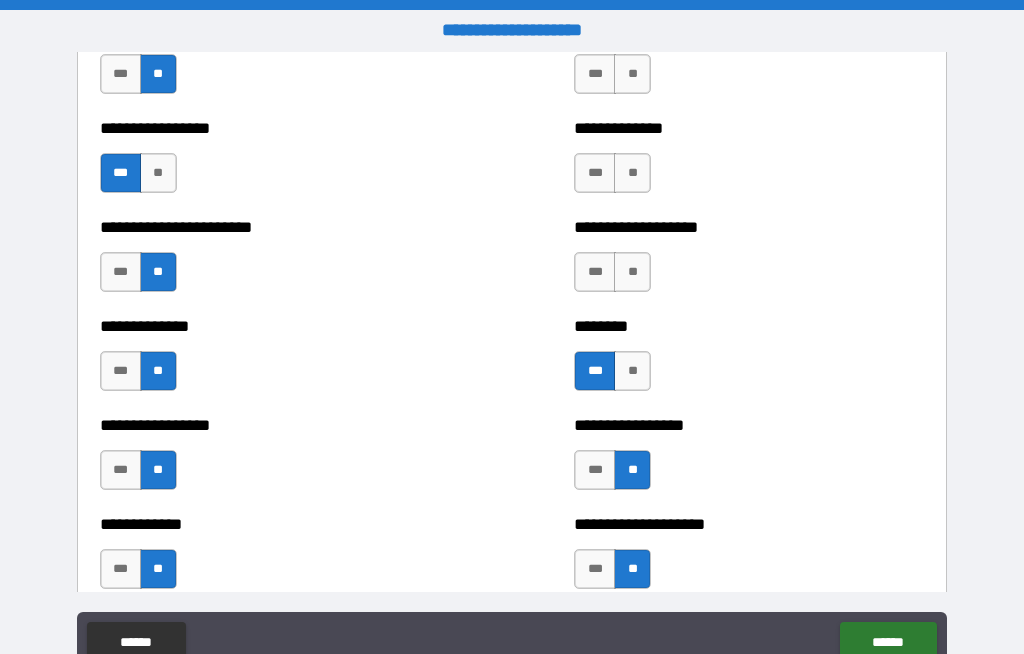 scroll, scrollTop: 3721, scrollLeft: 0, axis: vertical 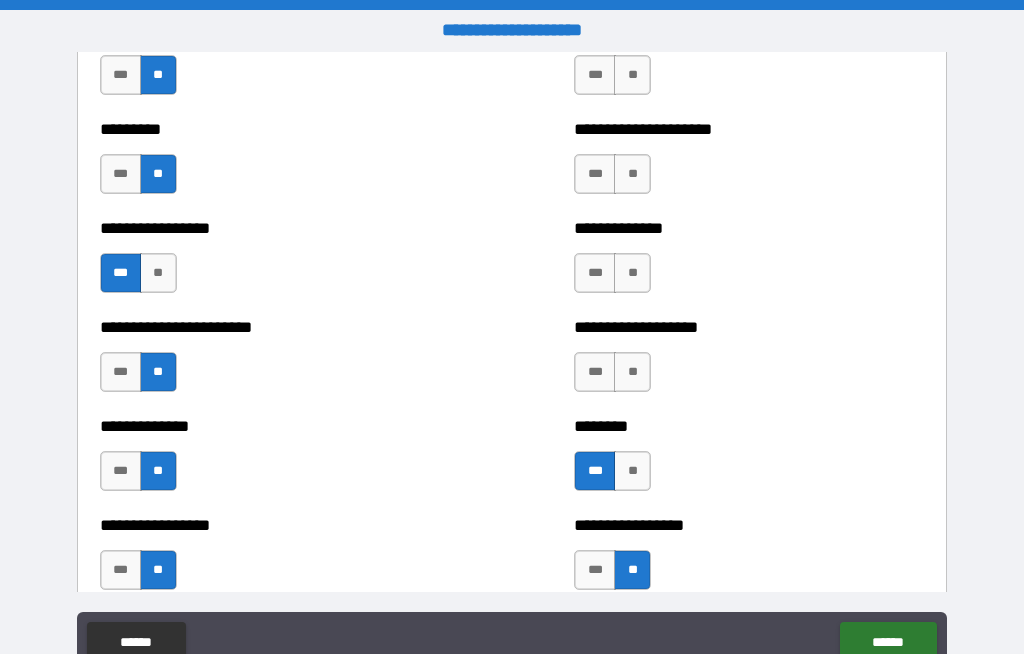 click on "**" at bounding box center [632, 372] 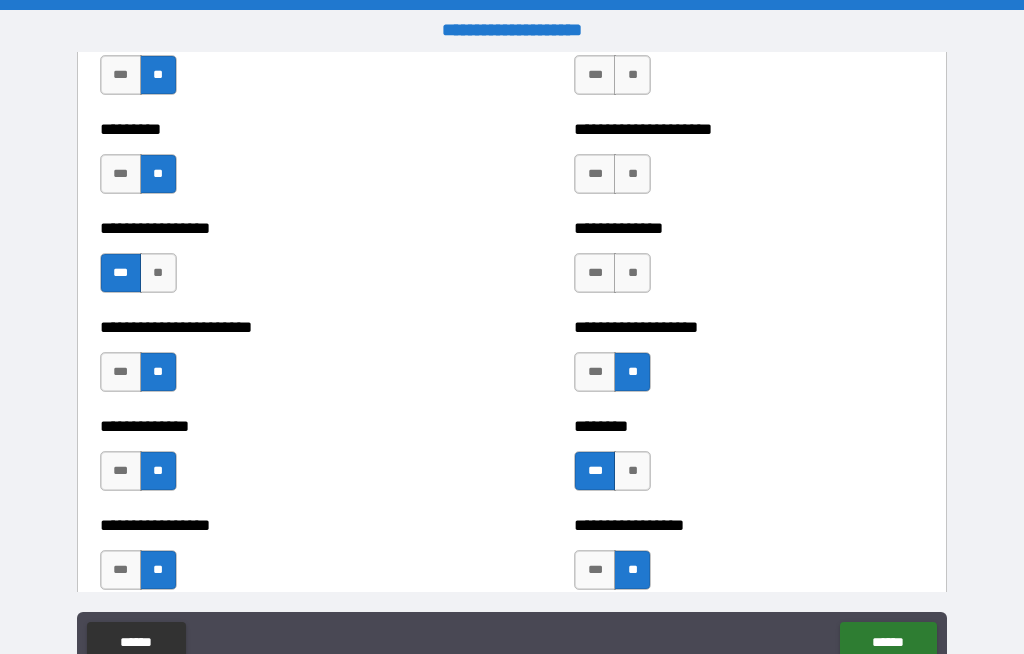 click on "**" at bounding box center (632, 273) 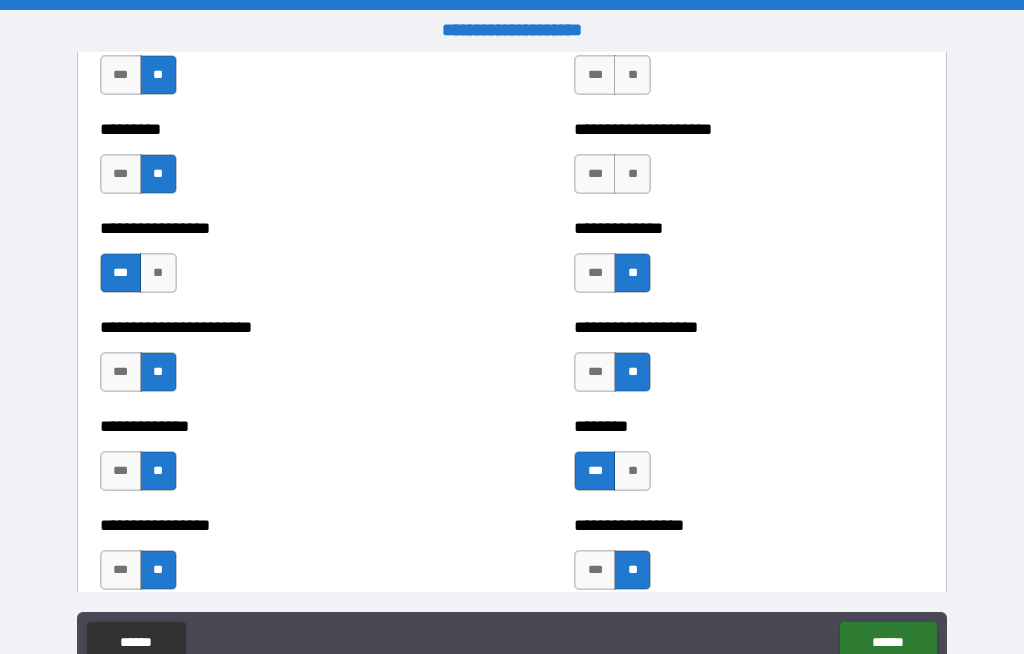 click on "**" at bounding box center (632, 174) 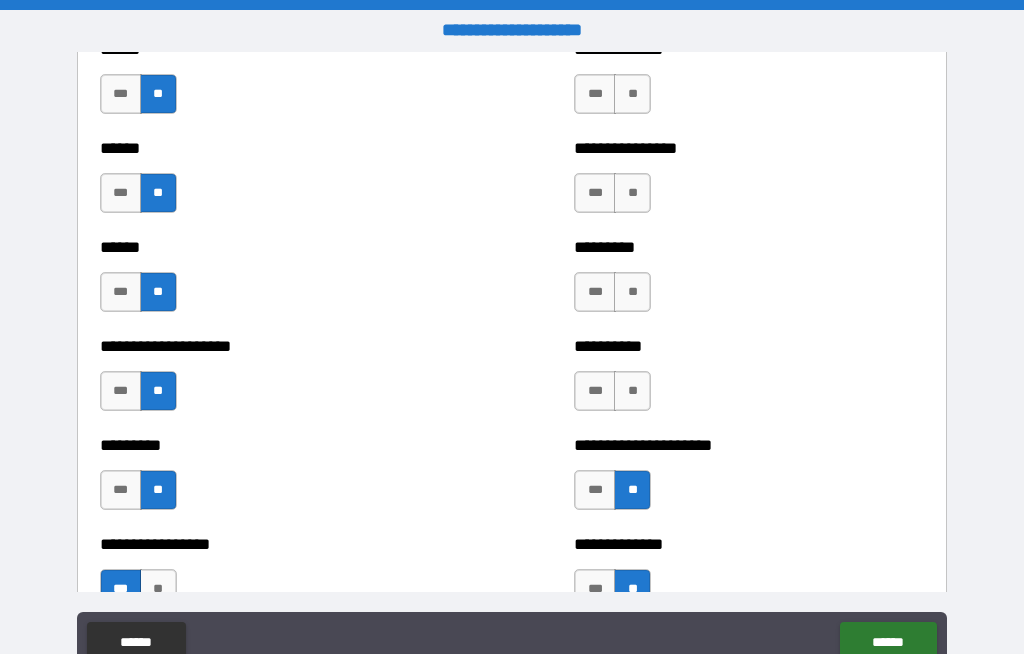 scroll, scrollTop: 3403, scrollLeft: 0, axis: vertical 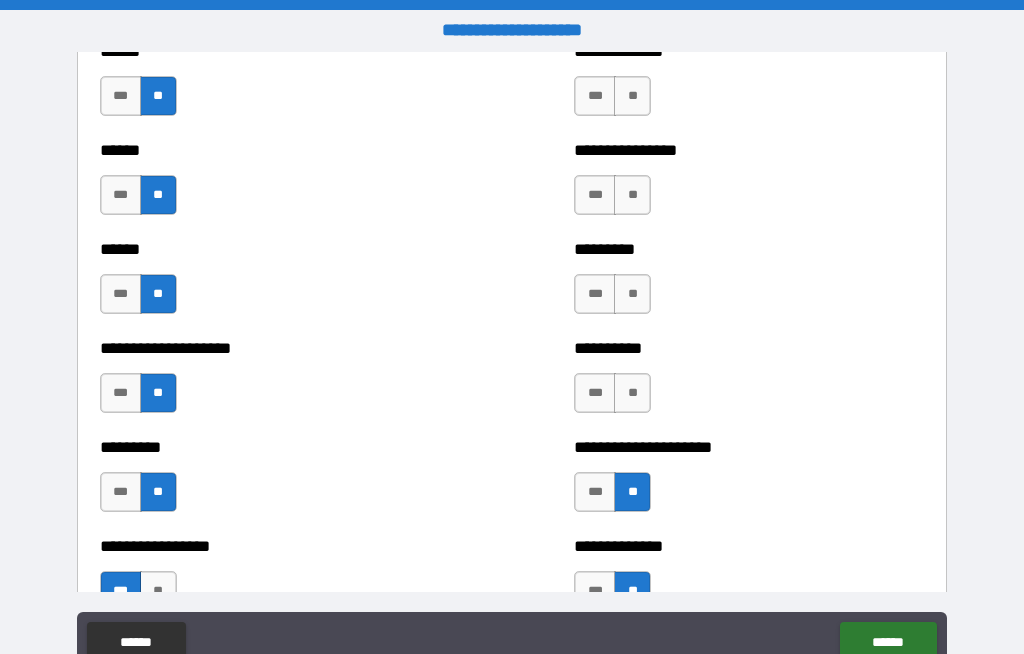 click on "**" at bounding box center [632, 393] 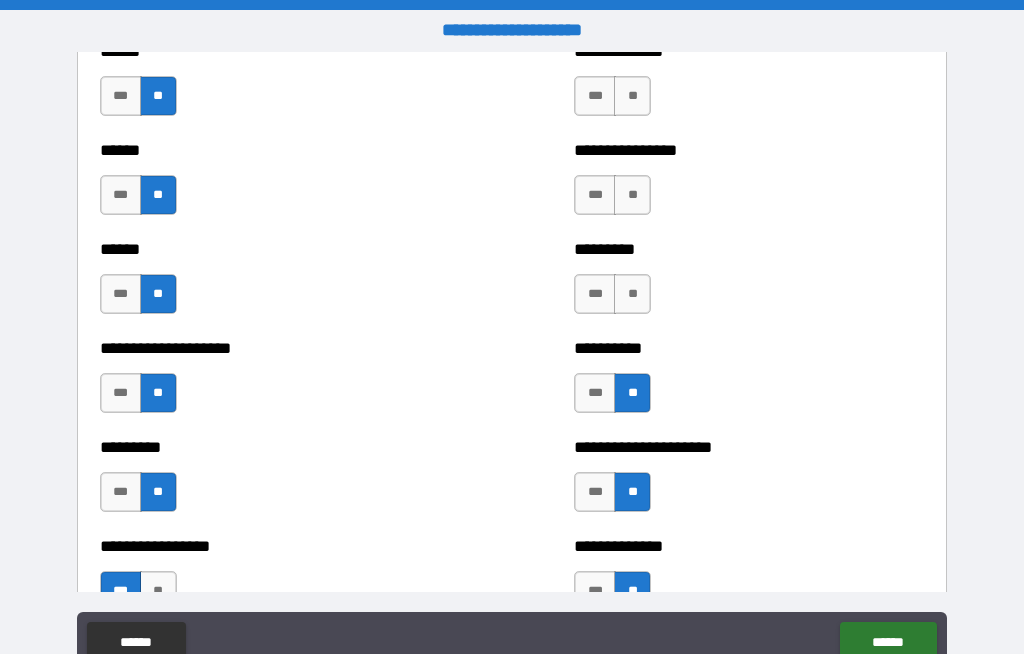 click on "**" at bounding box center (632, 294) 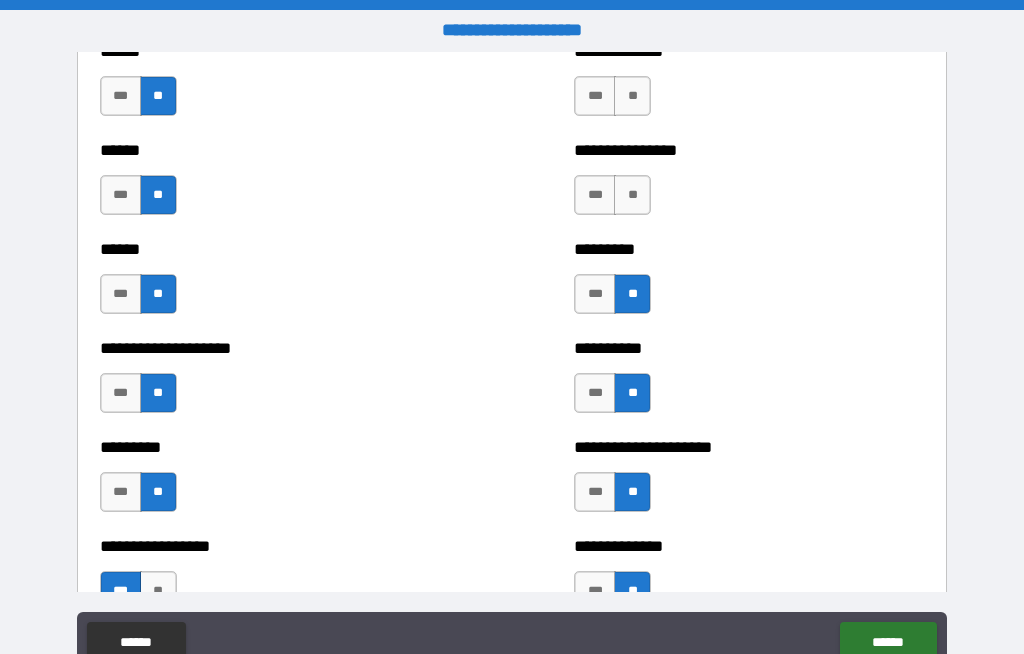 click on "**" at bounding box center [632, 195] 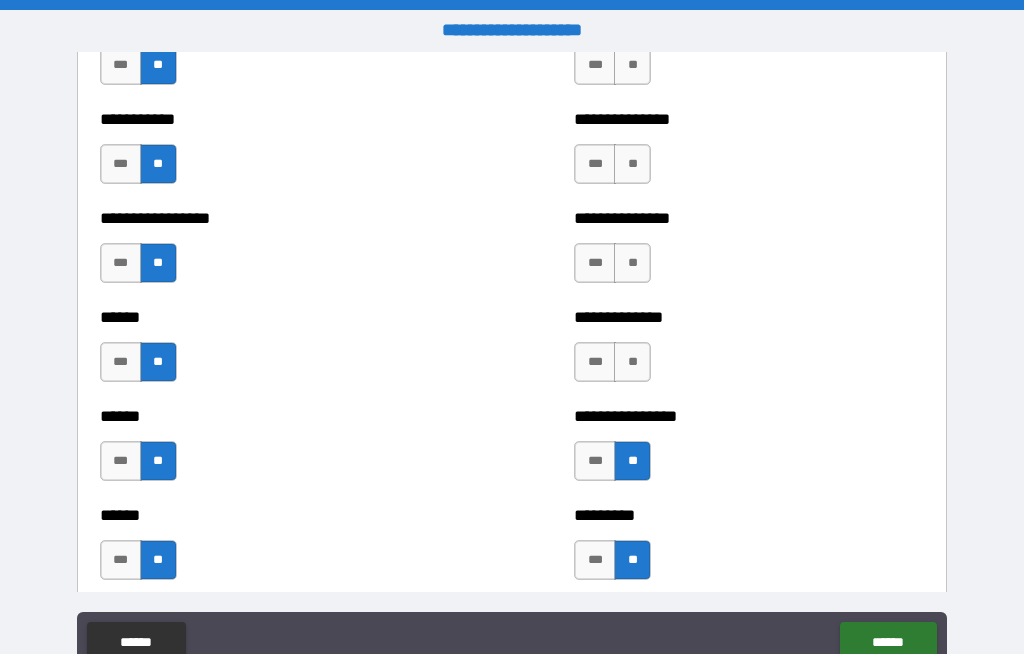 scroll, scrollTop: 3118, scrollLeft: 0, axis: vertical 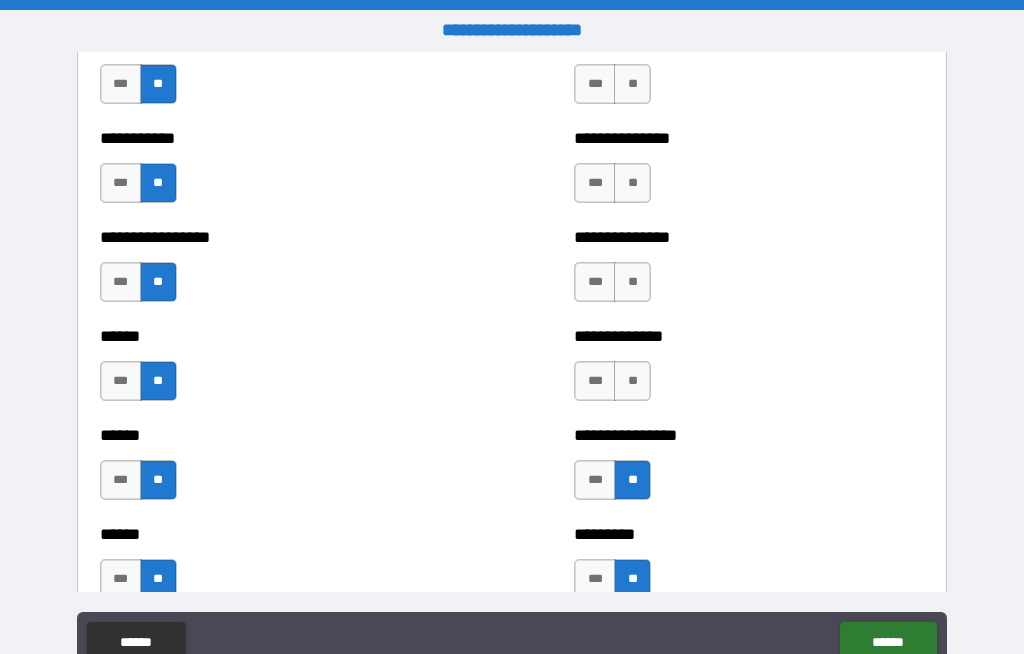 click on "**" at bounding box center [632, 381] 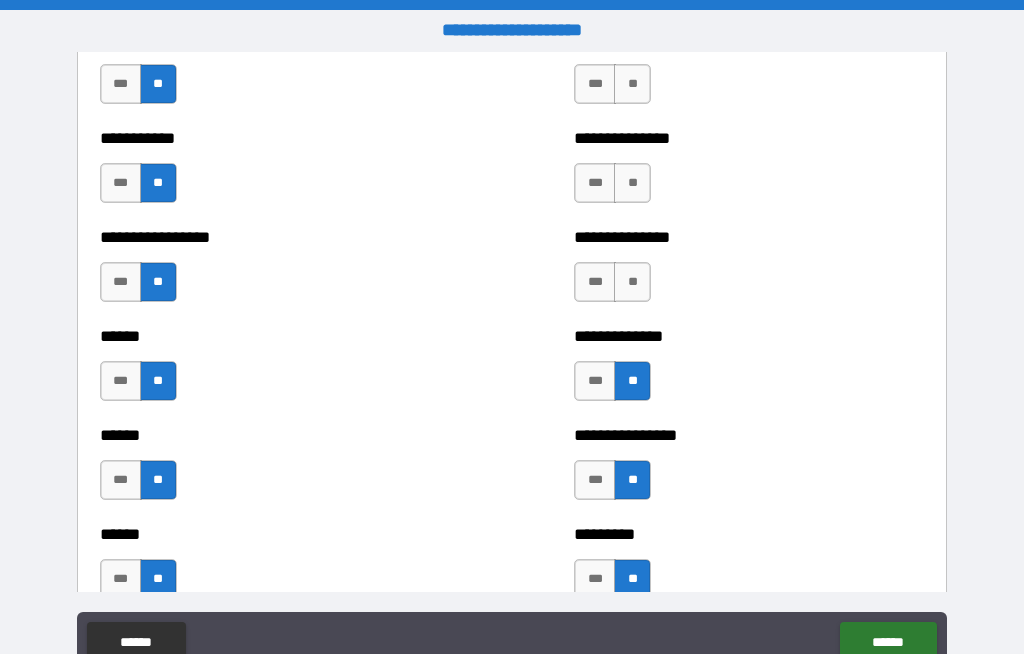 click on "**" at bounding box center [632, 282] 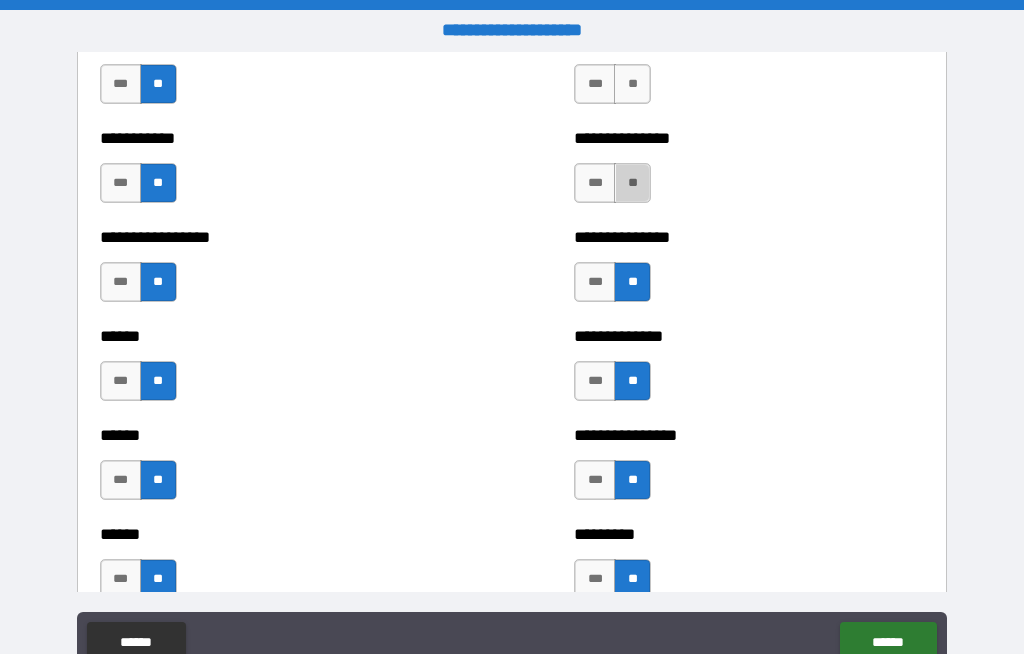 click on "**" at bounding box center [632, 183] 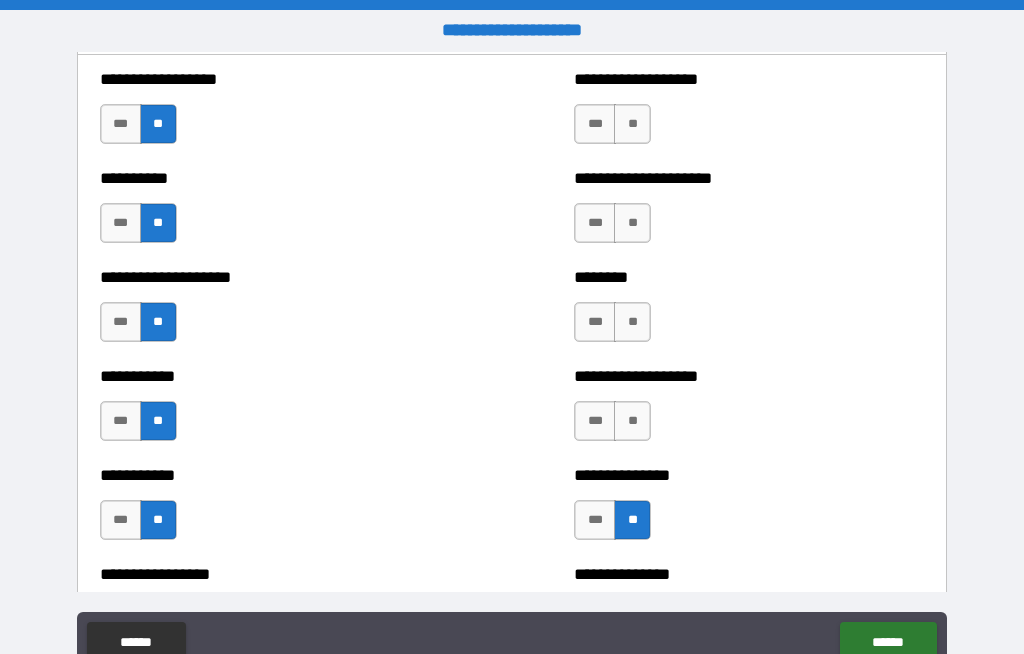 scroll, scrollTop: 2783, scrollLeft: 0, axis: vertical 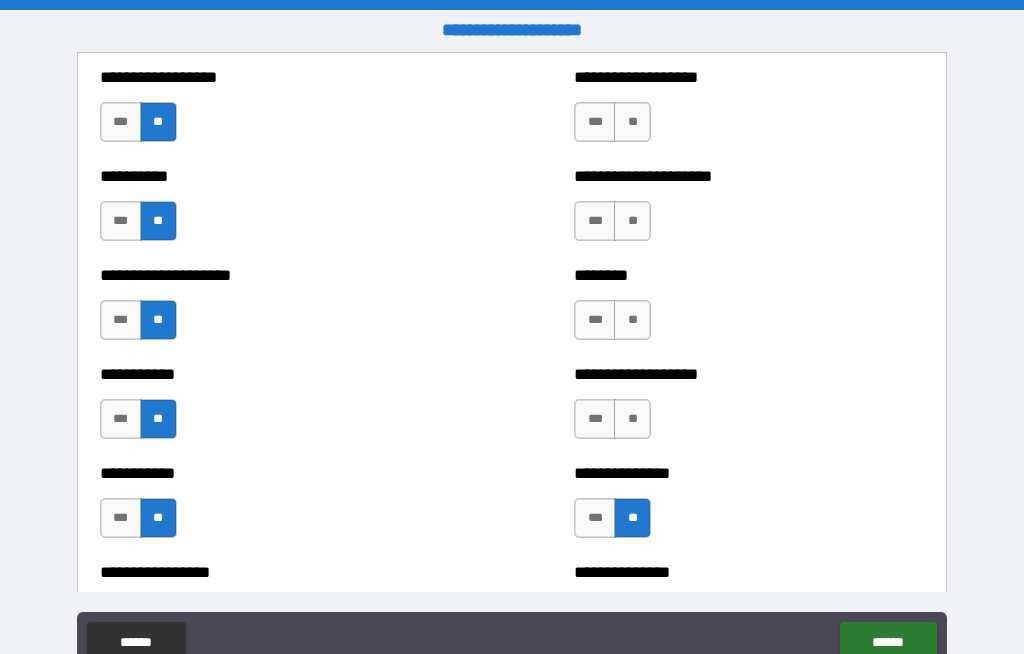 click on "**" at bounding box center [632, 419] 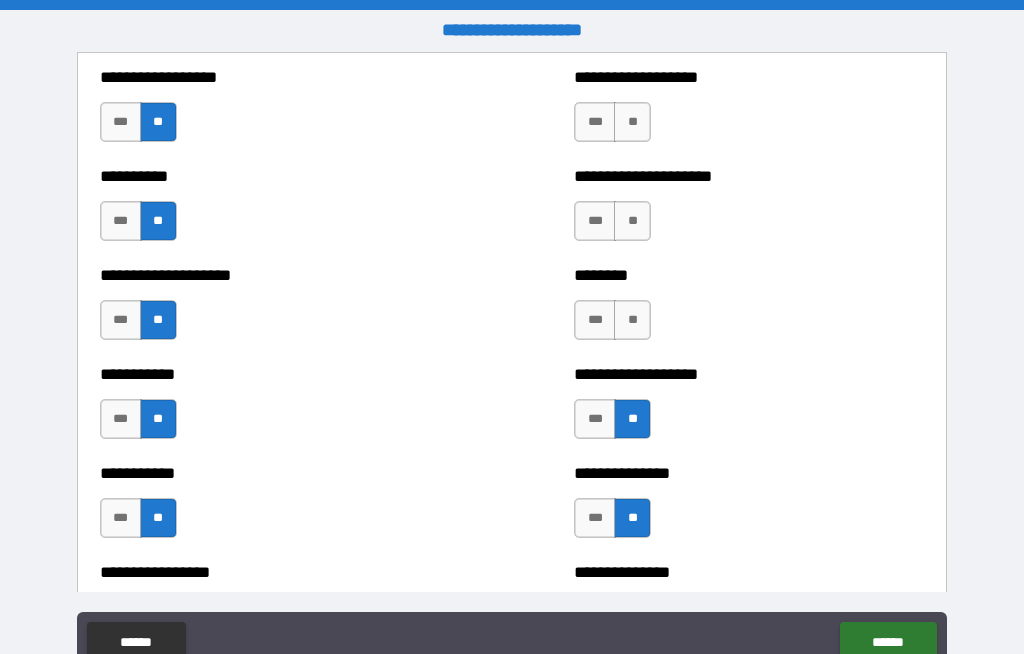 click on "**" at bounding box center (632, 320) 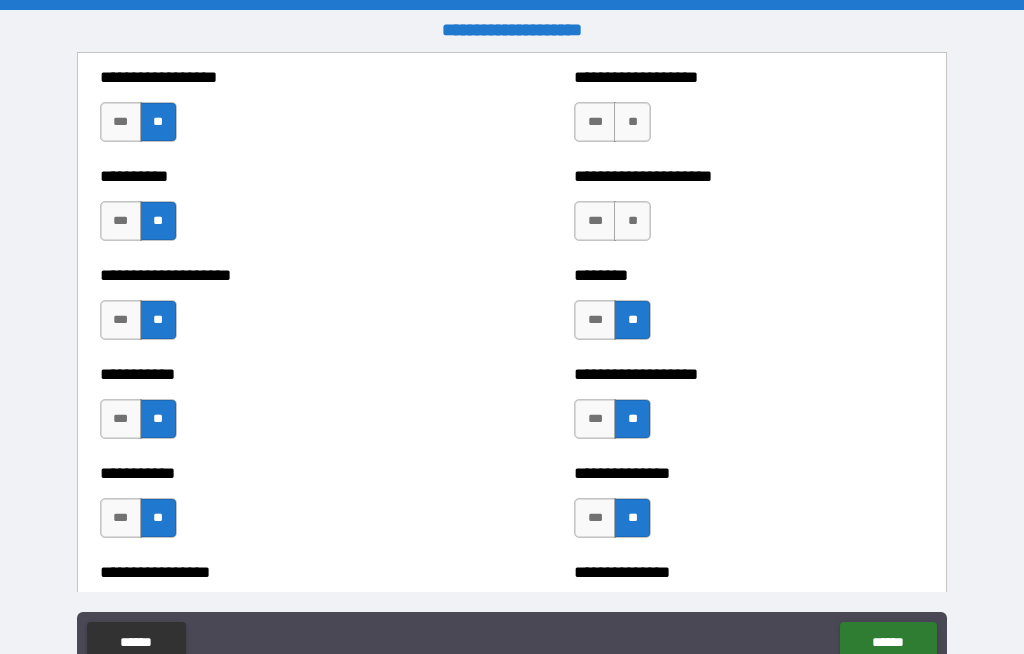 click on "**" at bounding box center (632, 221) 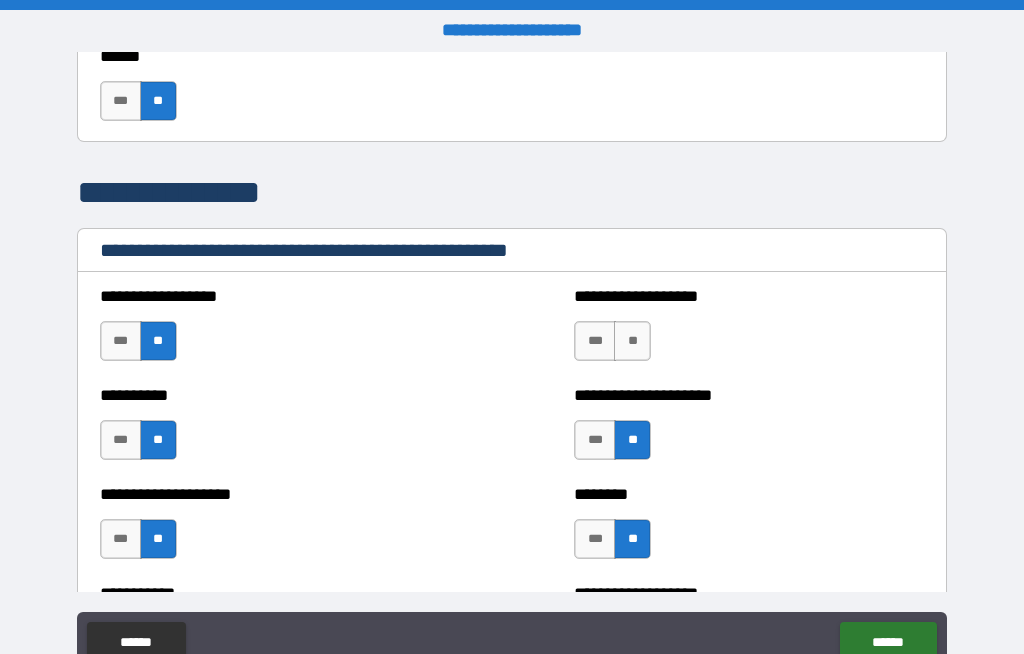 scroll, scrollTop: 2554, scrollLeft: 0, axis: vertical 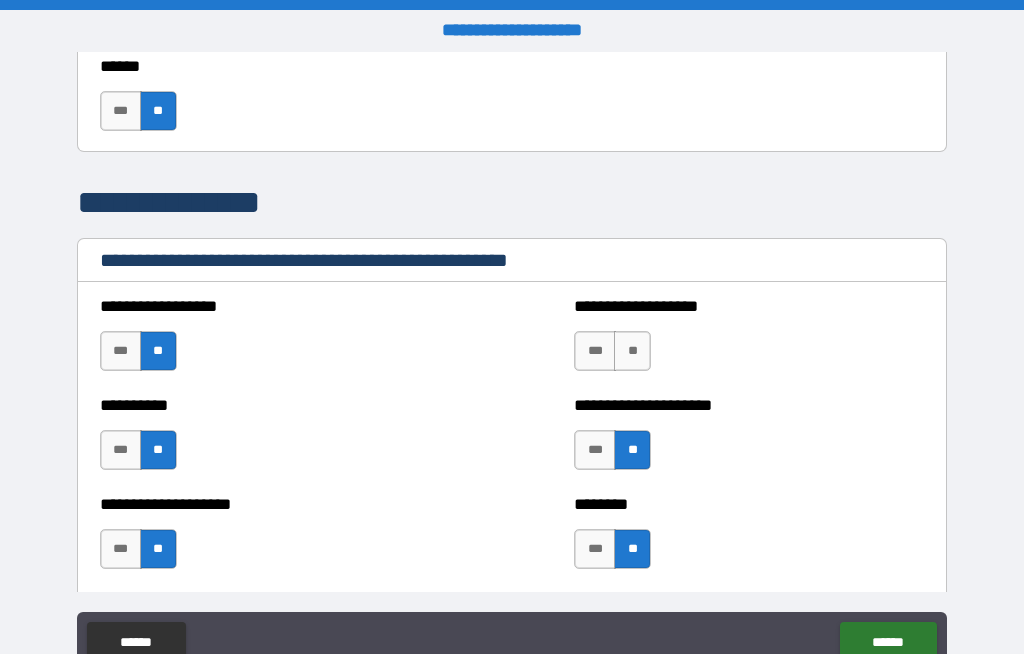 click on "**" at bounding box center [632, 351] 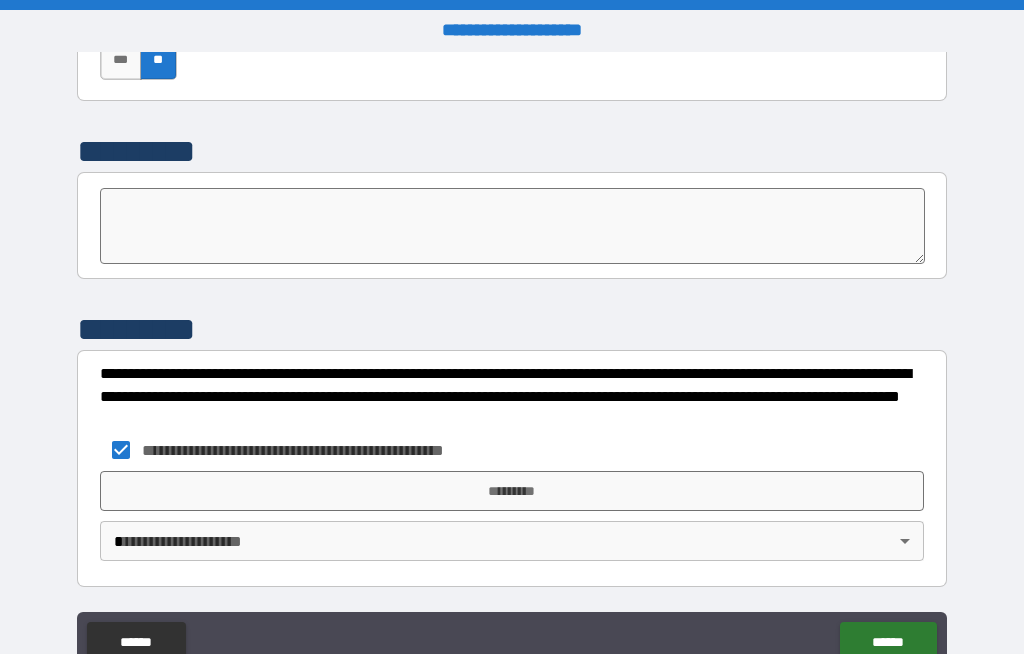 scroll, scrollTop: 7003, scrollLeft: 0, axis: vertical 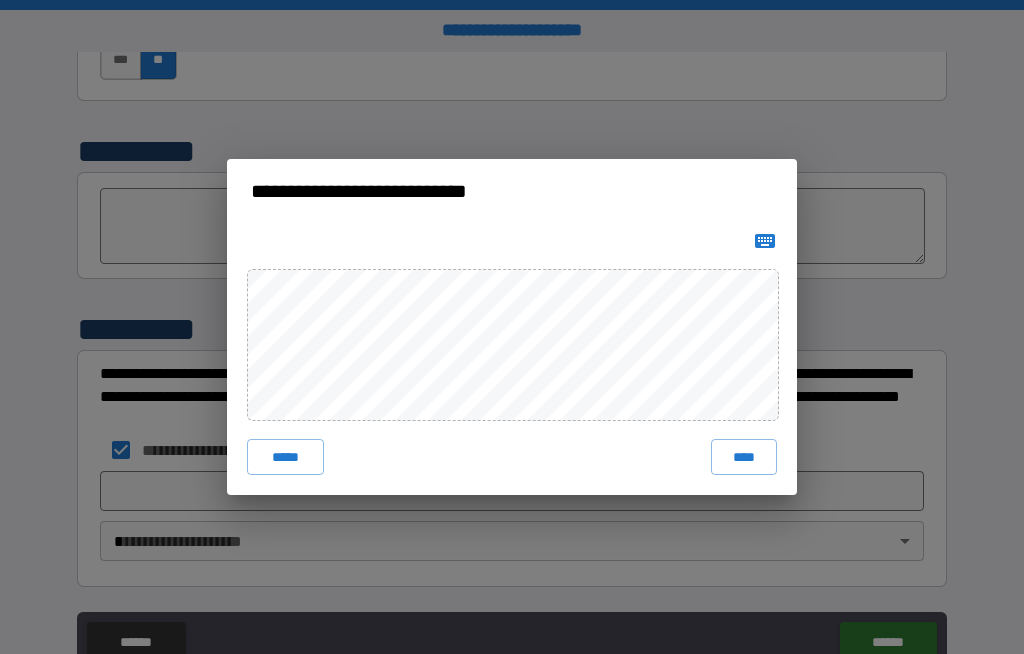 click on "****" at bounding box center [744, 457] 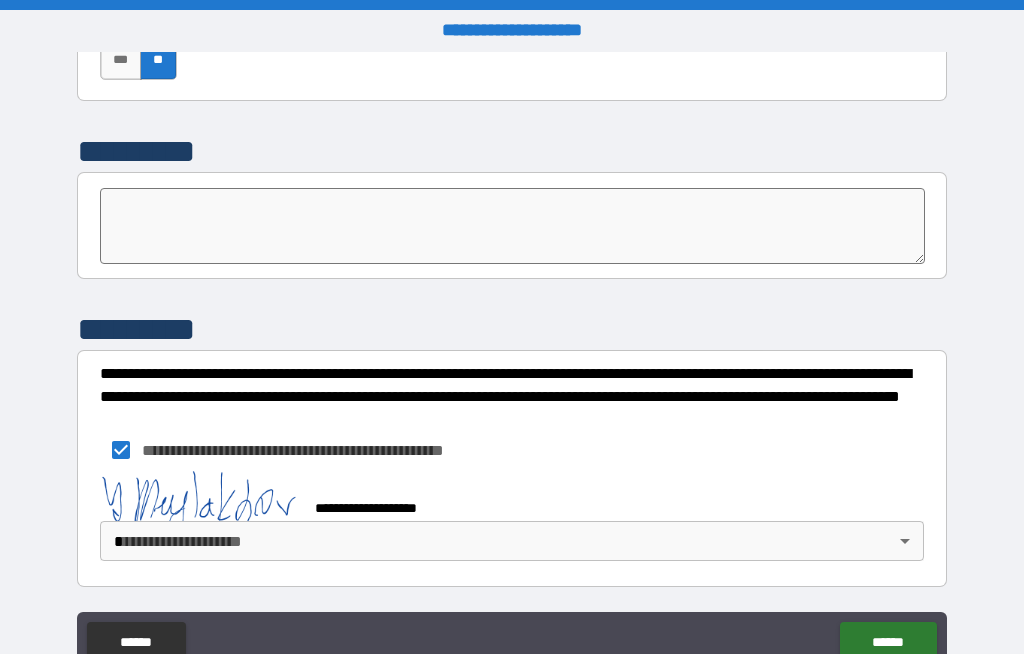 scroll, scrollTop: 6993, scrollLeft: 0, axis: vertical 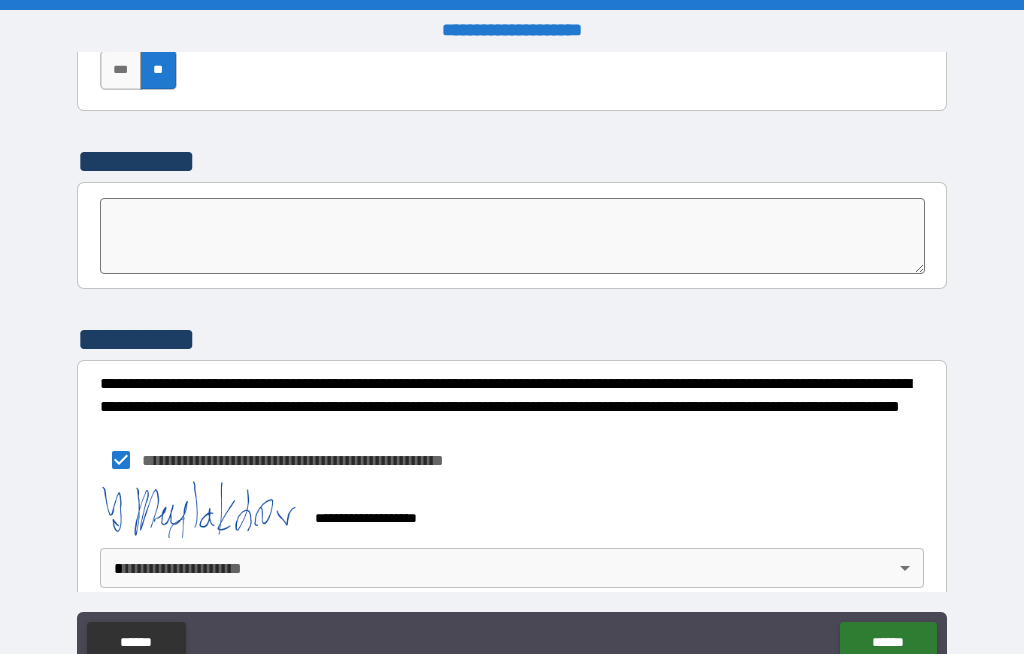 click on "******" at bounding box center (888, 642) 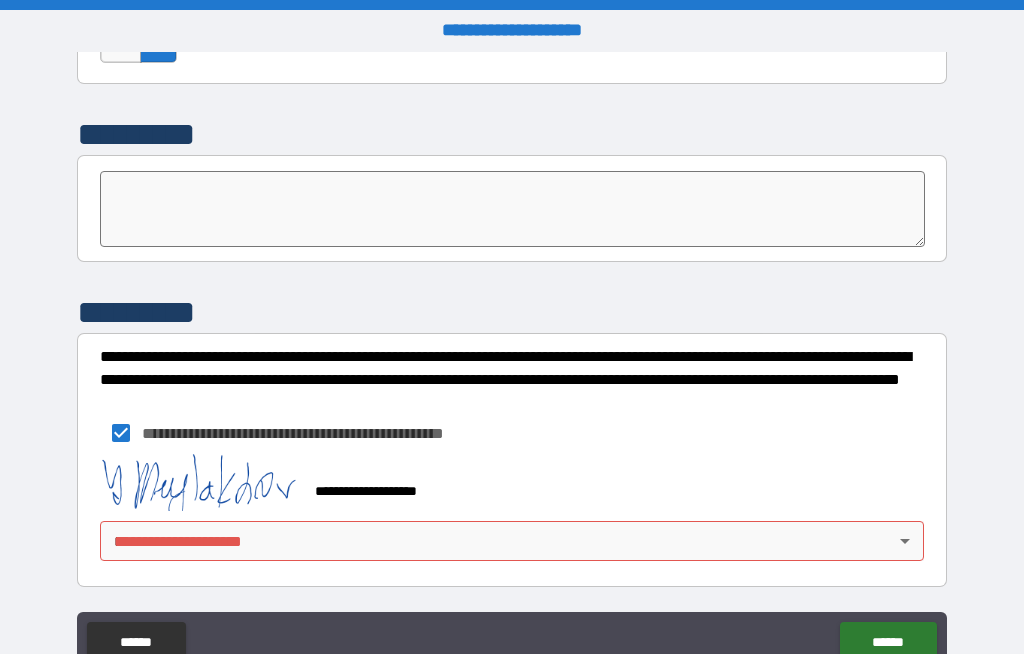 scroll, scrollTop: 7020, scrollLeft: 0, axis: vertical 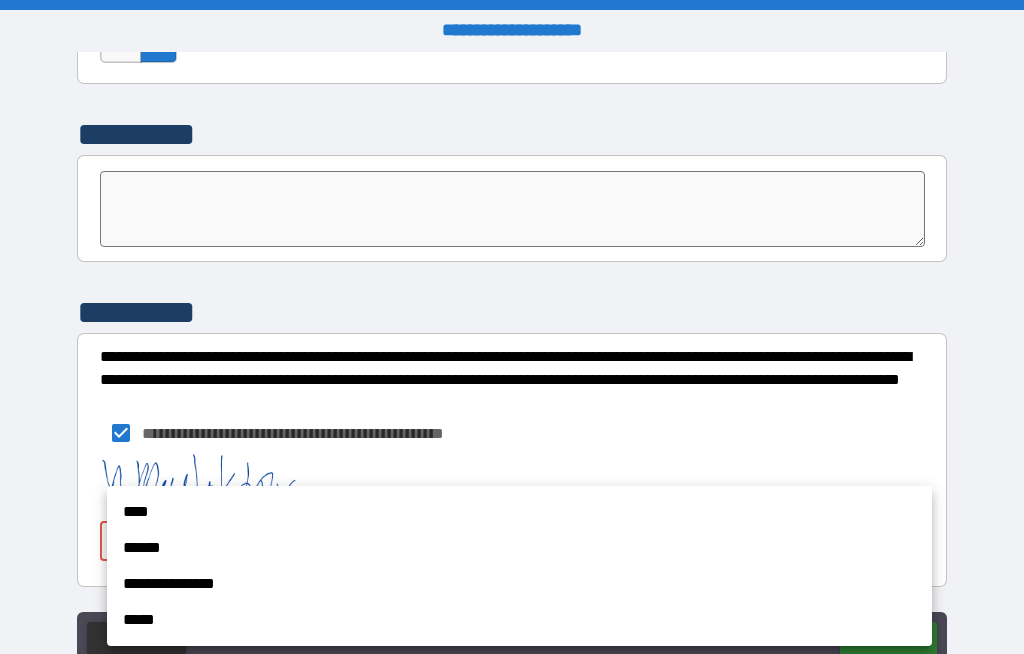 click on "****" at bounding box center [519, 512] 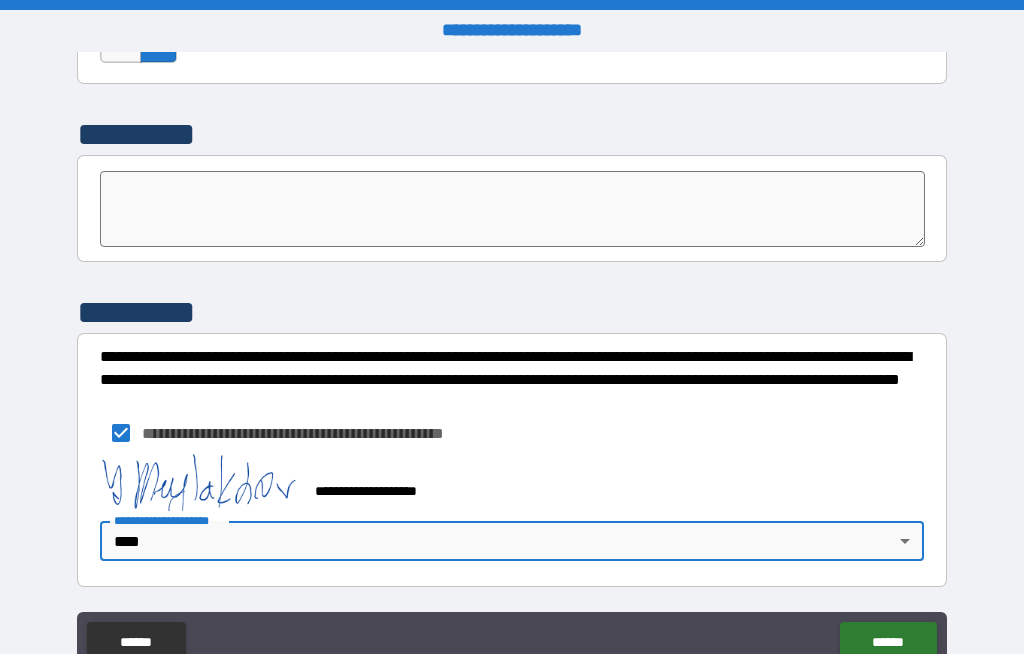 type on "****" 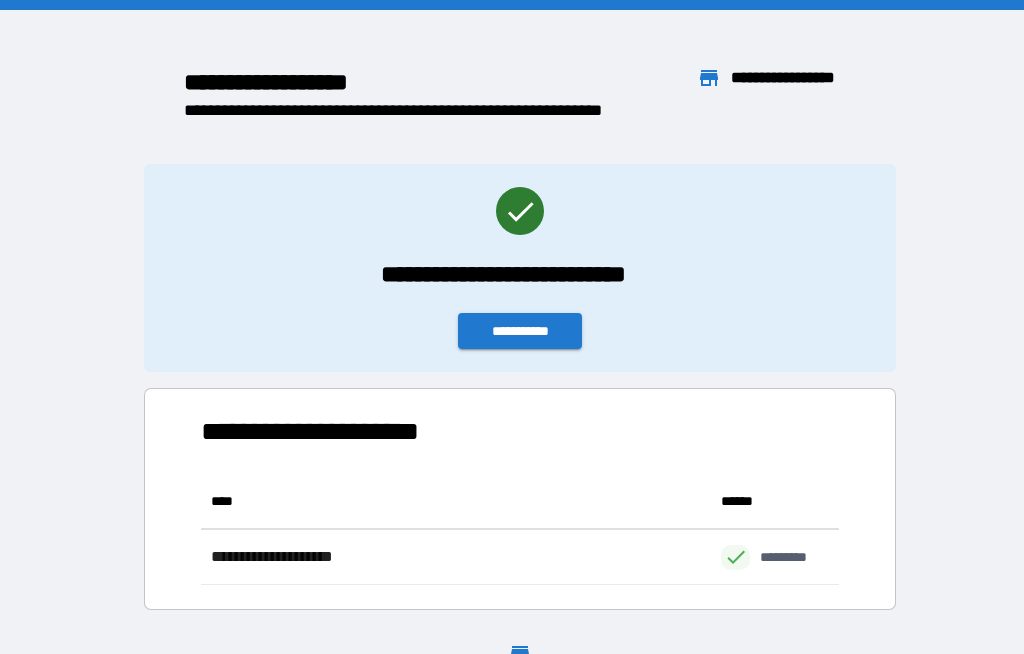 scroll, scrollTop: 111, scrollLeft: 638, axis: both 